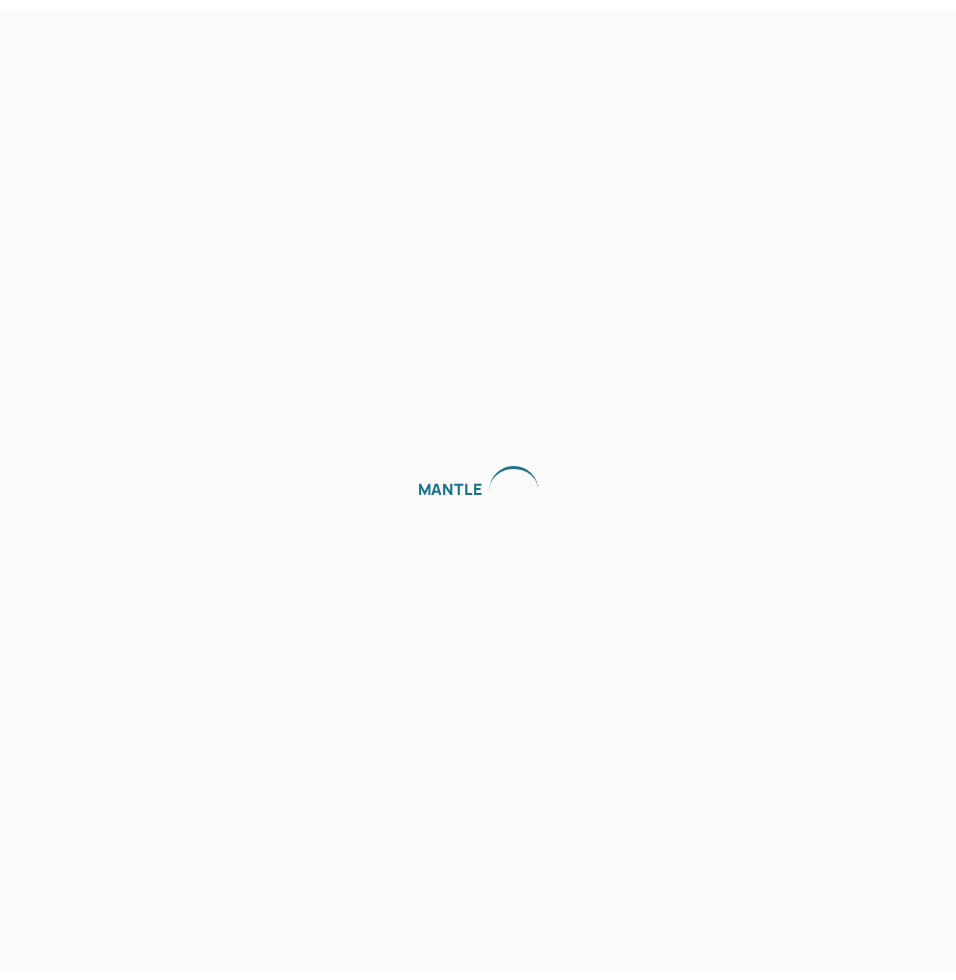 scroll, scrollTop: 0, scrollLeft: 0, axis: both 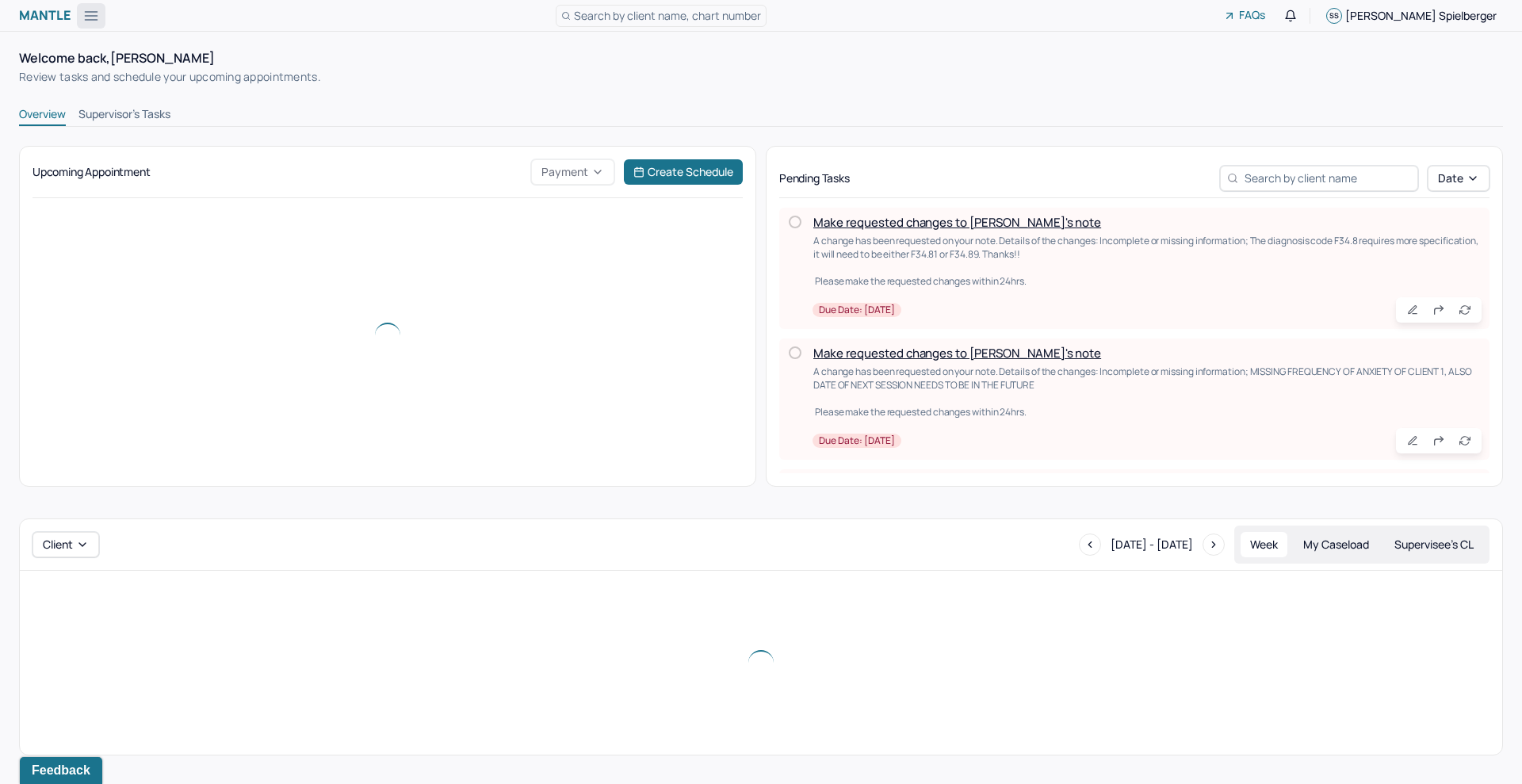 click at bounding box center (91, 16) 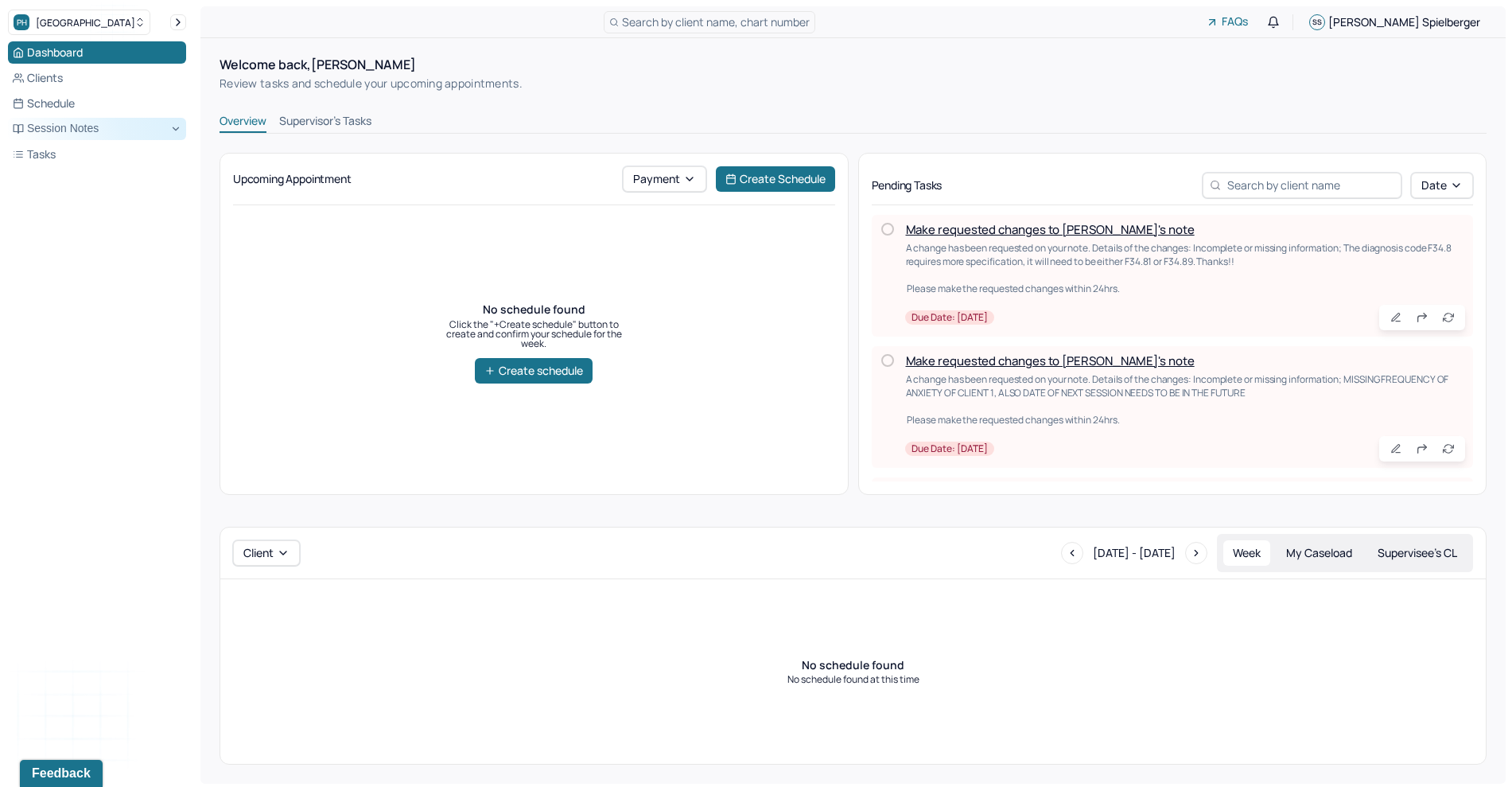 click on "Session Notes" at bounding box center [97, 129] 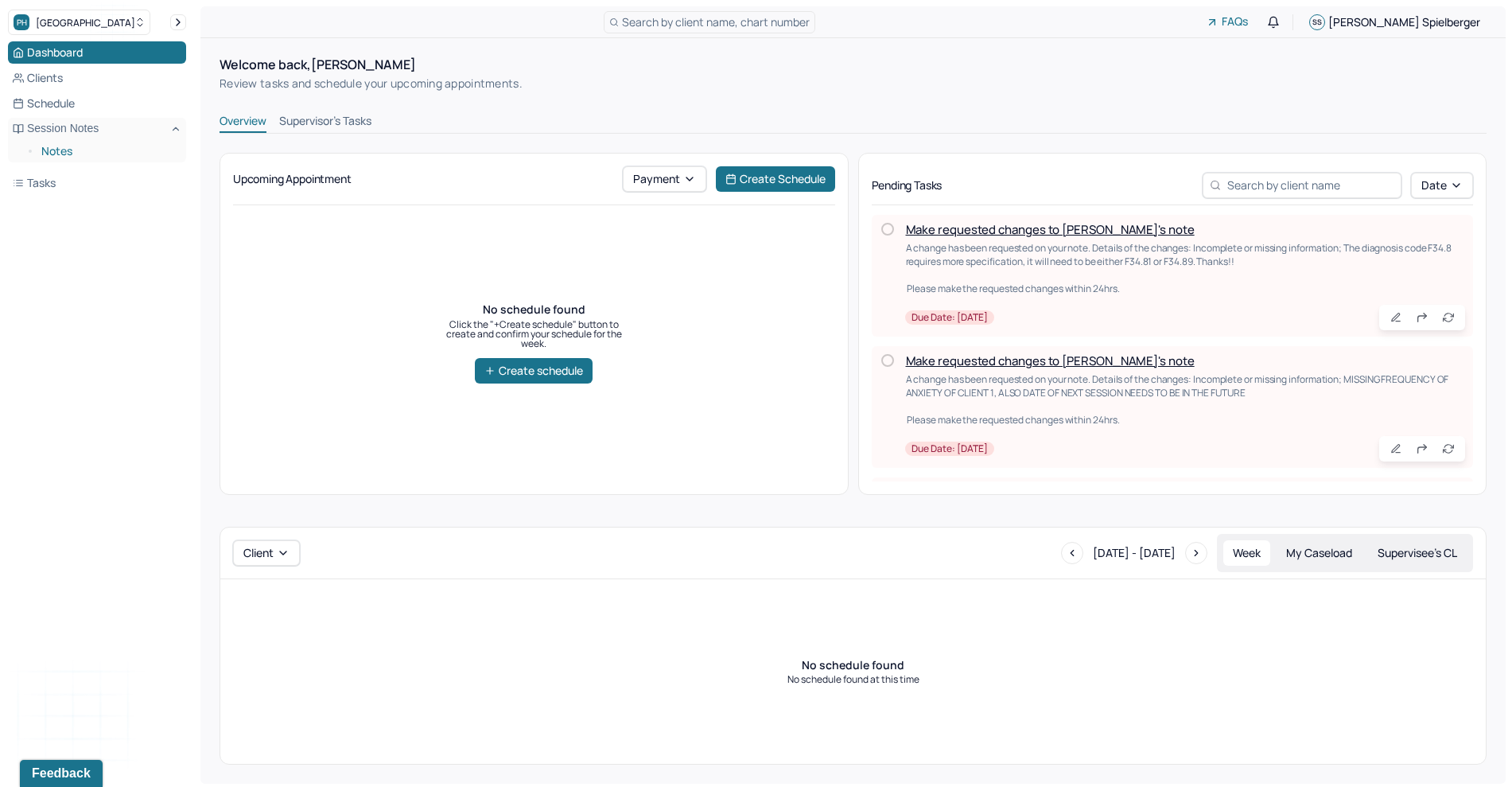 click on "Notes" at bounding box center (107, 151) 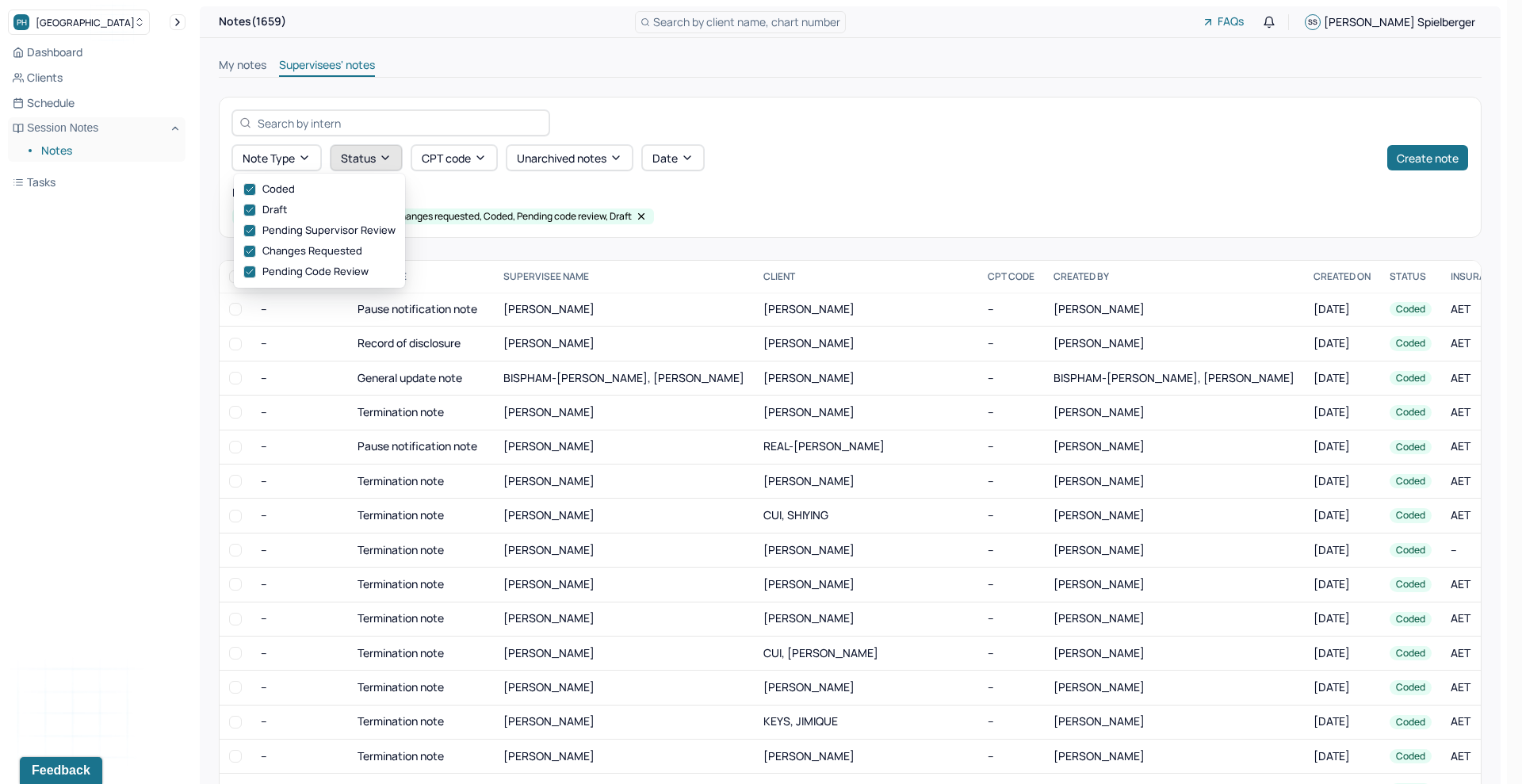 click on "Status" at bounding box center (366, 158) 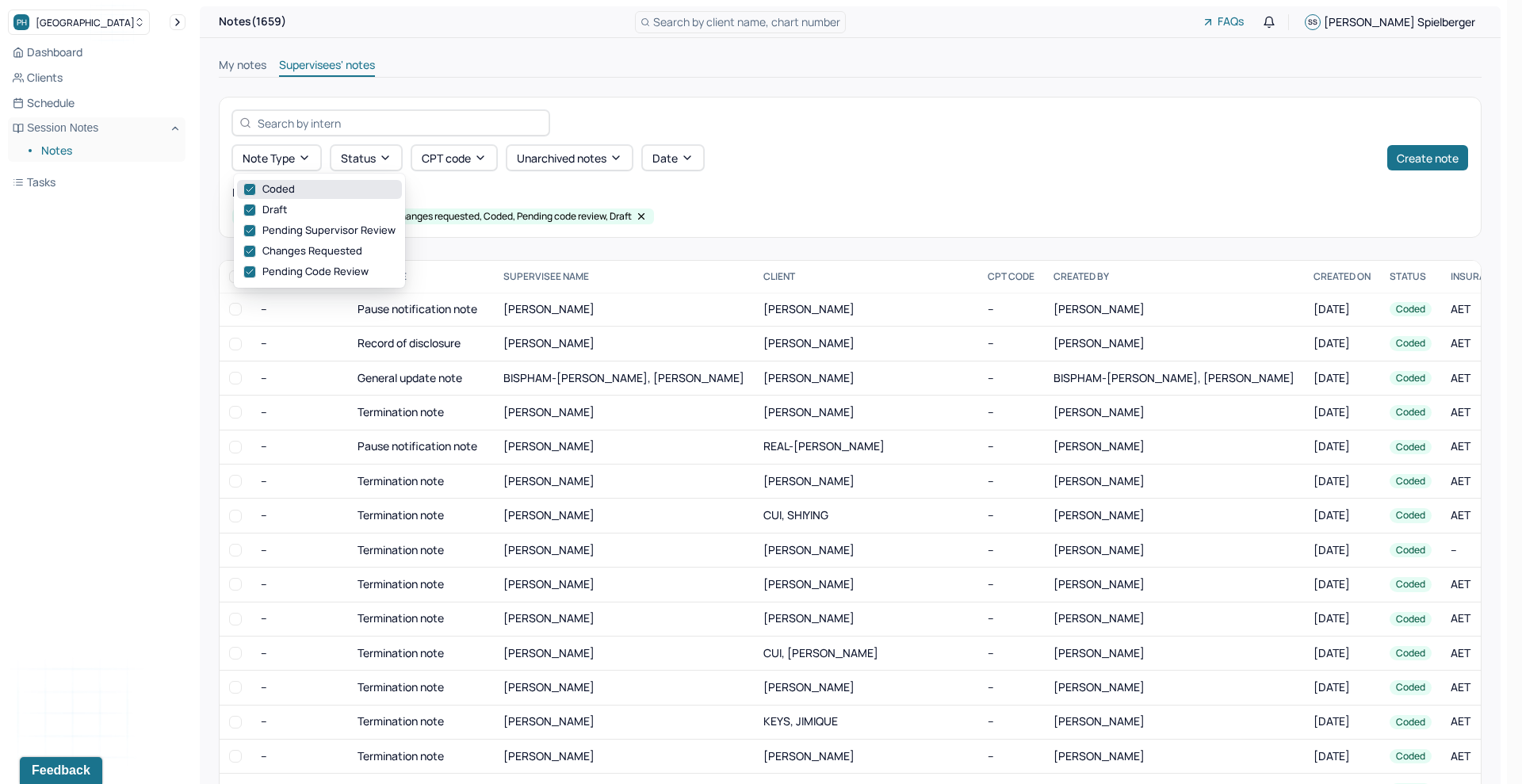 click on "Coded" at bounding box center [319, 189] 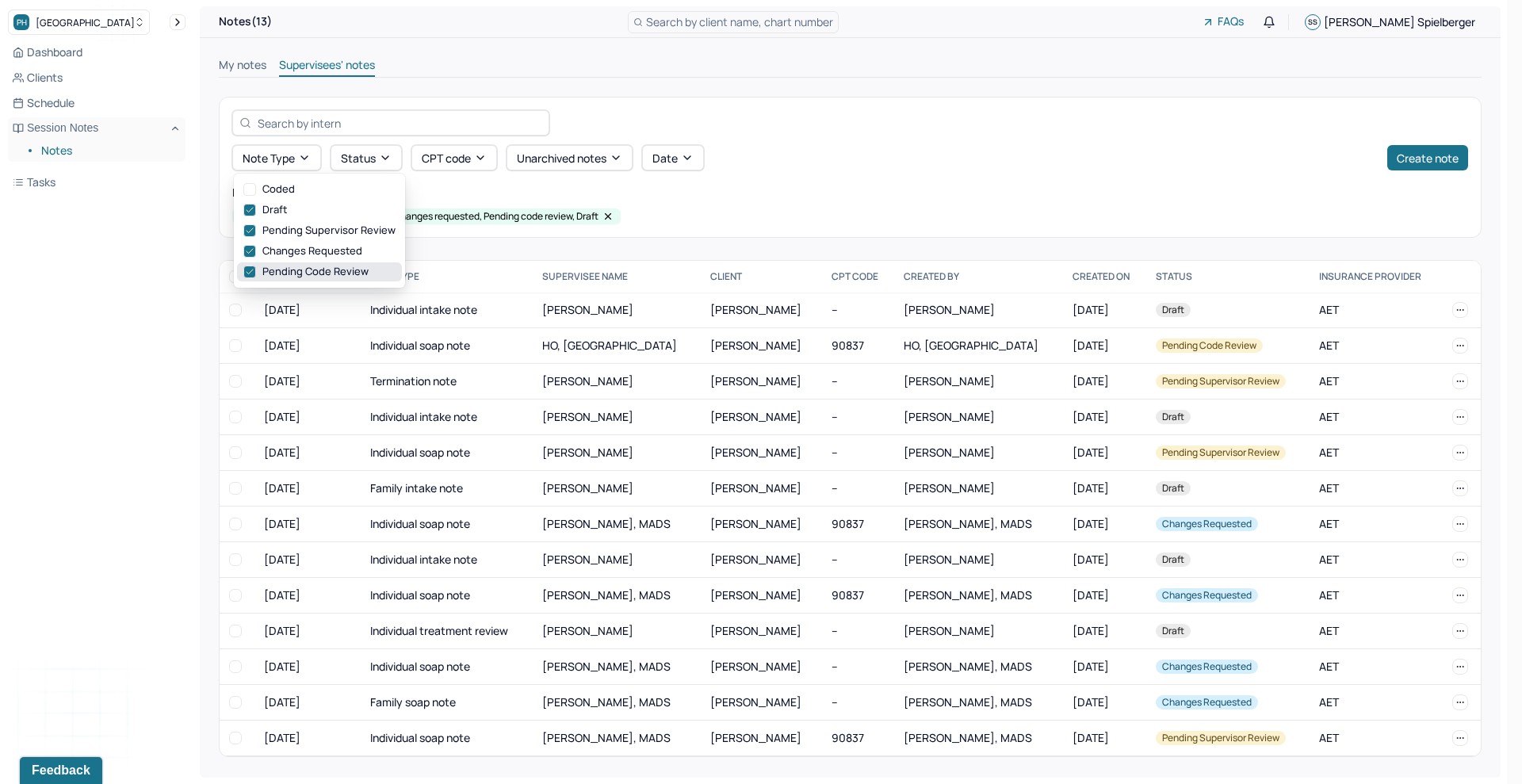 click on "Pending code review" at bounding box center (319, 272) 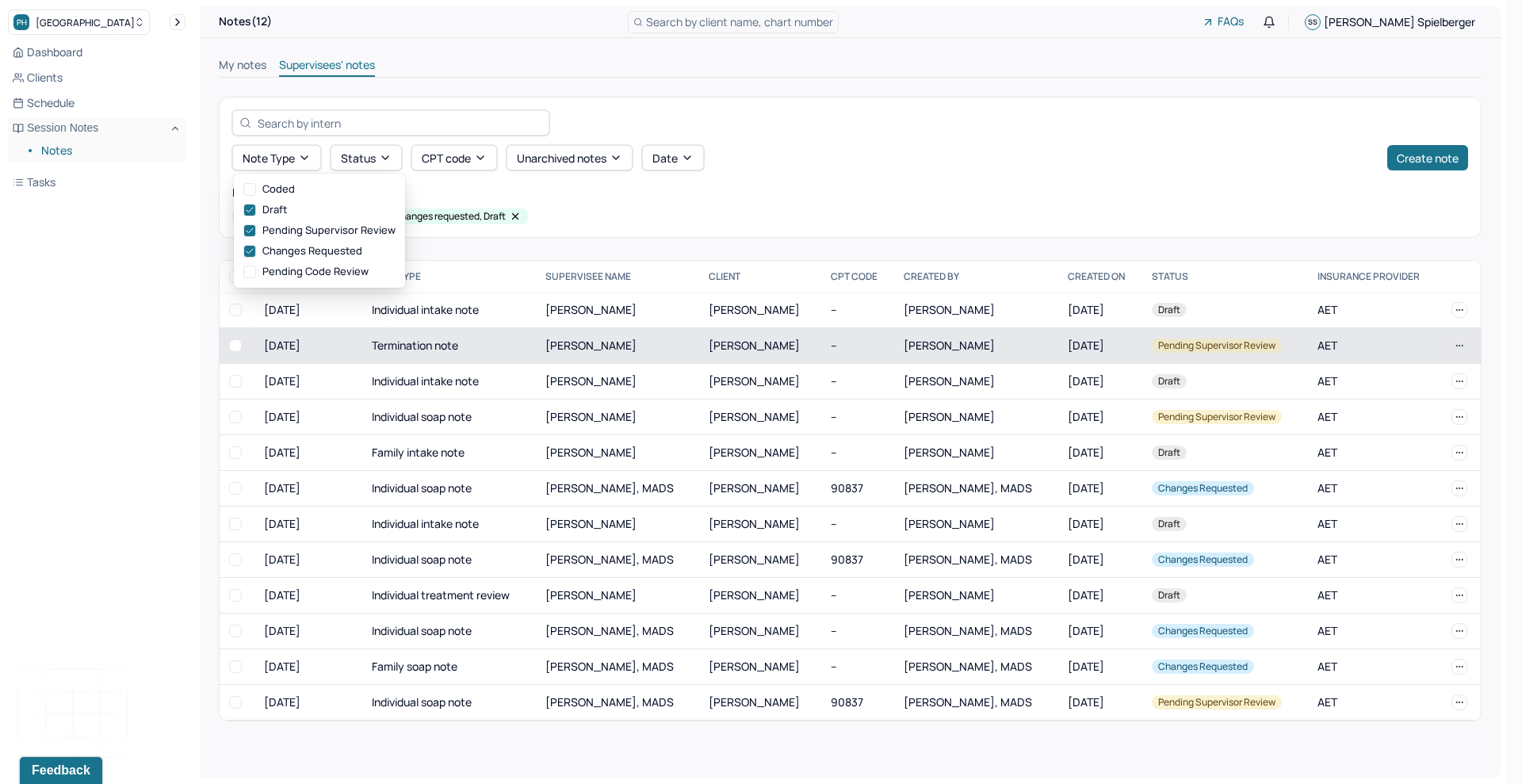 click on "BLAU, RACHEL" at bounding box center (949, 345) 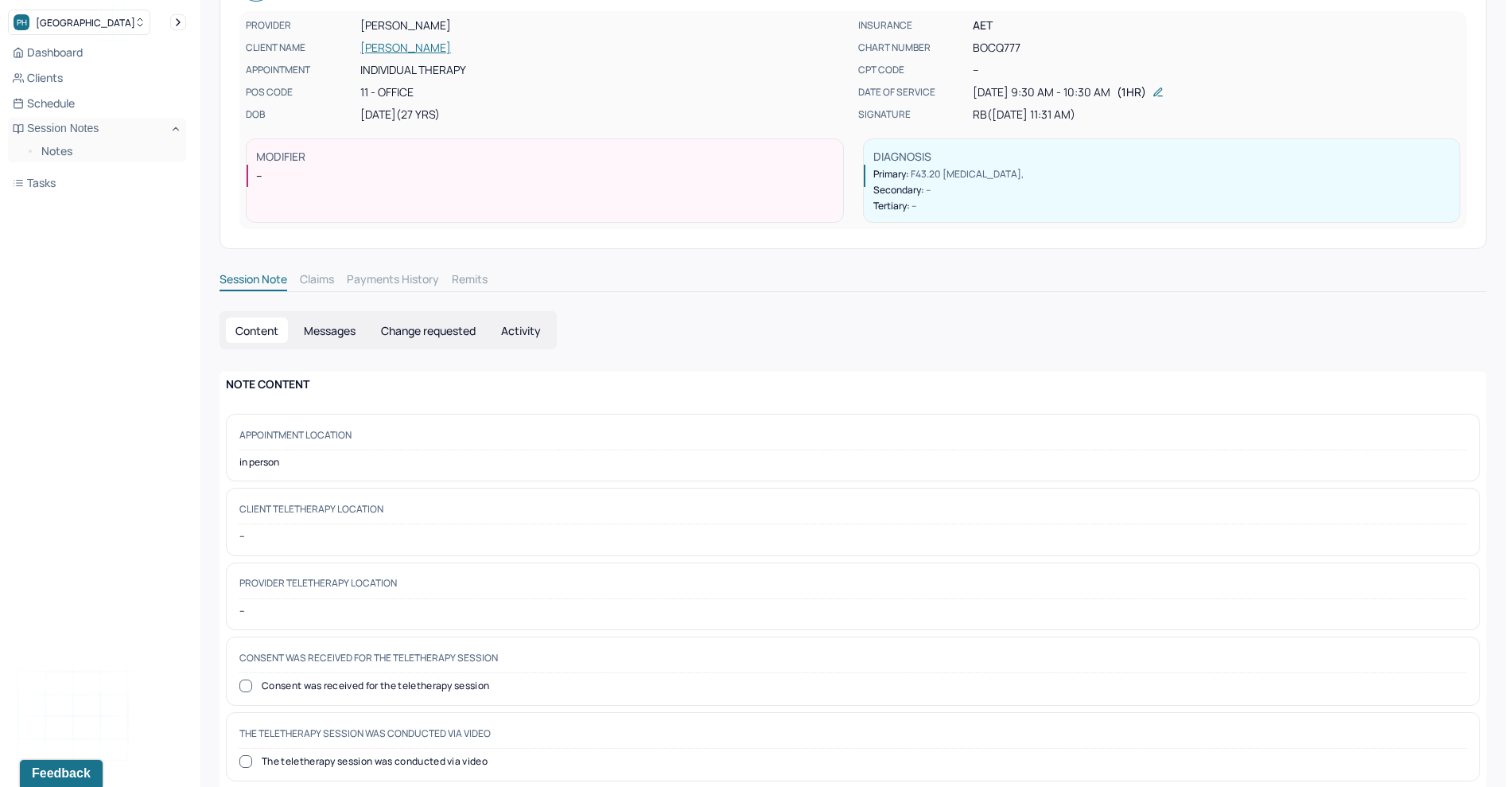 scroll, scrollTop: 0, scrollLeft: 0, axis: both 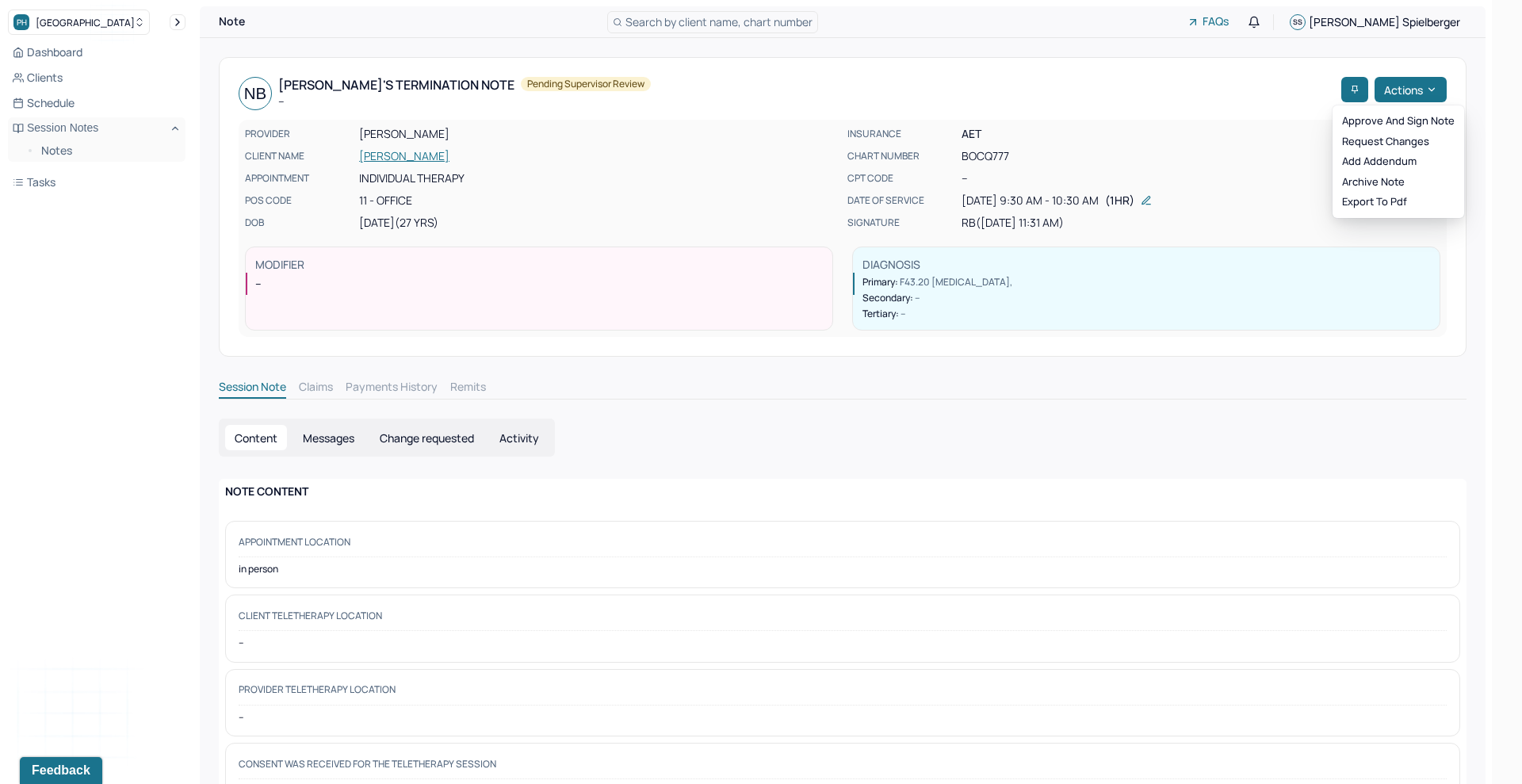 click 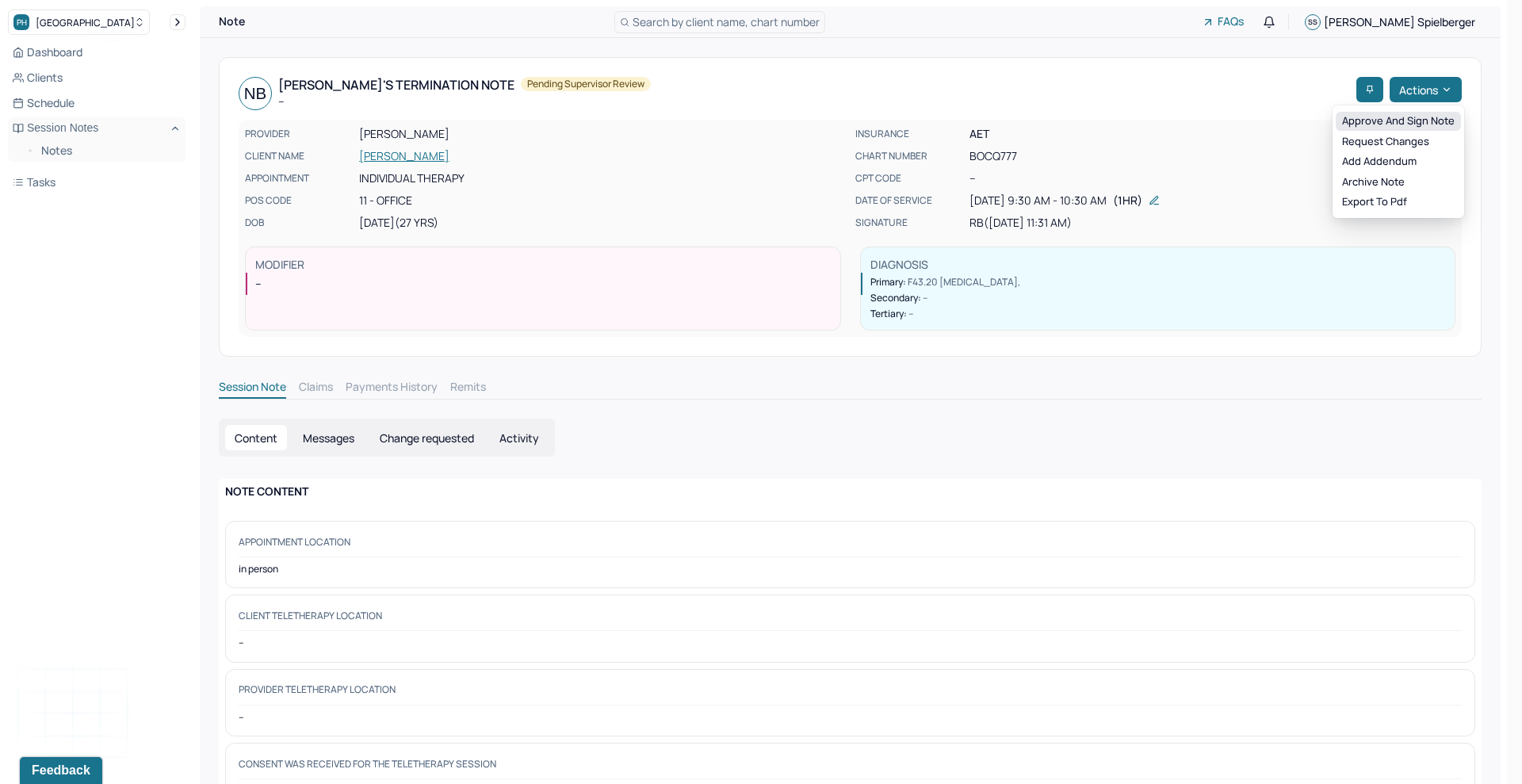 click on "Approve and sign note" at bounding box center (1398, 121) 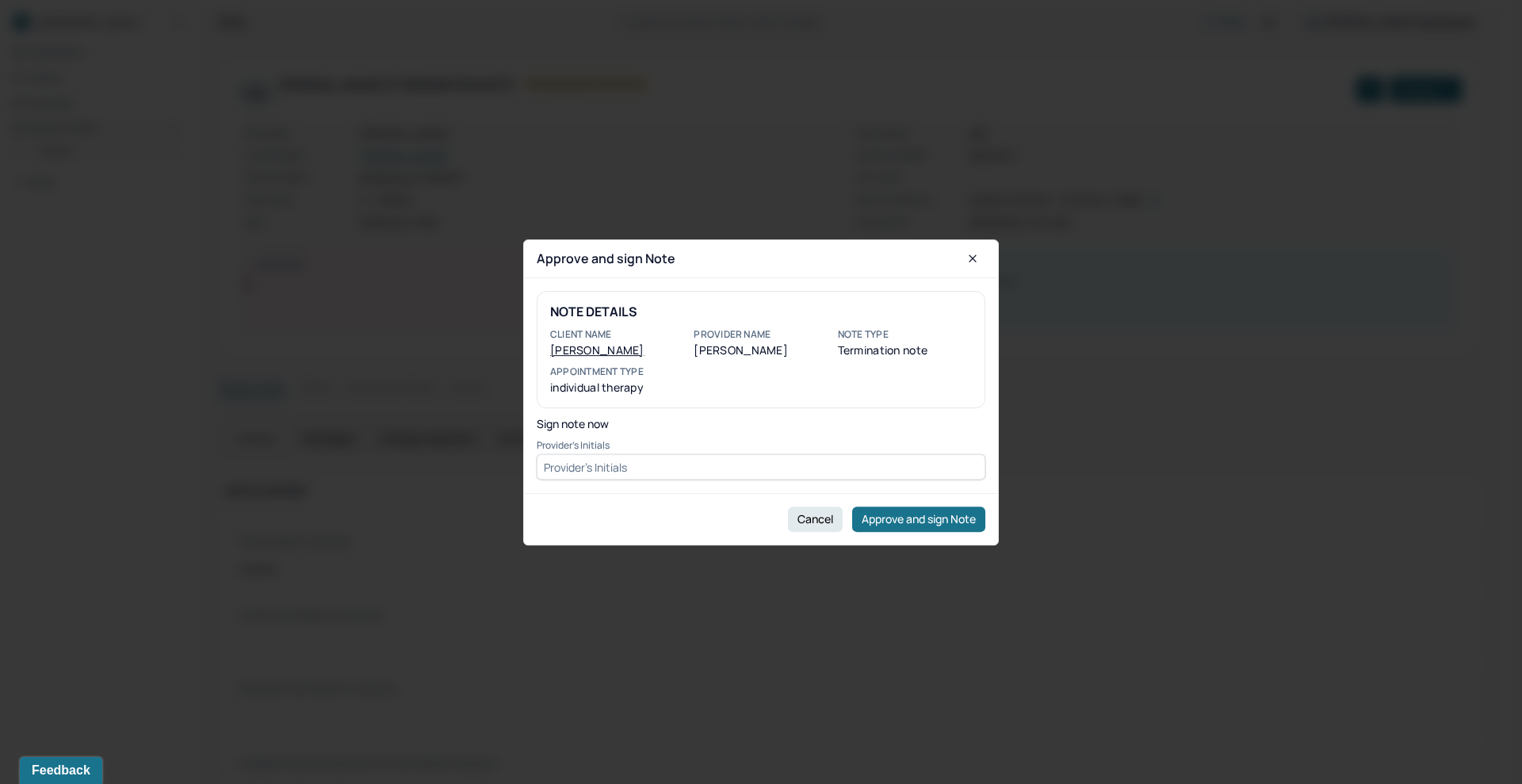 click at bounding box center (761, 467) 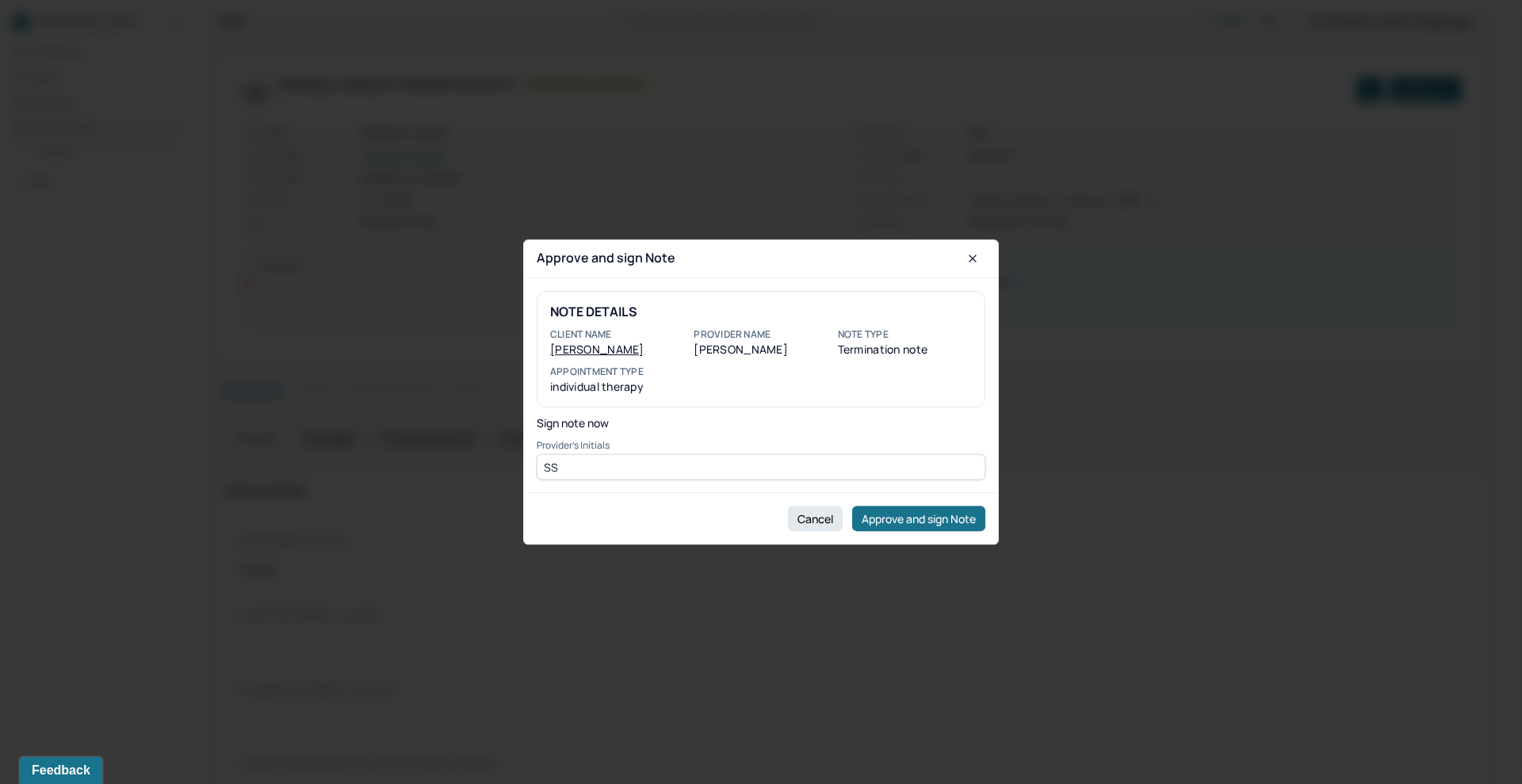 type on "SS" 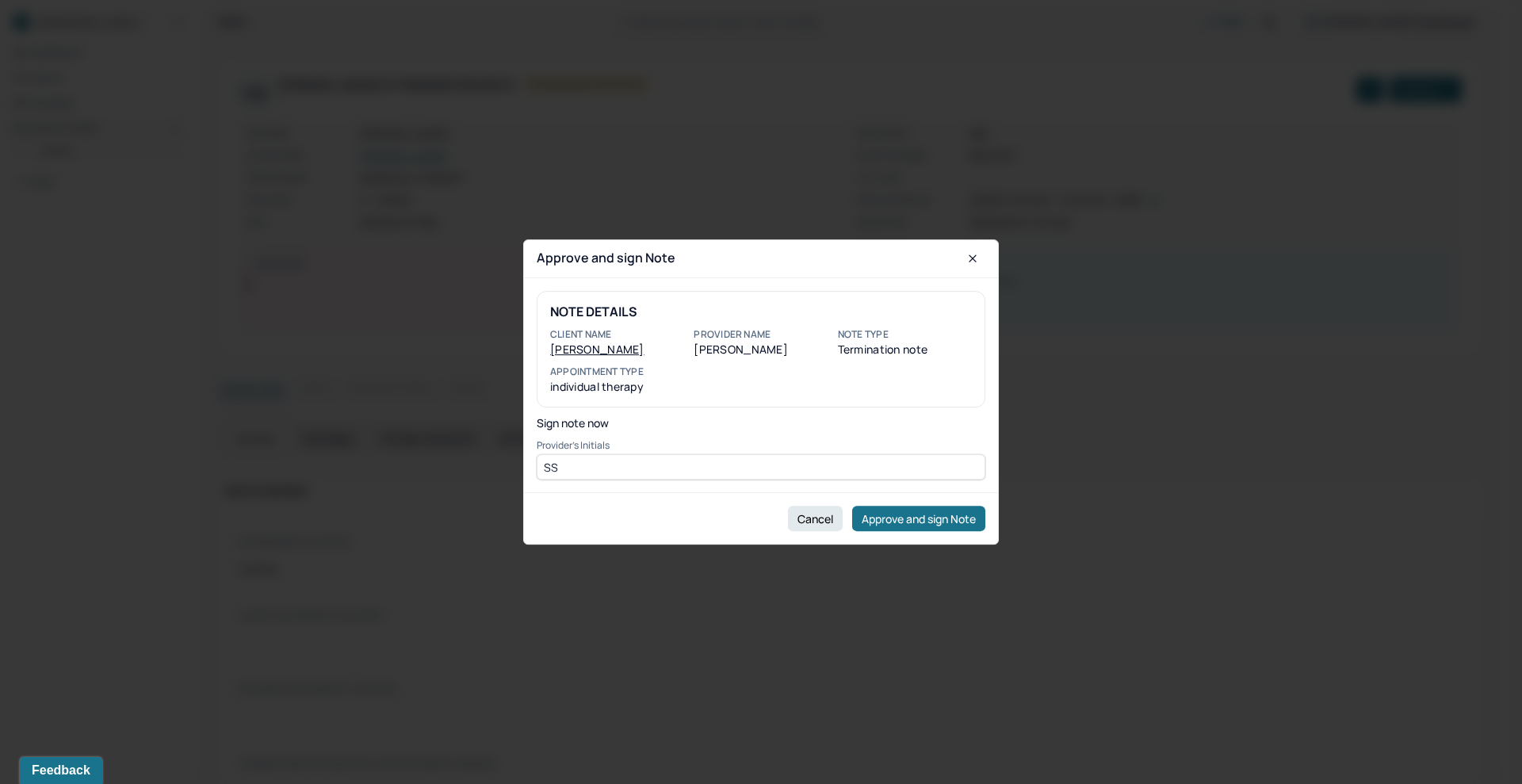 click on "Cancel Approve and sign Note" at bounding box center (761, 518) 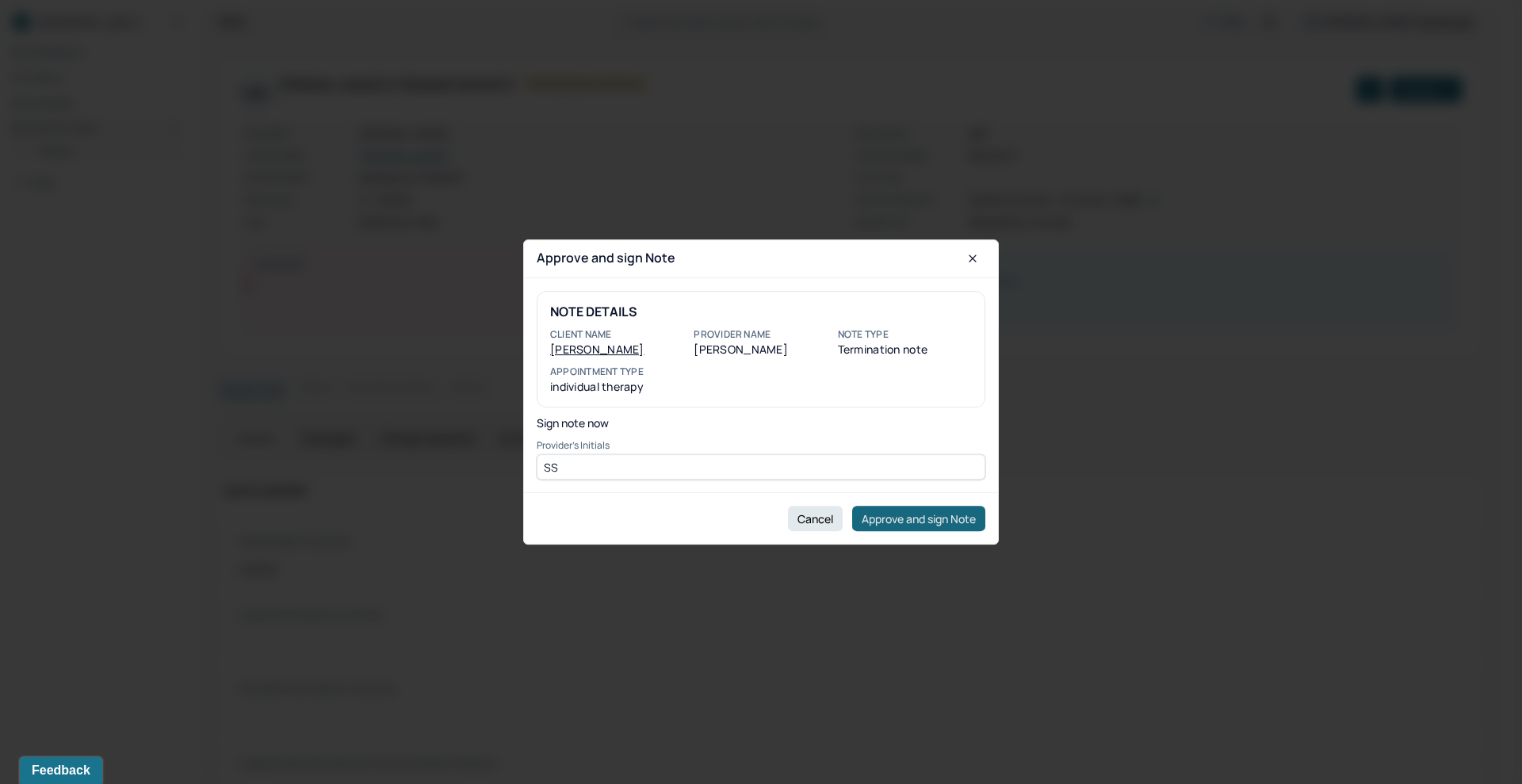 click on "Approve and sign Note" at bounding box center (919, 518) 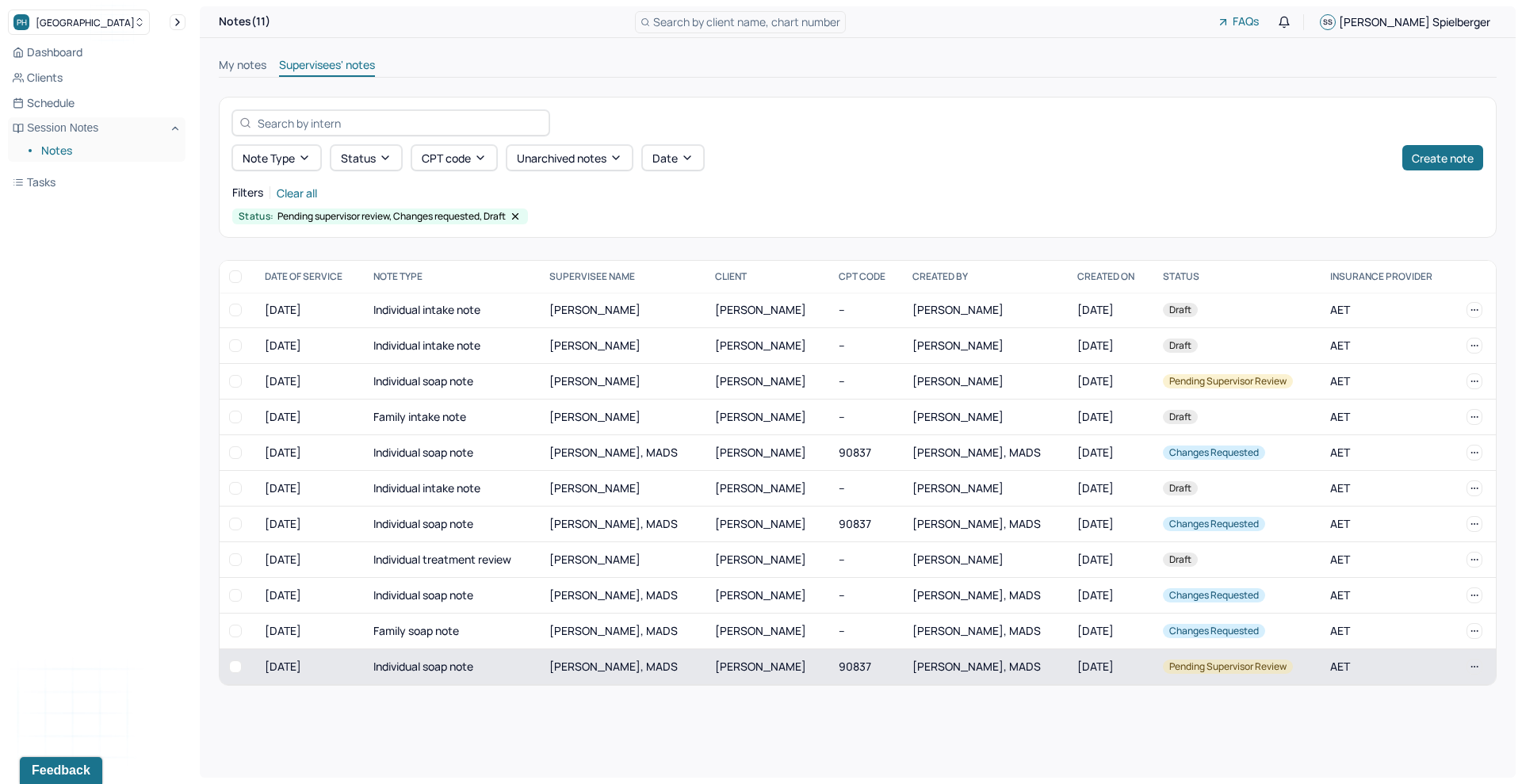 click on "Individual soap note" at bounding box center (452, 667) 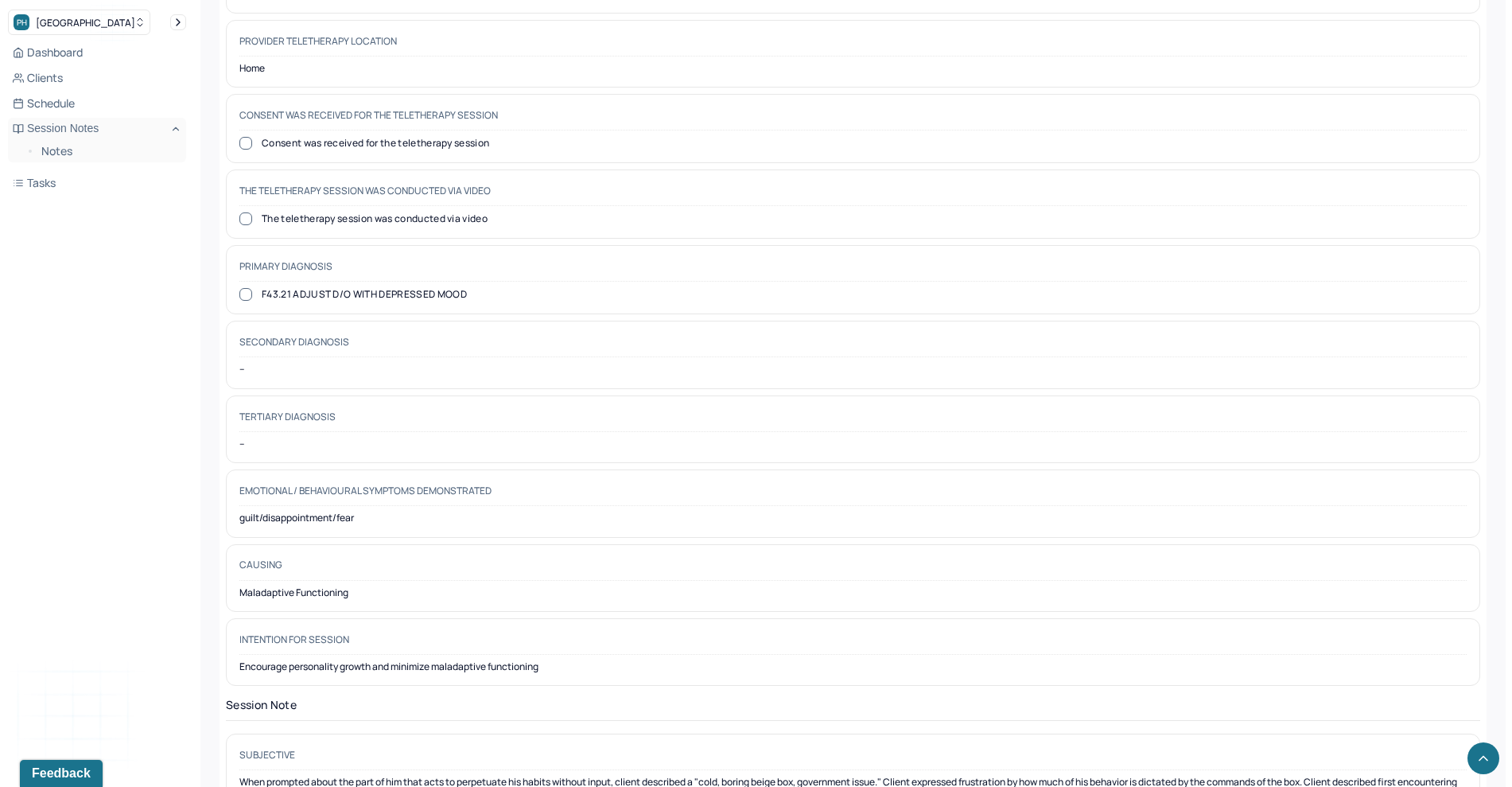 scroll, scrollTop: 0, scrollLeft: 0, axis: both 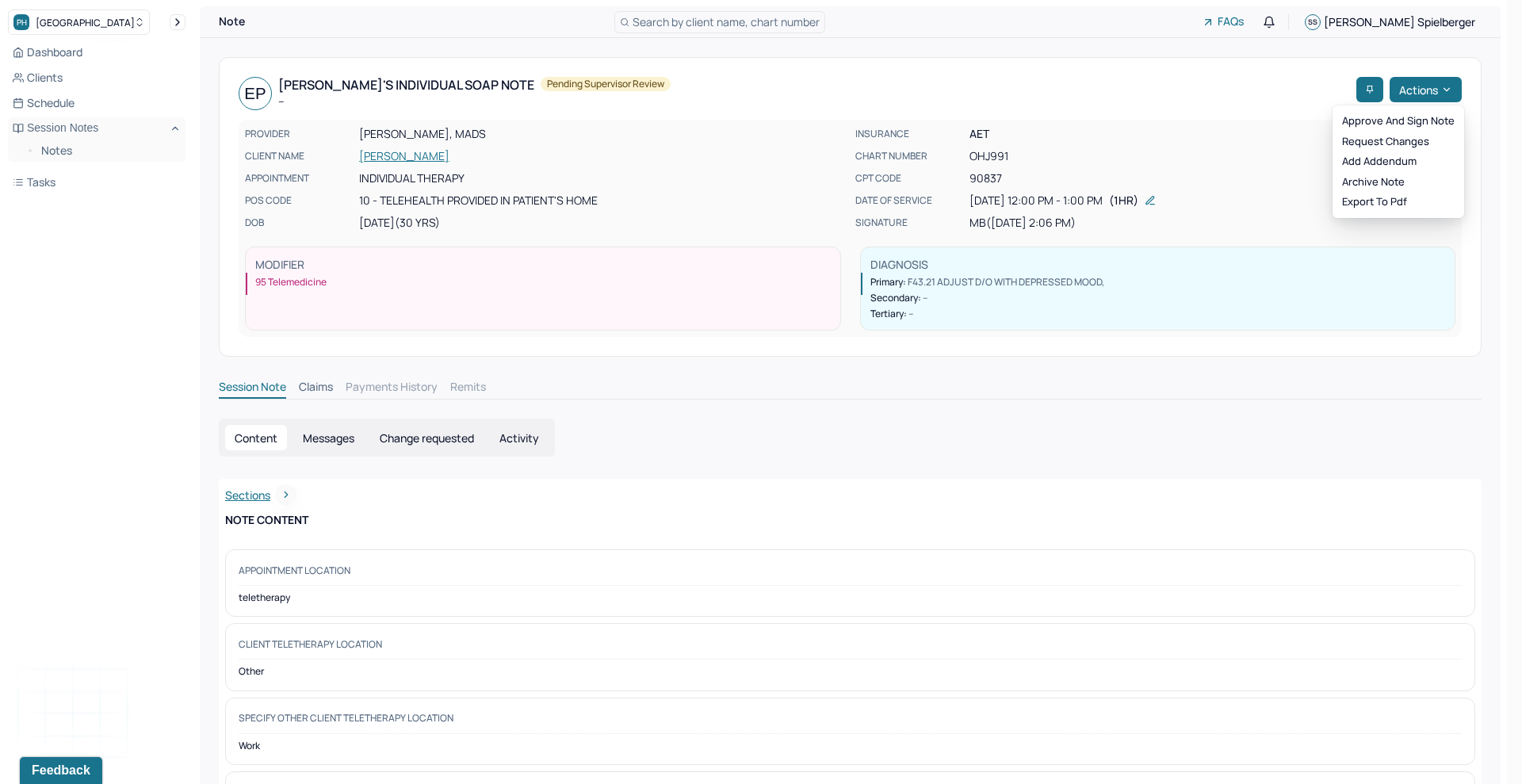 click on "Actions" at bounding box center [1425, 90] 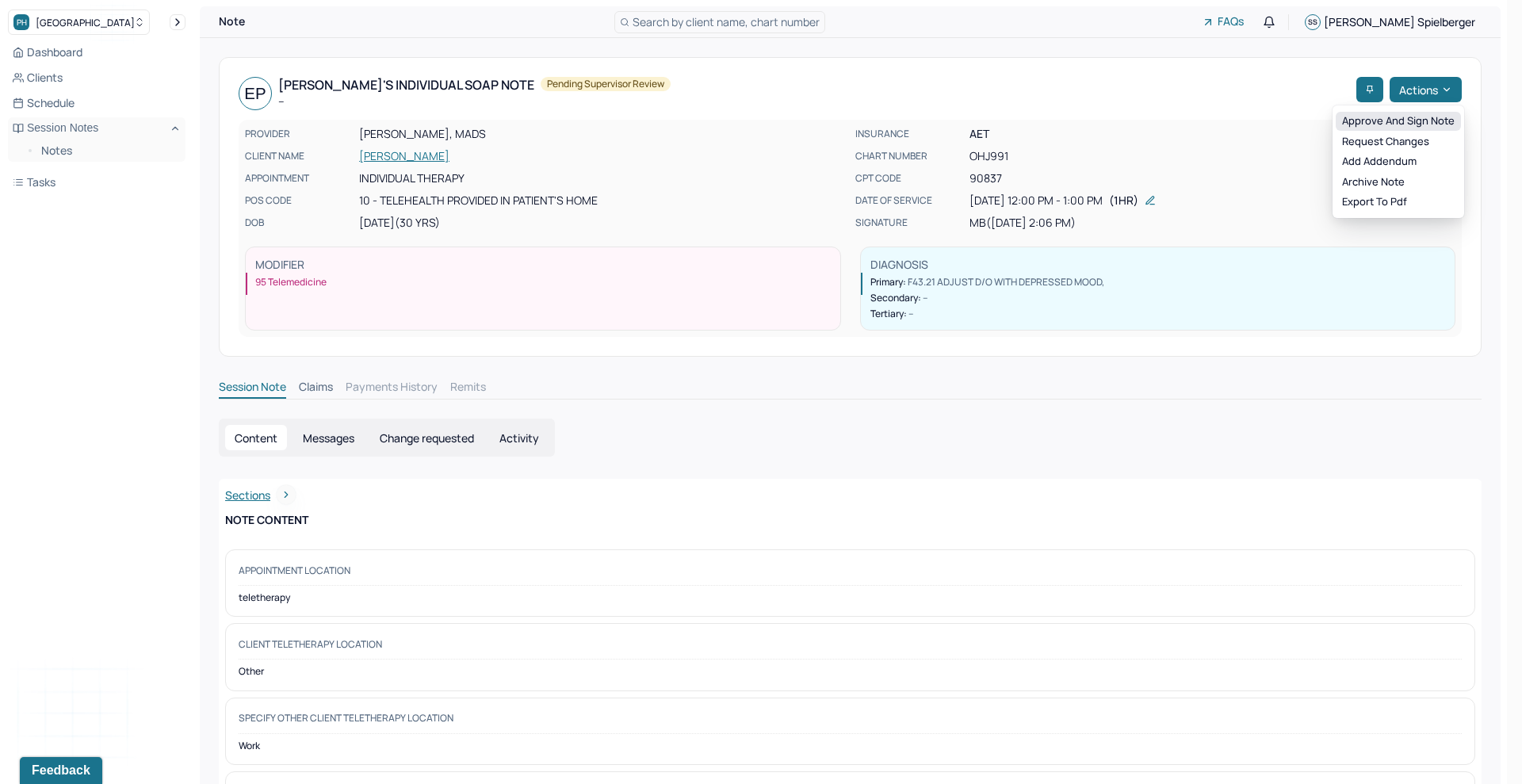 click on "Approve and sign note" at bounding box center [1398, 121] 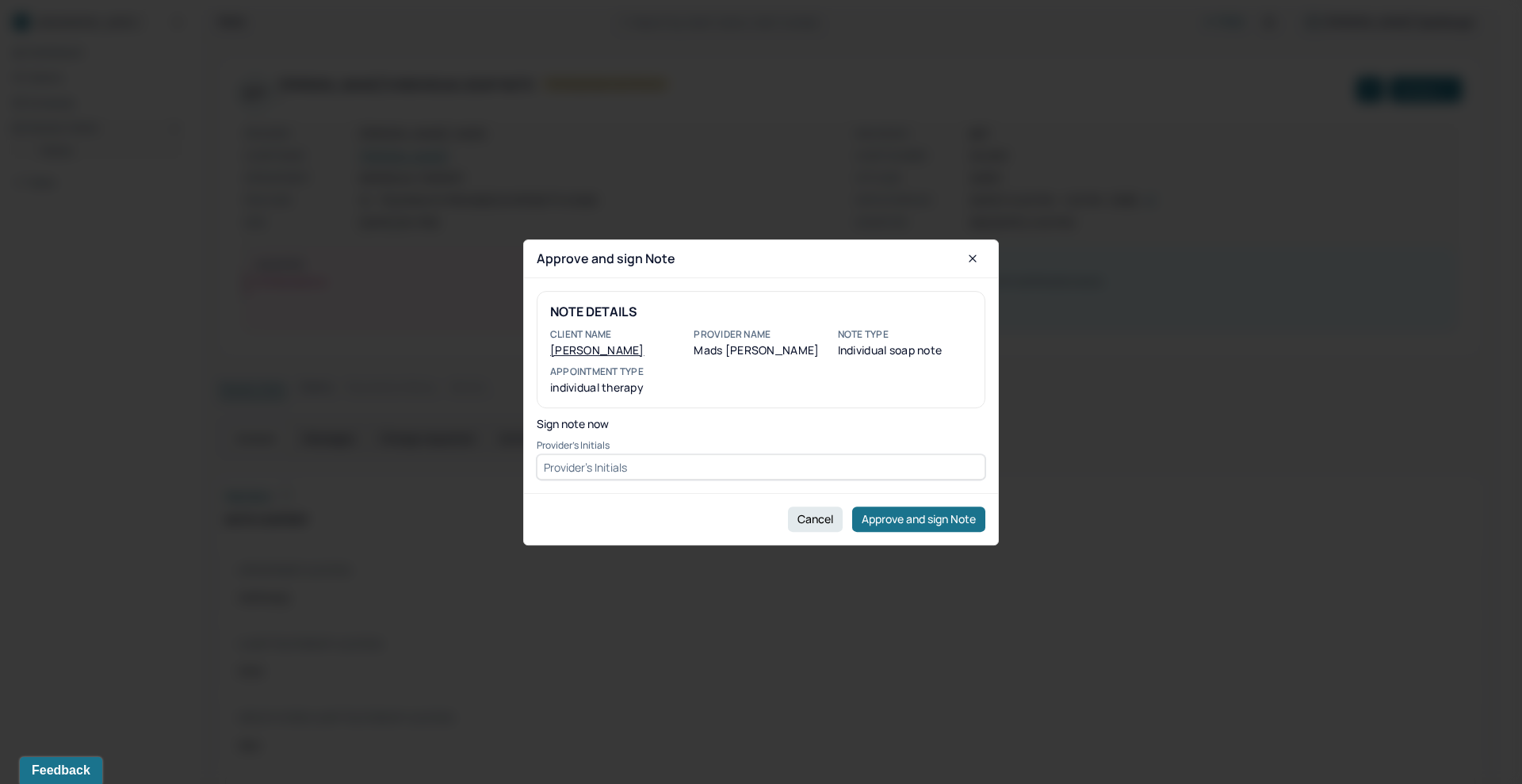 click at bounding box center [761, 467] 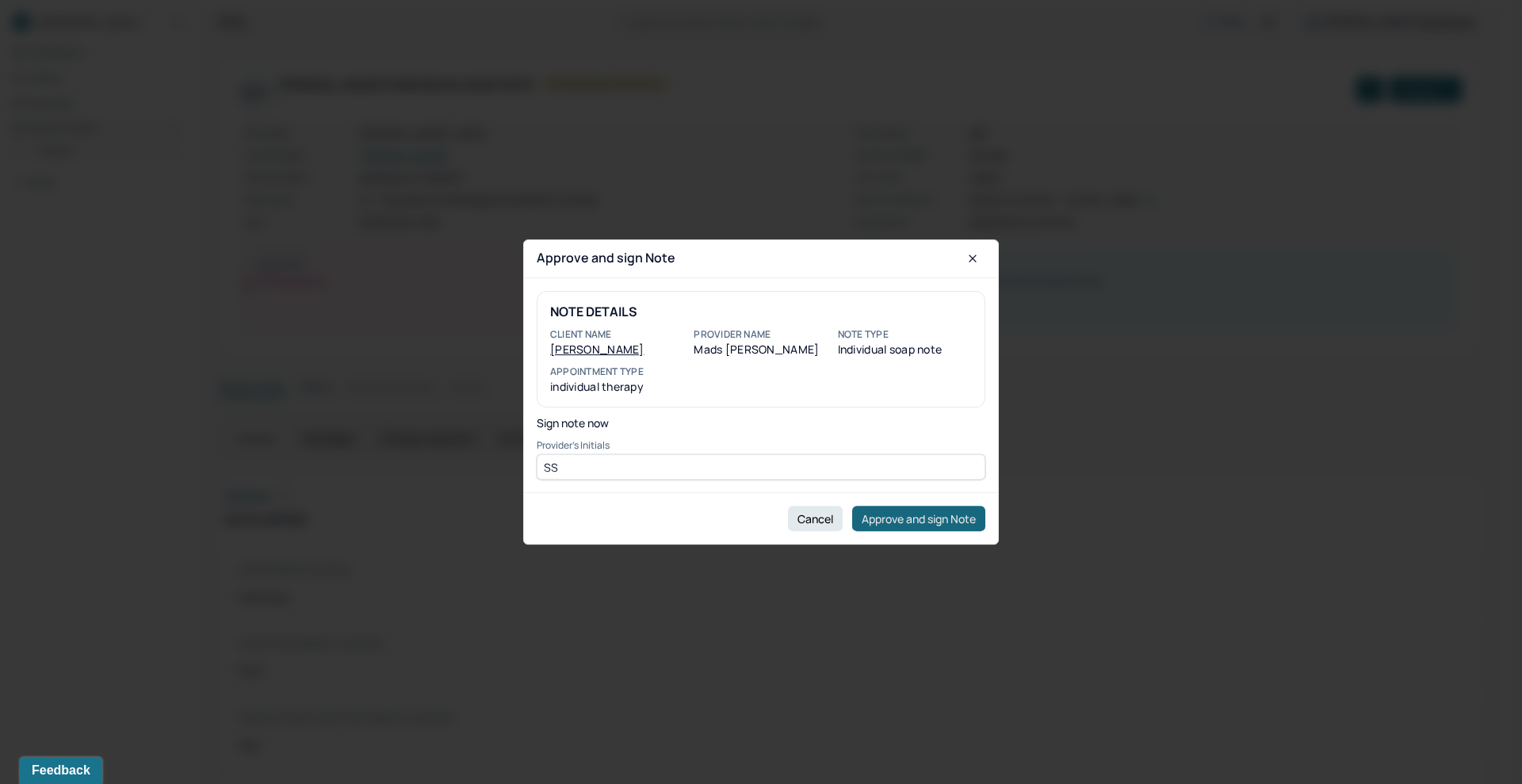 type on "SS" 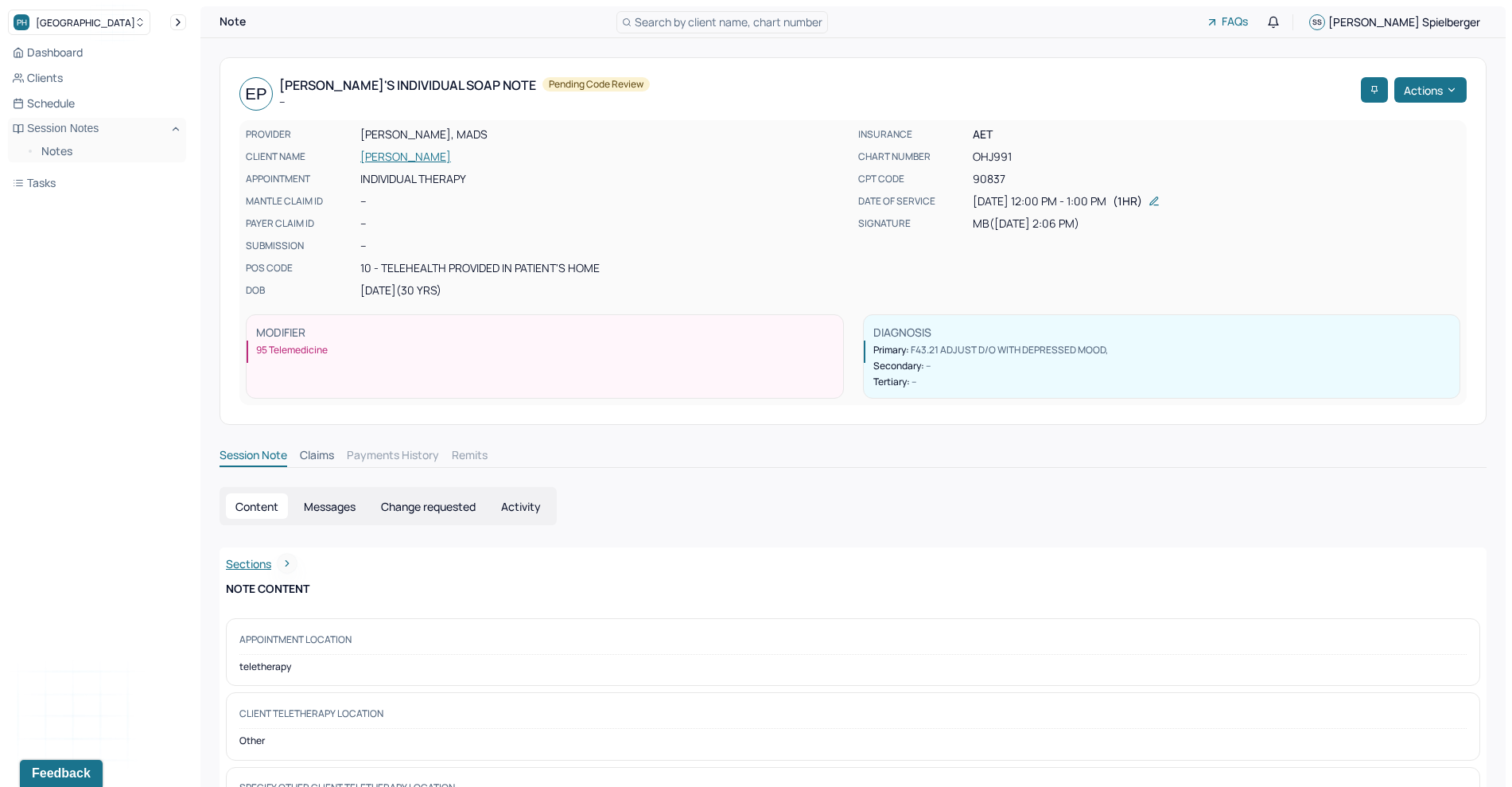 click on "Change requested" at bounding box center (428, 506) 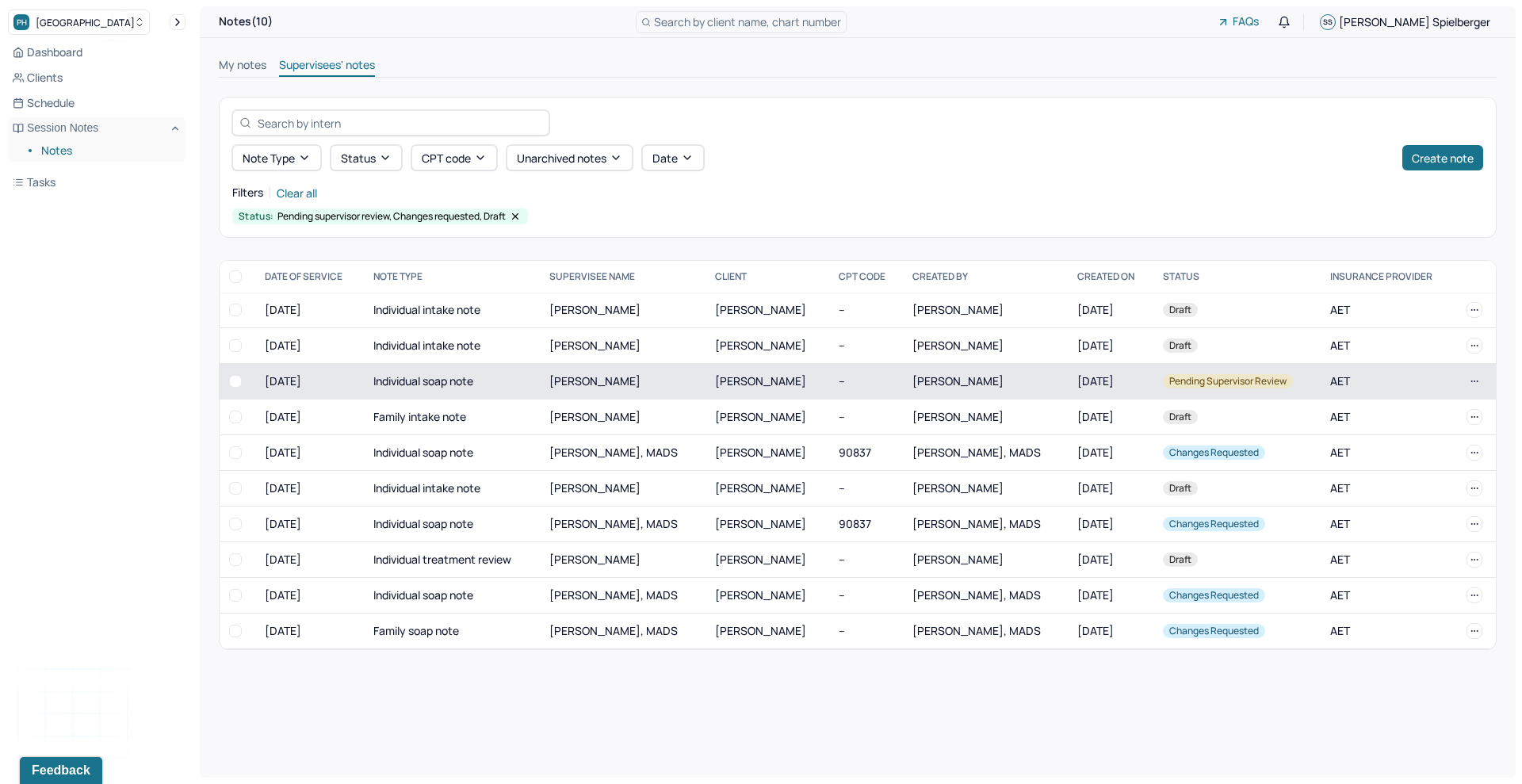 click on "[DATE]" at bounding box center [1111, 381] 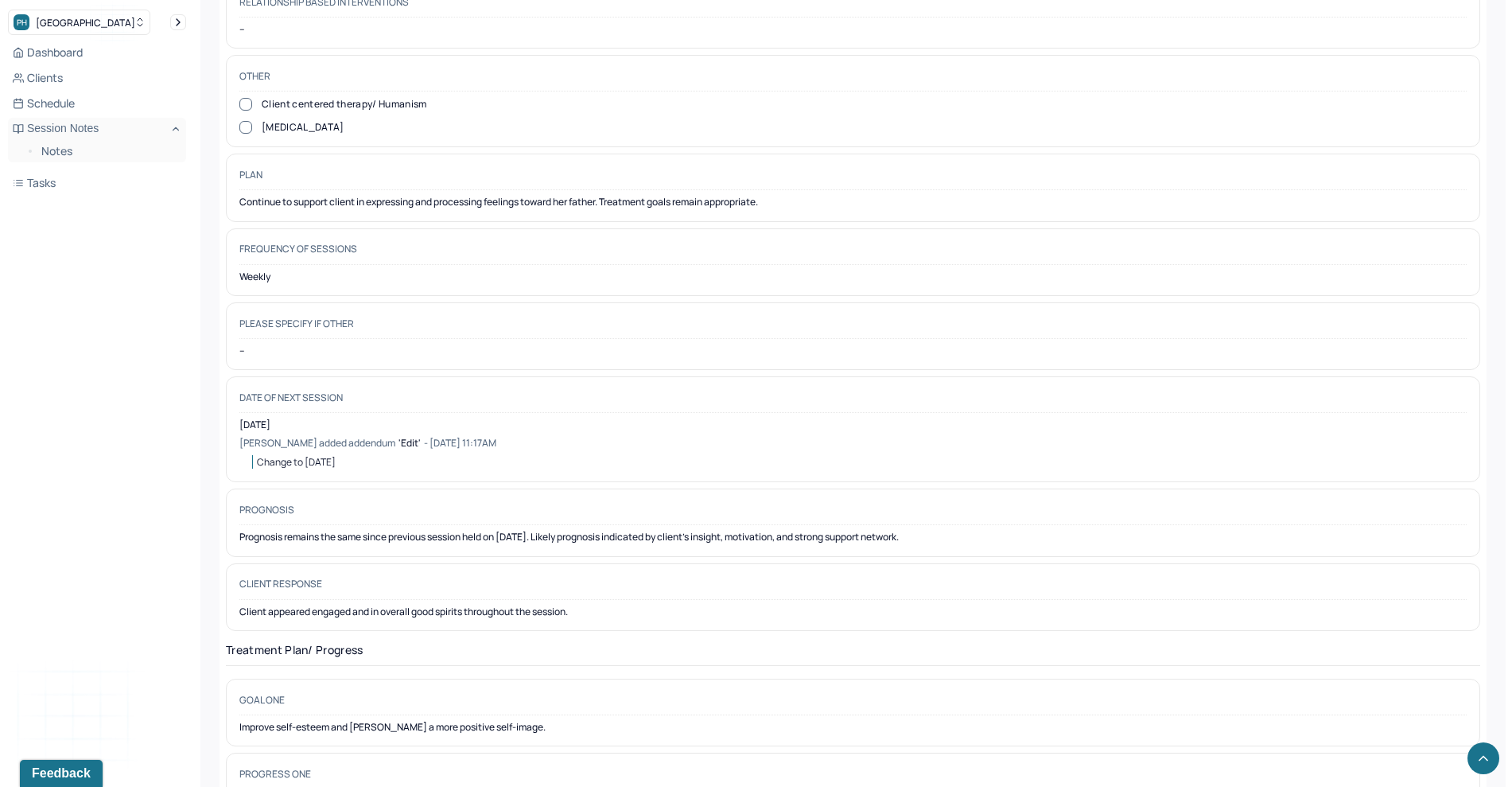 scroll, scrollTop: 1788, scrollLeft: 0, axis: vertical 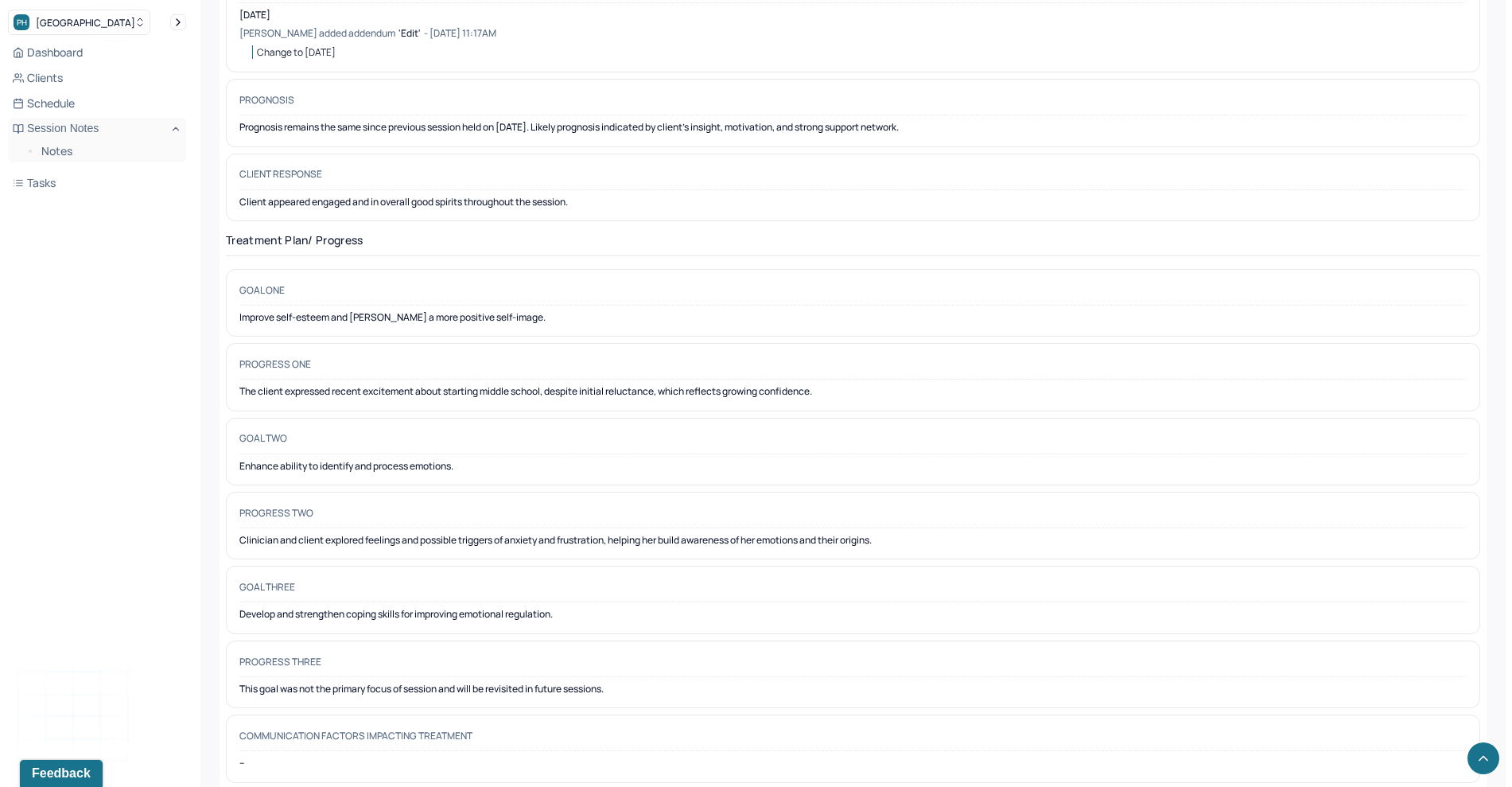 click on "This goal was not the primary focus of session and will be revisited in future sessions." at bounding box center [853, 689] 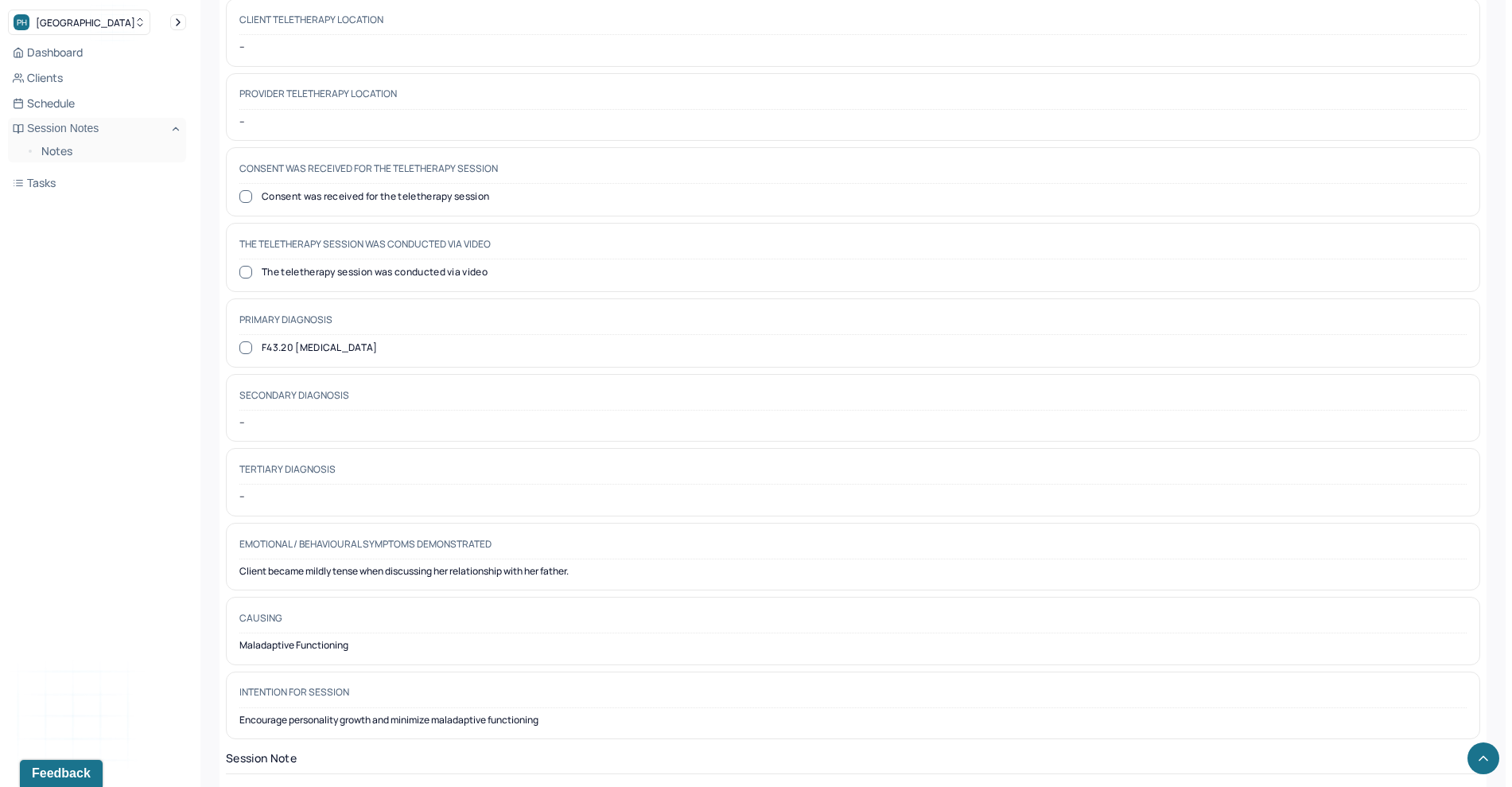 scroll, scrollTop: 0, scrollLeft: 0, axis: both 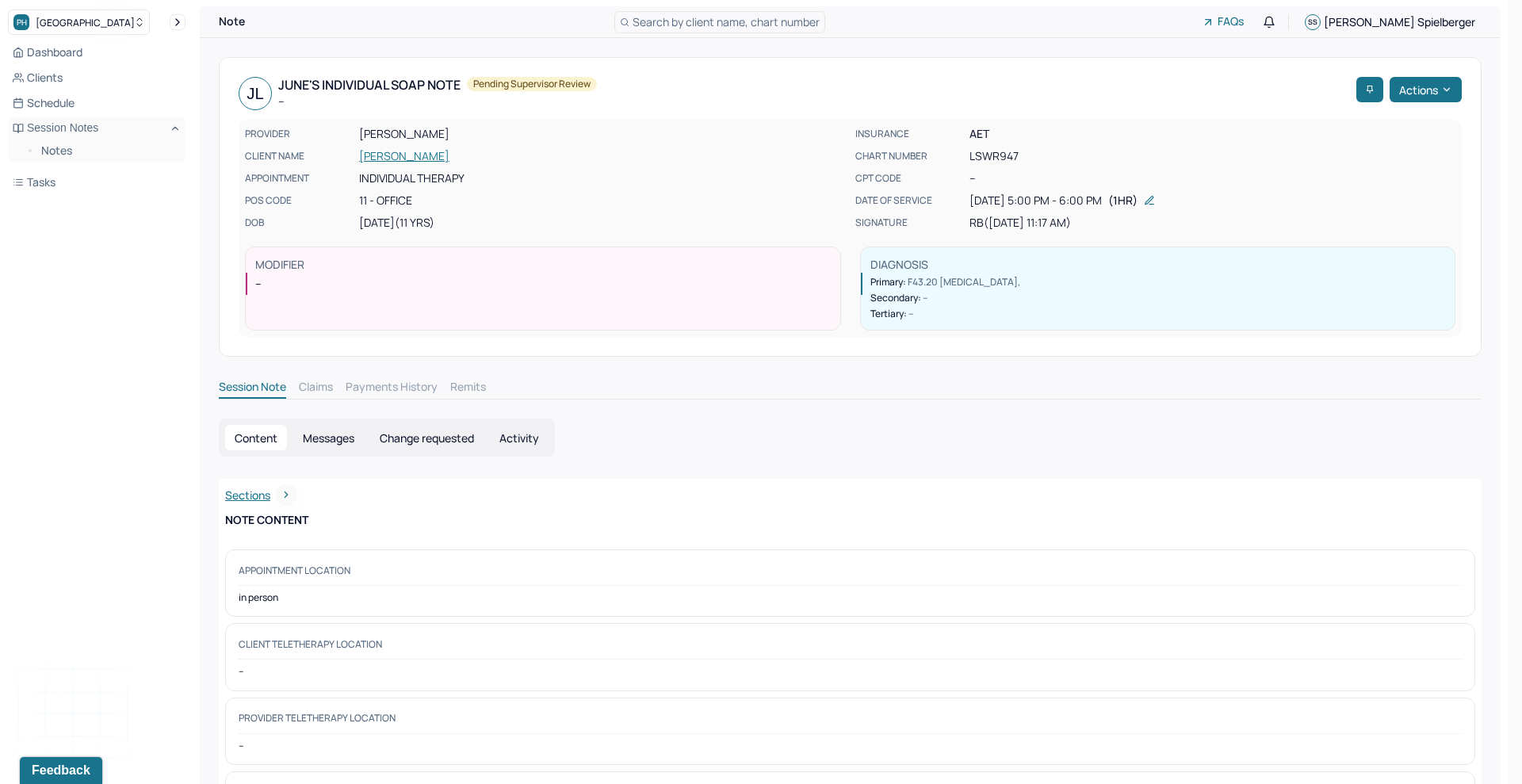 click on "Actions" at bounding box center (1425, 90) 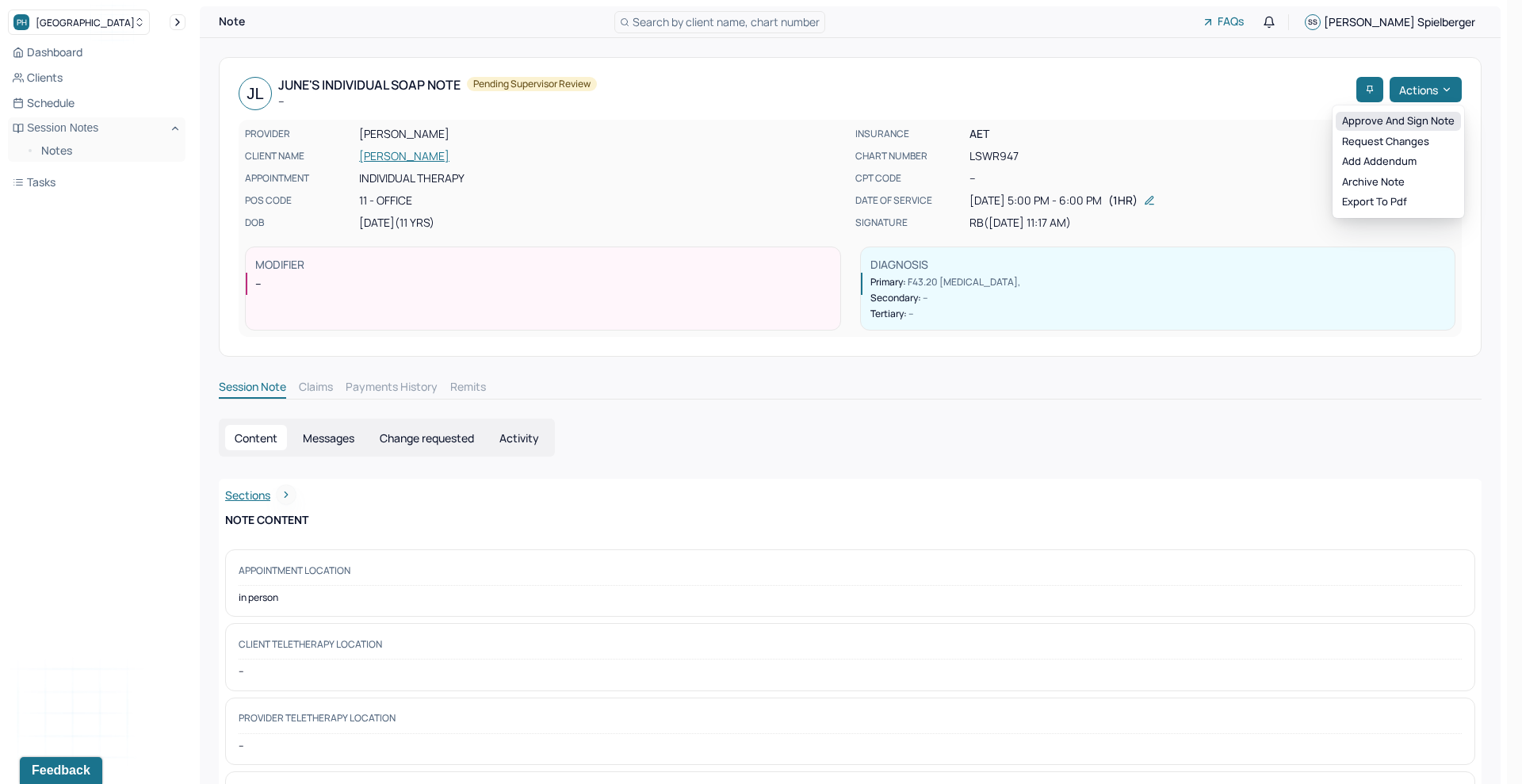 click on "Approve and sign note" at bounding box center (1398, 121) 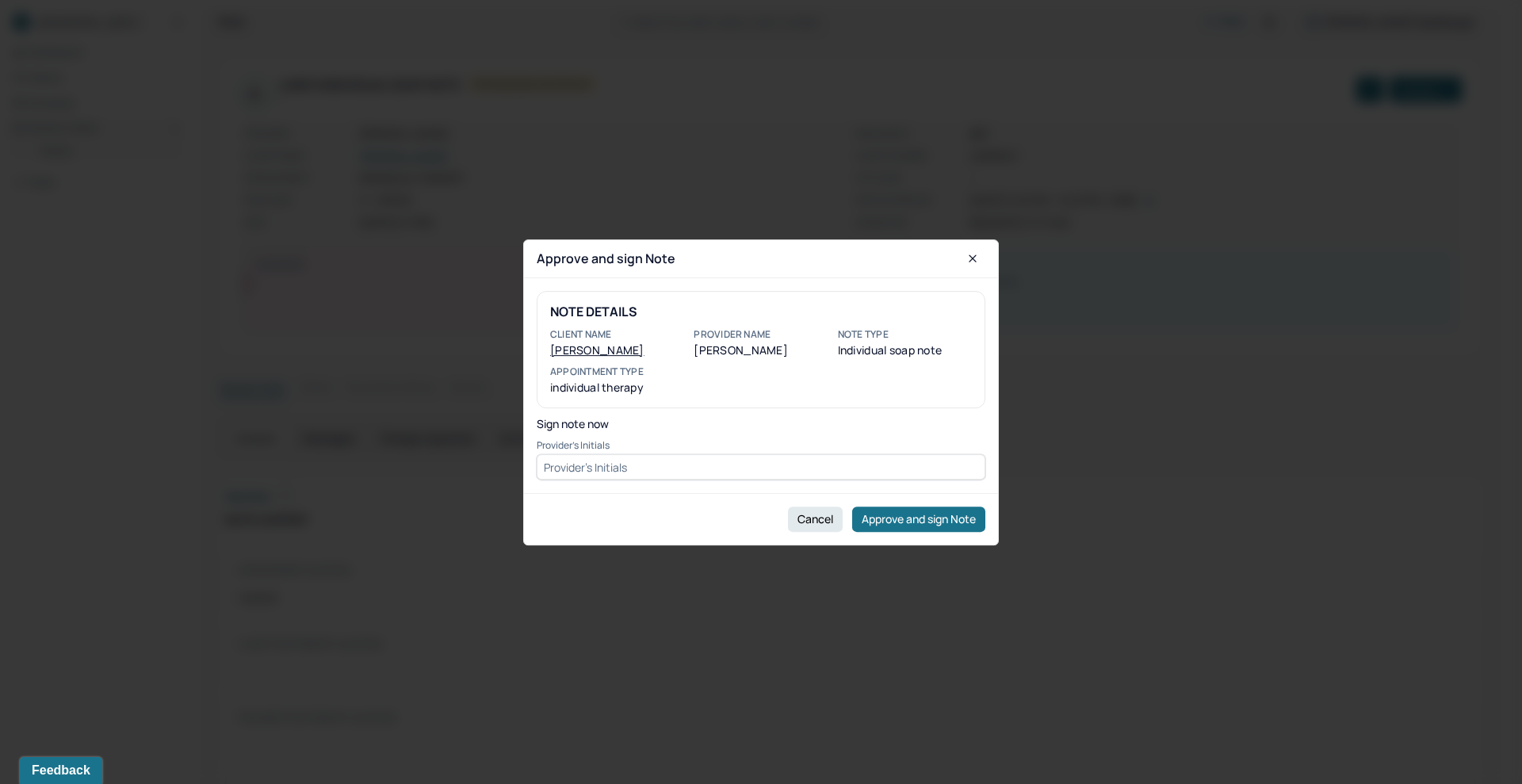 click on "Sign note now" at bounding box center (761, 423) 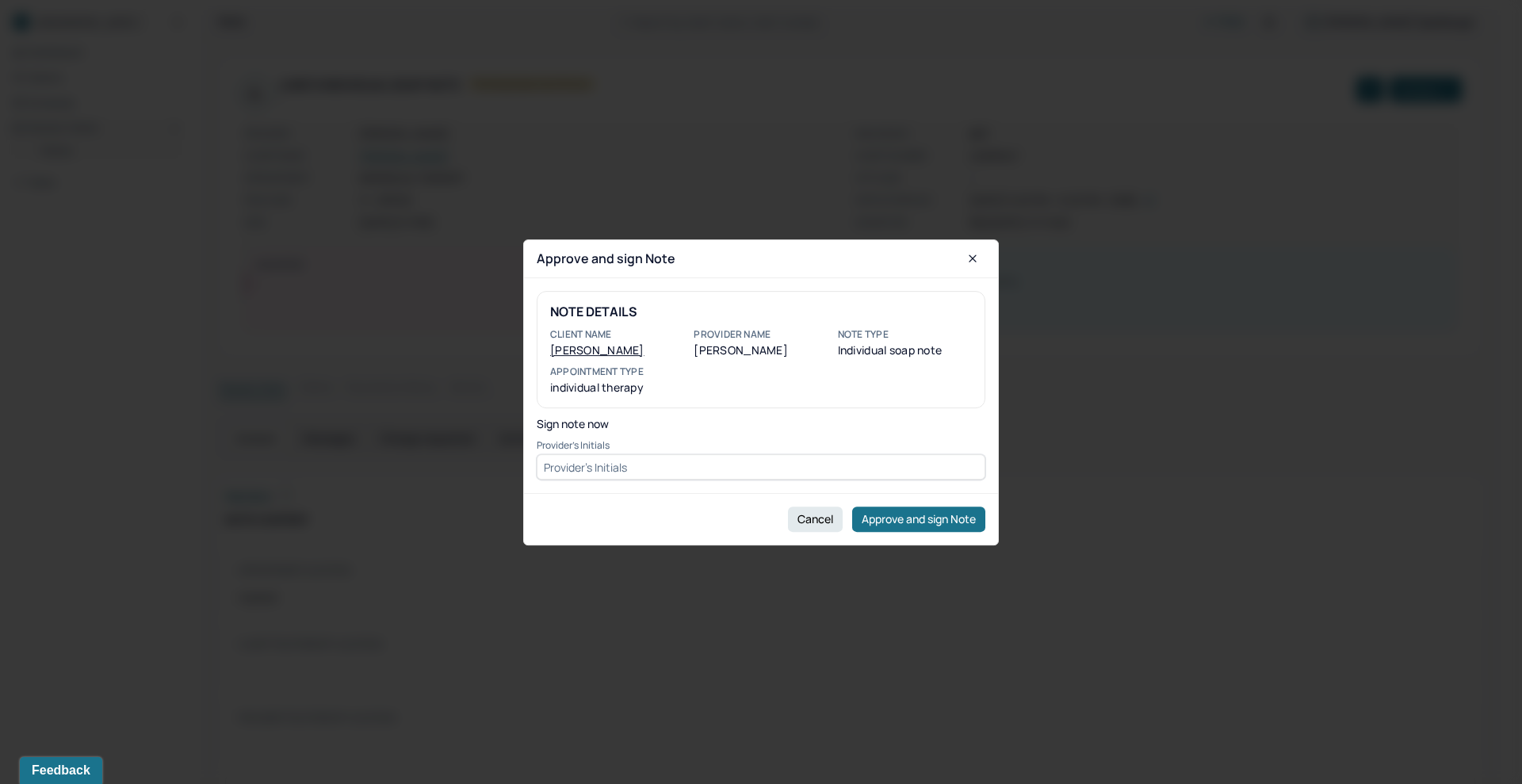 click at bounding box center [761, 467] 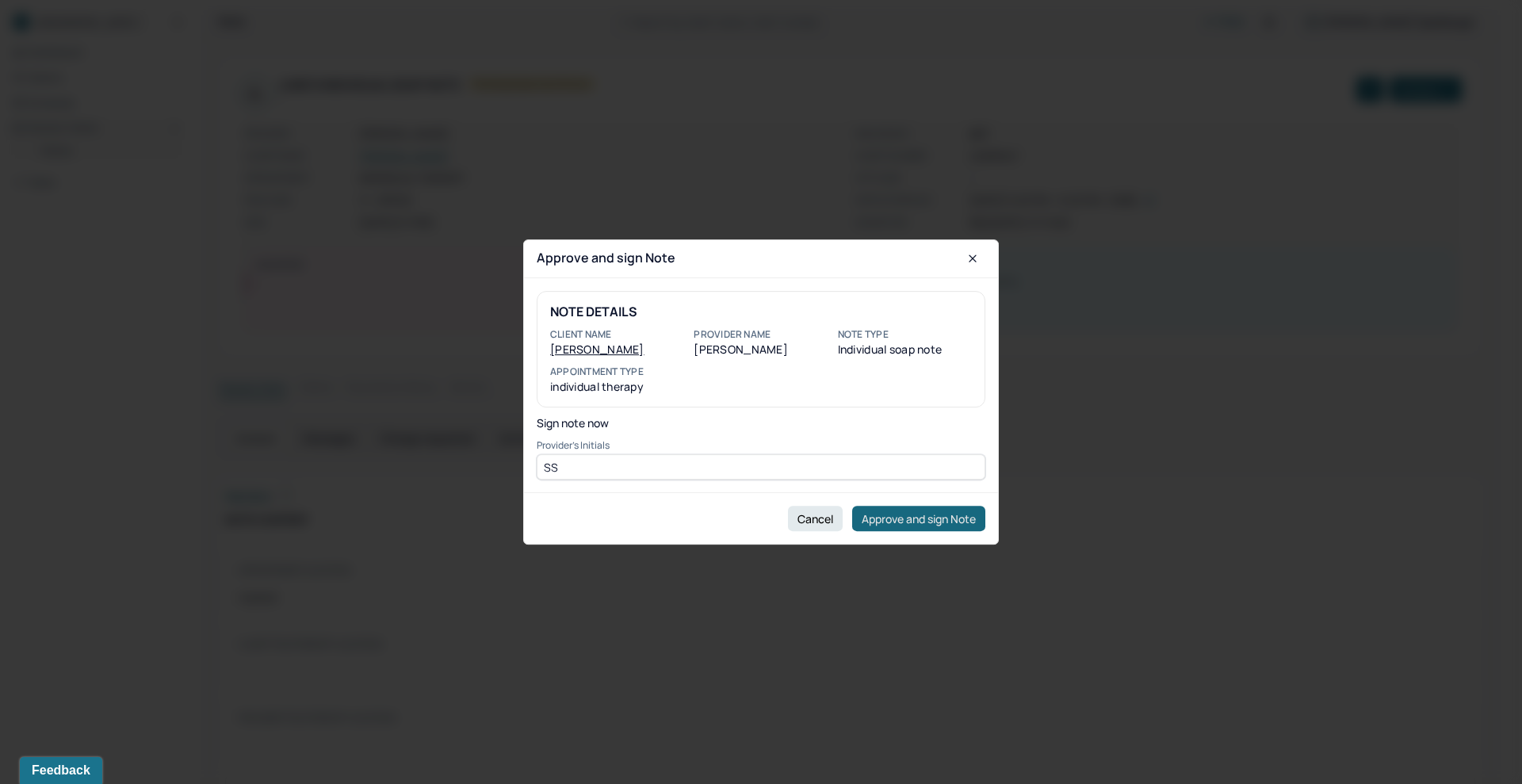 type on "SS" 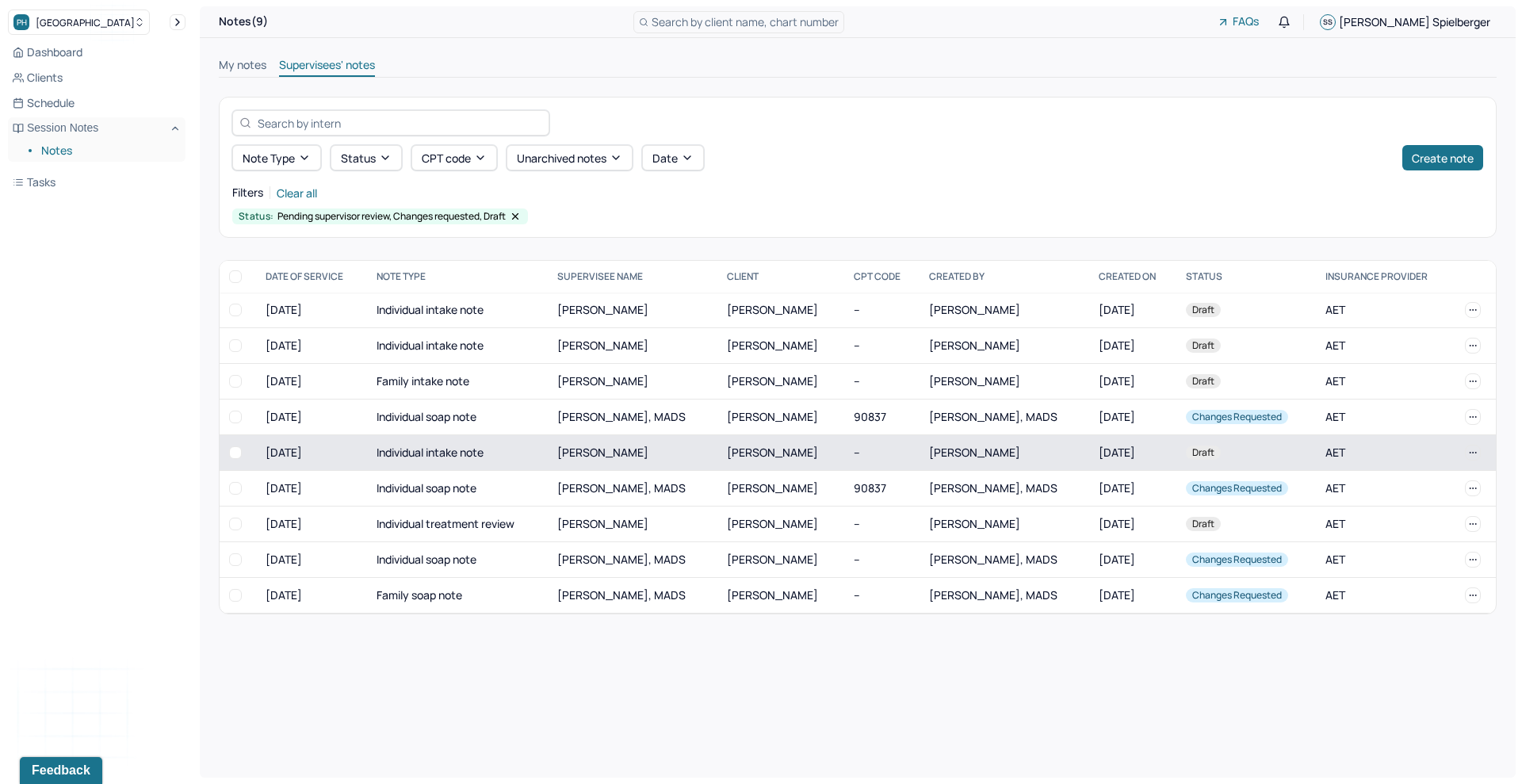 click on "SPIELBERGER, STEPHANIE" at bounding box center [974, 452] 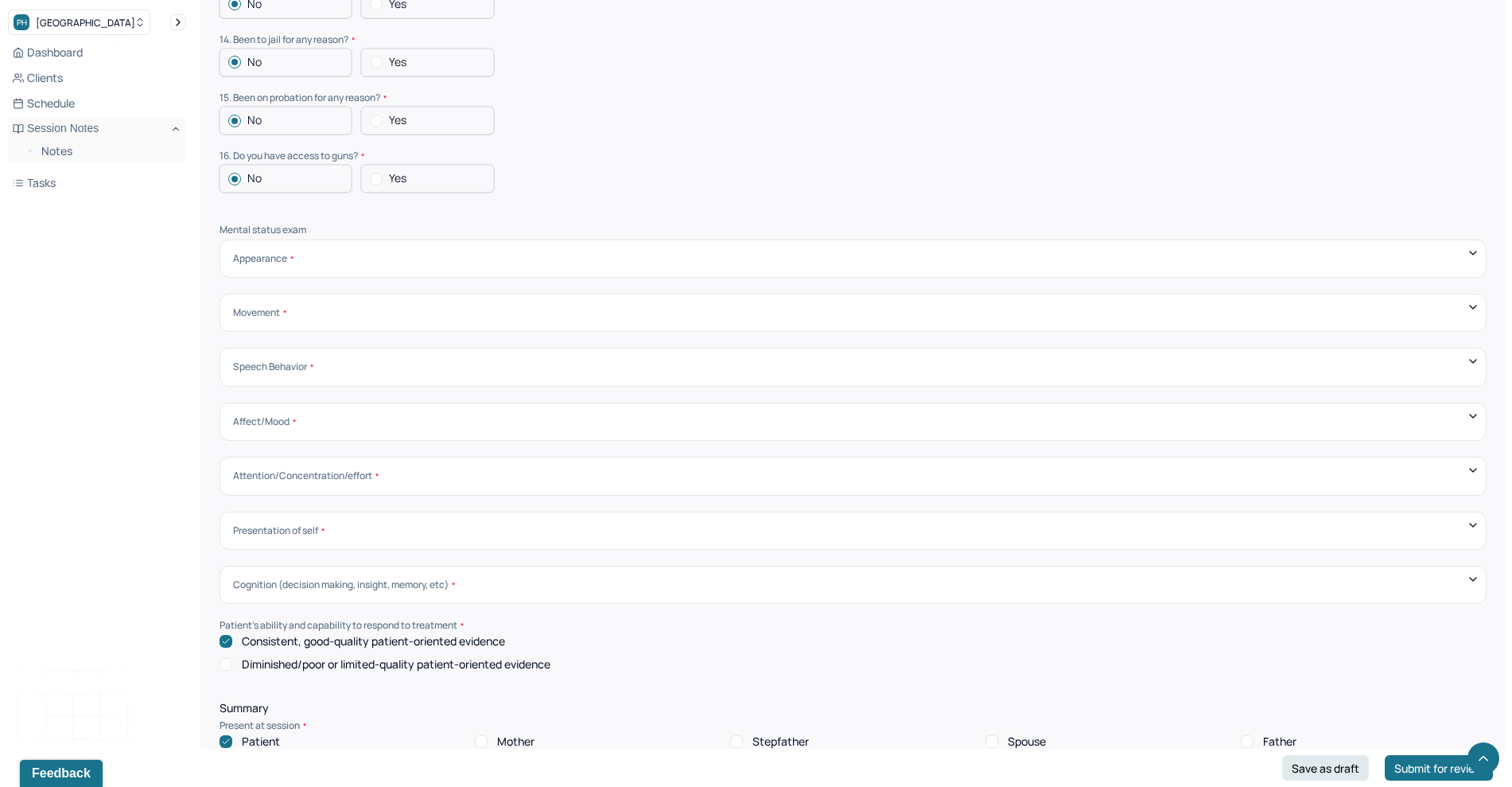 scroll, scrollTop: 4995, scrollLeft: 0, axis: vertical 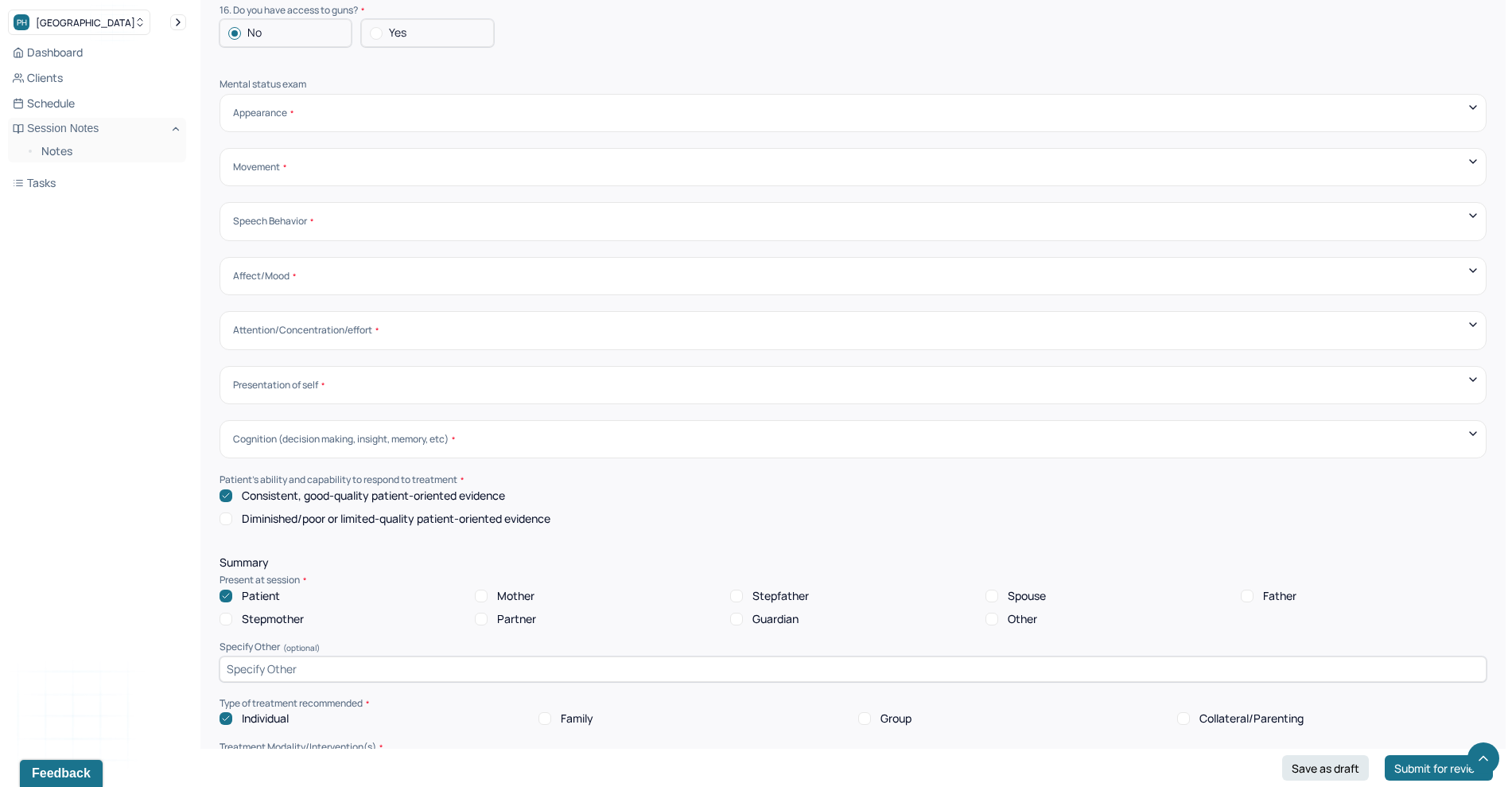 click on "Mental status exam Appearance Neat Unkempt Thin Average Overweight Pale Tanned Movement Coordinated Uncoordinated Mannerisms/oddities Good eye contact Kept eyes downcast Stared into space Speech Behavior Unintelligible Stammer/stutter Mumbles Clear Precise Strident Distant Squeaky Squeaky Soft Weak Normal Strident Hurried Loud Affect/Mood Blunted Constricted Normal Broad Inappropriate Indifferent to problems Congruent Irritated Hostile Flushing Dizziness Can't sit still Panicked Fearful Wretched Melancholy Sad Hopeless Bored Sorrow Grief Flight of ideas Manic Hypomanic Ashamed Embarrassed Apologetic Calm Guilty Flat Attention/Concentration/effort Sluggish Flat Distractible Normal energy Eager Indifferent Scattered Baffled Perplexed Hurried Organized Rigid Pleasant Cooperative Dependent Abusive Superior Stubborn Belligerent Argumentative Hostile Demanding Resentful Surly Guarded Indifferent Presentation of self Withdrawn Threatened Vulnerable Shy Friendly Confident Grandiose Humble Self-doubting Hopeful Harsh" at bounding box center [853, 302] 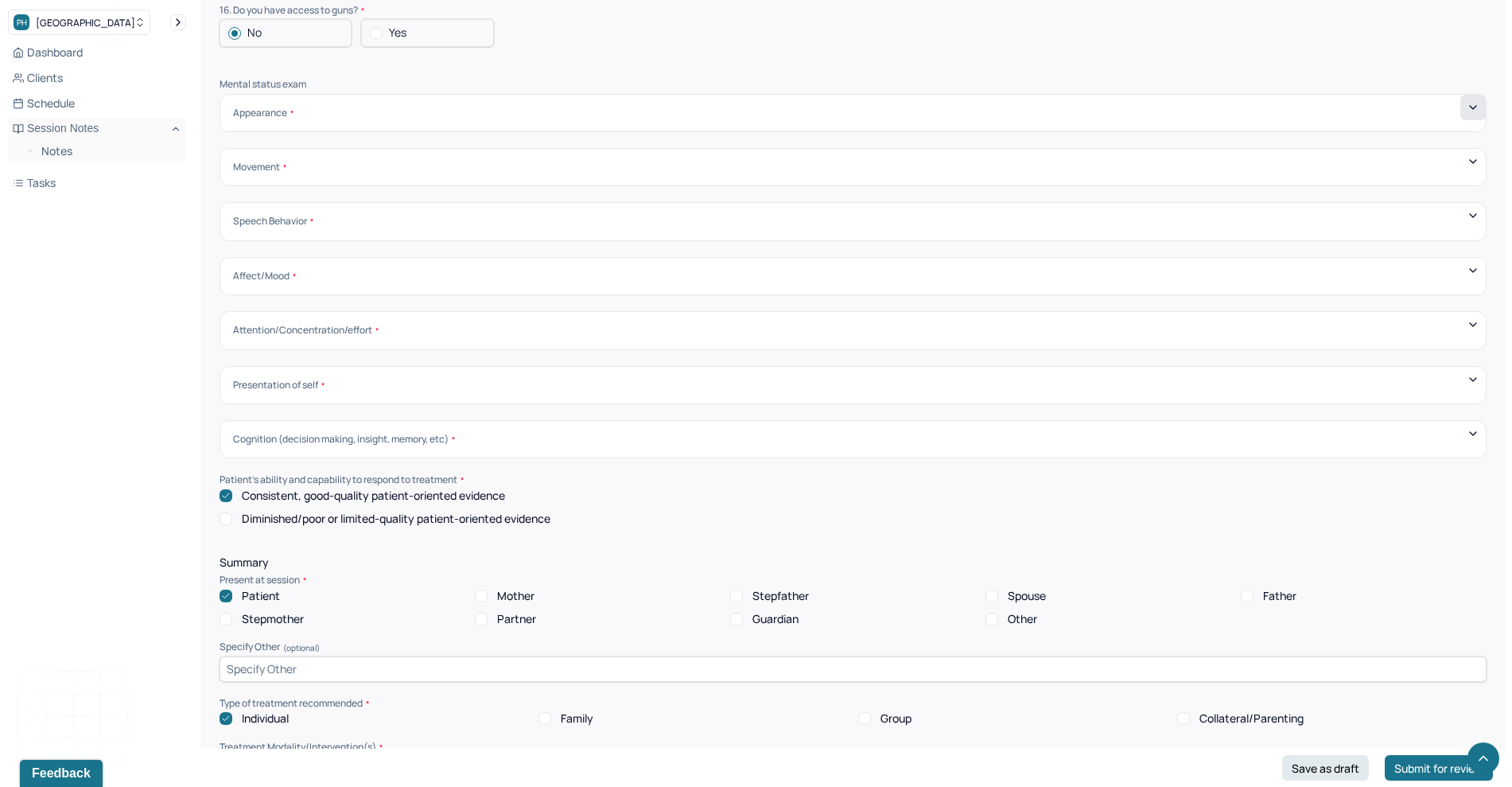click 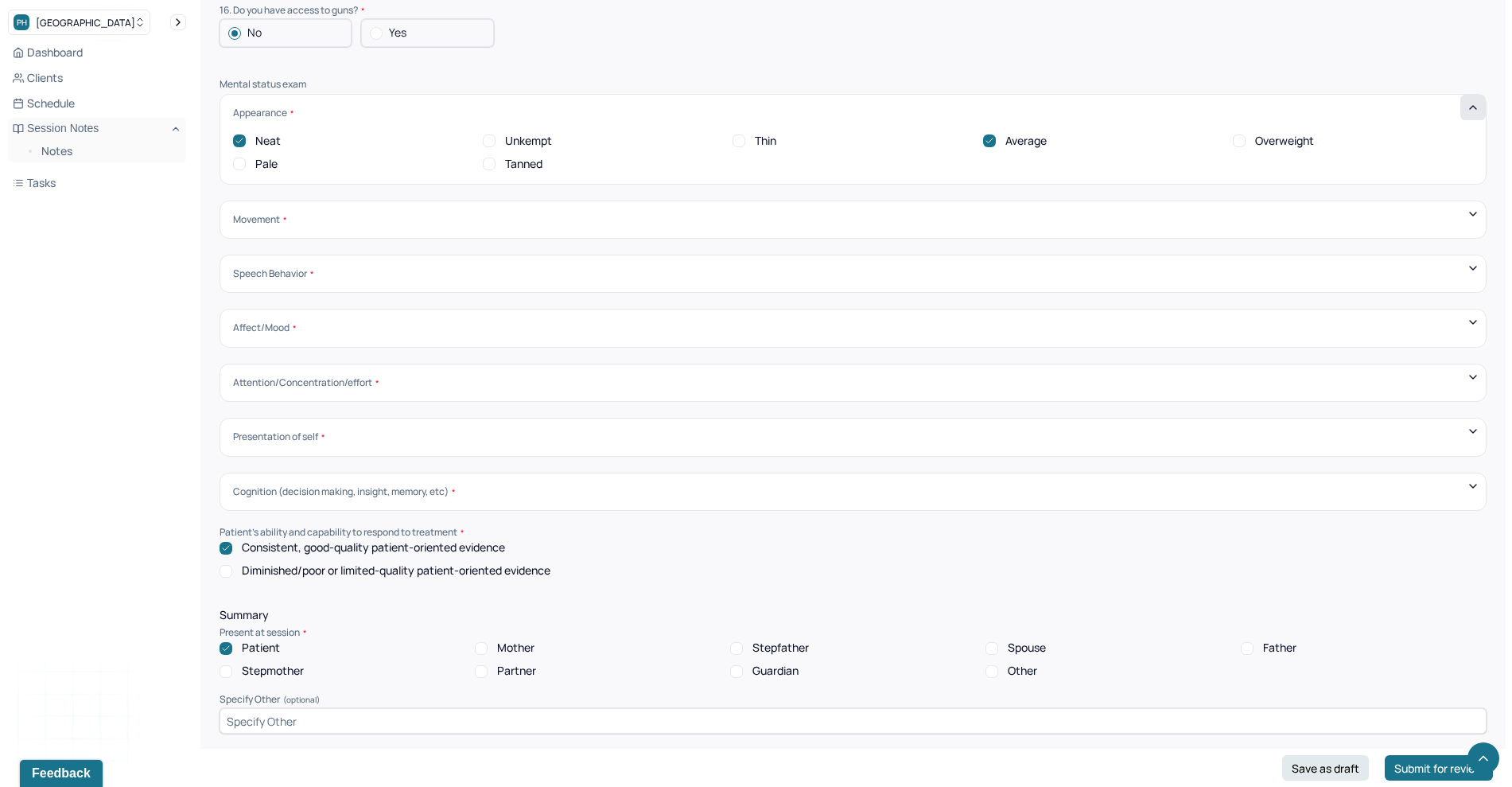 click on "Movement" at bounding box center [259, 220] 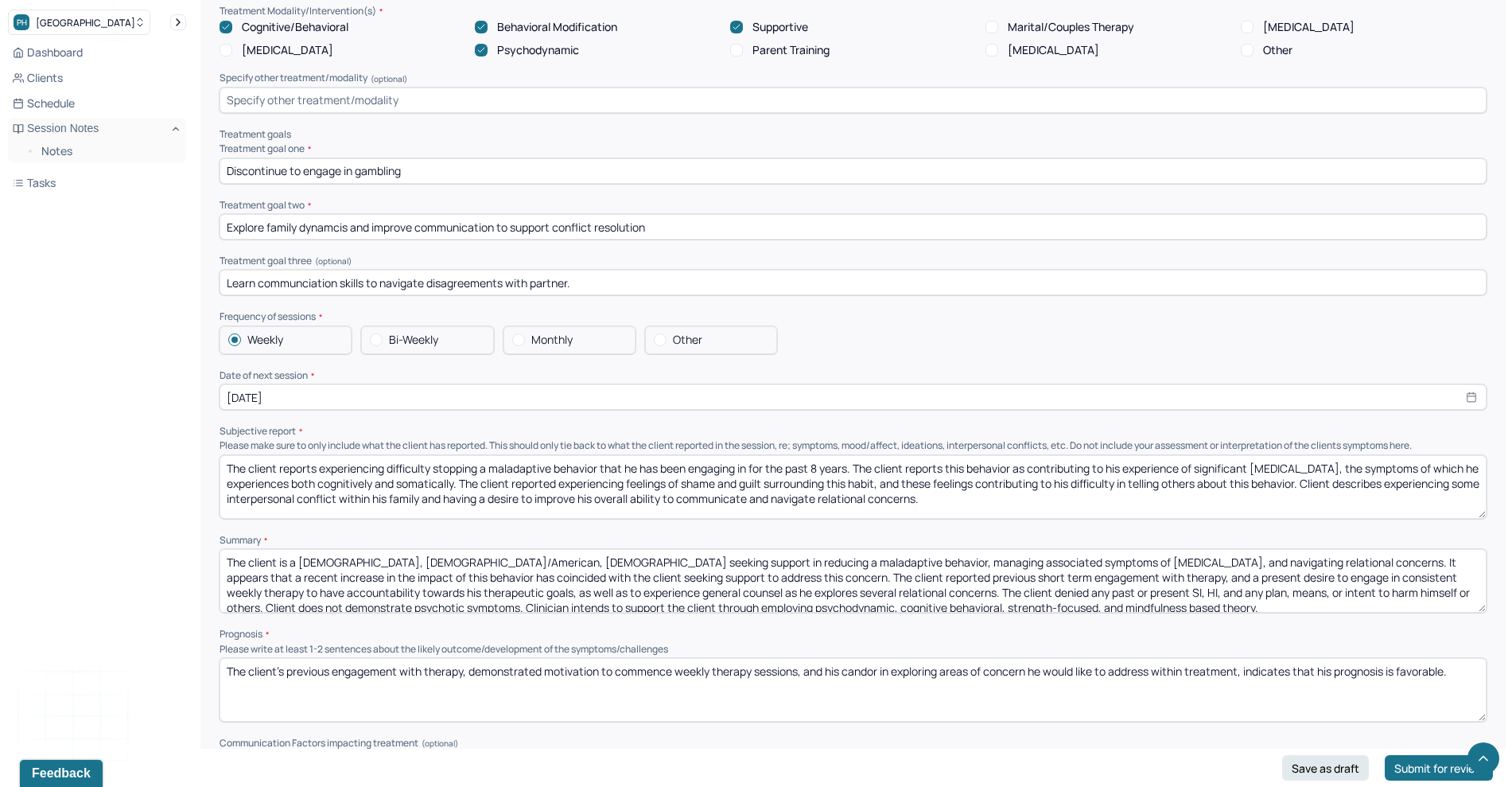 scroll, scrollTop: 5791, scrollLeft: 0, axis: vertical 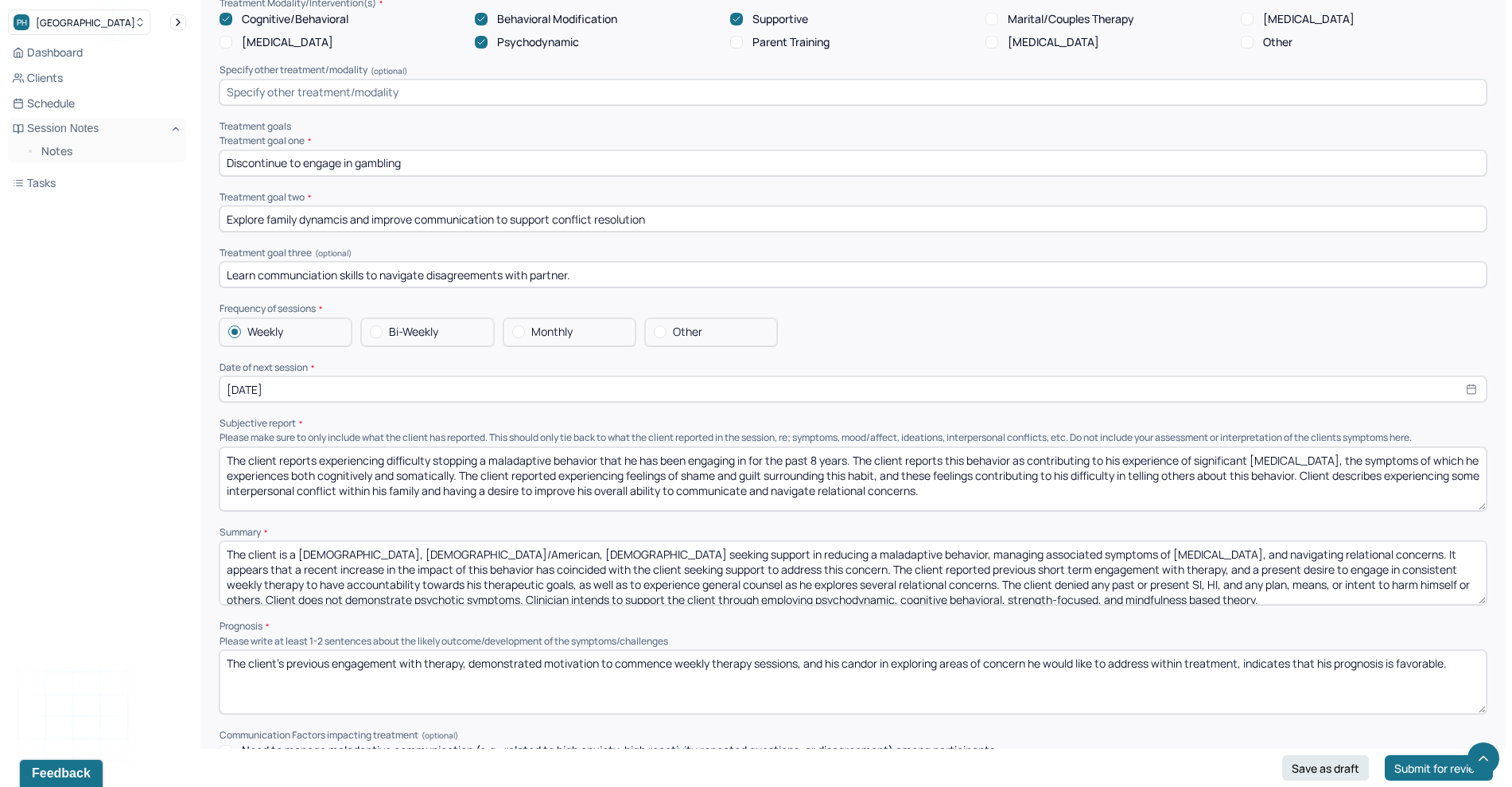 click on "The client reports experiencing difficulty stopping a maladaptive behavior that he has been engaging in for the past 8 years. The client reports this behavior as contributing to his experience of significant stress and anxiety, the symptoms of which he experiences both cognitively and somatically. The client reported experiencing feelings of shame and guilt surrounding this habit, and these feelings contributing to his difficulty in telling others about this behavior. Client describes experiencing some interpersonal conflict within his family and having a desire to improve his overall ability to communicate and navigate relational concerns." at bounding box center (853, 479) 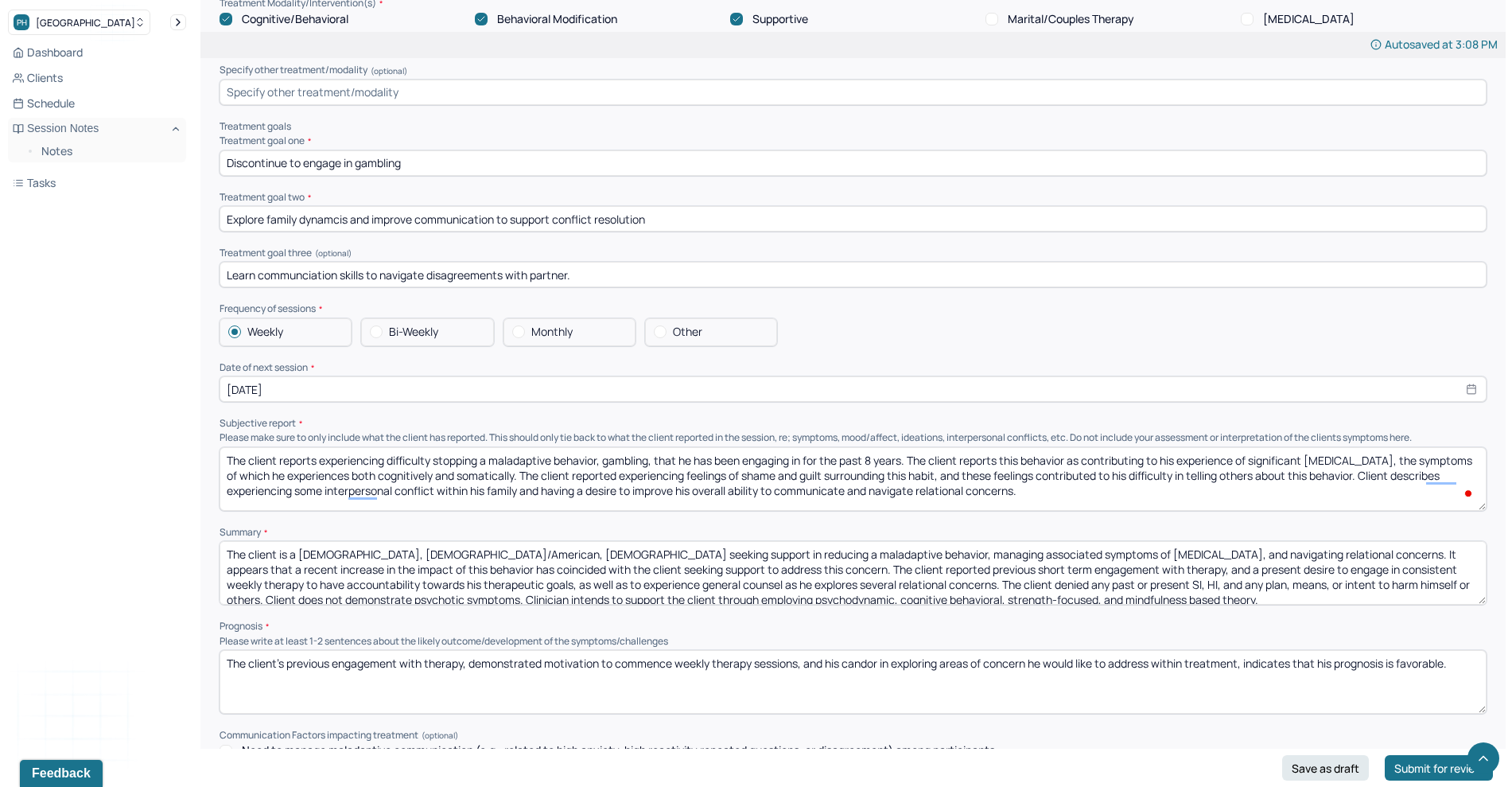 click on "The client reports experiencing difficulty stopping a maladaptive behavior, gambling, that he has been engaging in for the past 8 years. The client reports this behavior as contributing to his experience of significant stress and anxiety, the symptoms of which he experiences both cognitively and somatically. The client reported experiencing feelings of shame and guilt surrounding this habit, and these feelings contributed to his difficulty in telling others about this behavior. Client describes experiencing some interpersonal conflict within his family and having a desire to improve his overall ability to communicate and navigate relational concerns." at bounding box center (853, 479) 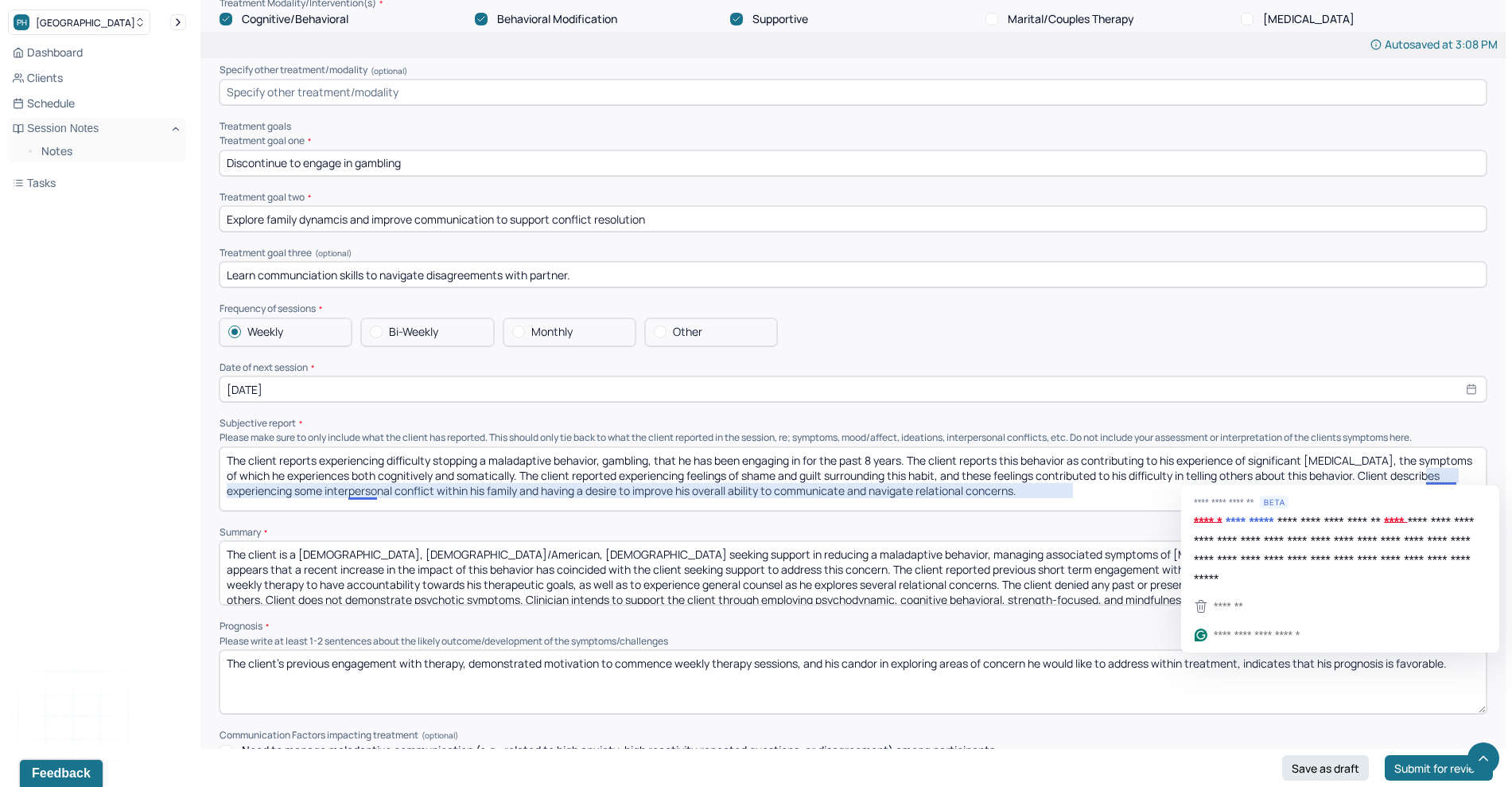 click on "The client reports experiencing difficulty stopping a maladaptive behavior, gambling, that he has been engaging in for the past 8 years. The client reports this behavior as contributing to his experience of significant stress and anxiety, the symptoms of which he experiences both cognitively and somatically. The client reported experiencing feelings of shame and guilt surrounding this habit, and these feelings contributed to his difficulty in telling others about this behavior. Client describes experiencing some interpersonal conflict within his family and having a desire to improve his overall ability to communicate and navigate relational concerns." at bounding box center (853, 479) 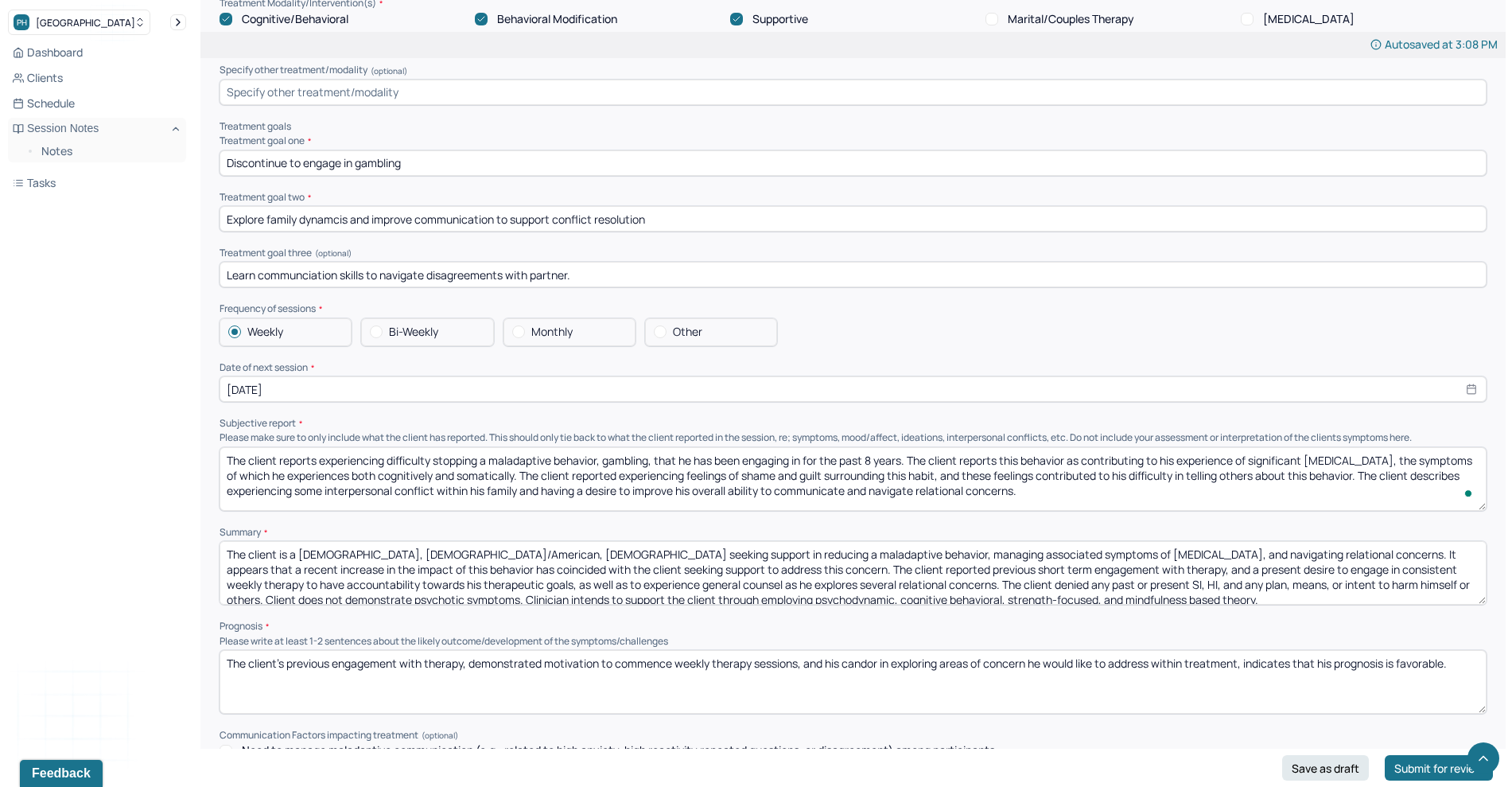 click on "The client reports experiencing difficulty stopping a maladaptive behavior, gambling, that he has been engaging in for the past 8 years. The client reports this behavior as contributing to his experience of significant stress and anxiety, the symptoms of which he experiences both cognitively and somatically. The client reported experiencing feelings of shame and guilt surrounding this habit, and these feelings contributed to his difficulty in telling others about this behavior. The client describes experiencing some interpersonal conflict within his family and having a desire to improve his overall ability to communicate and navigate relational concerns." at bounding box center (853, 479) 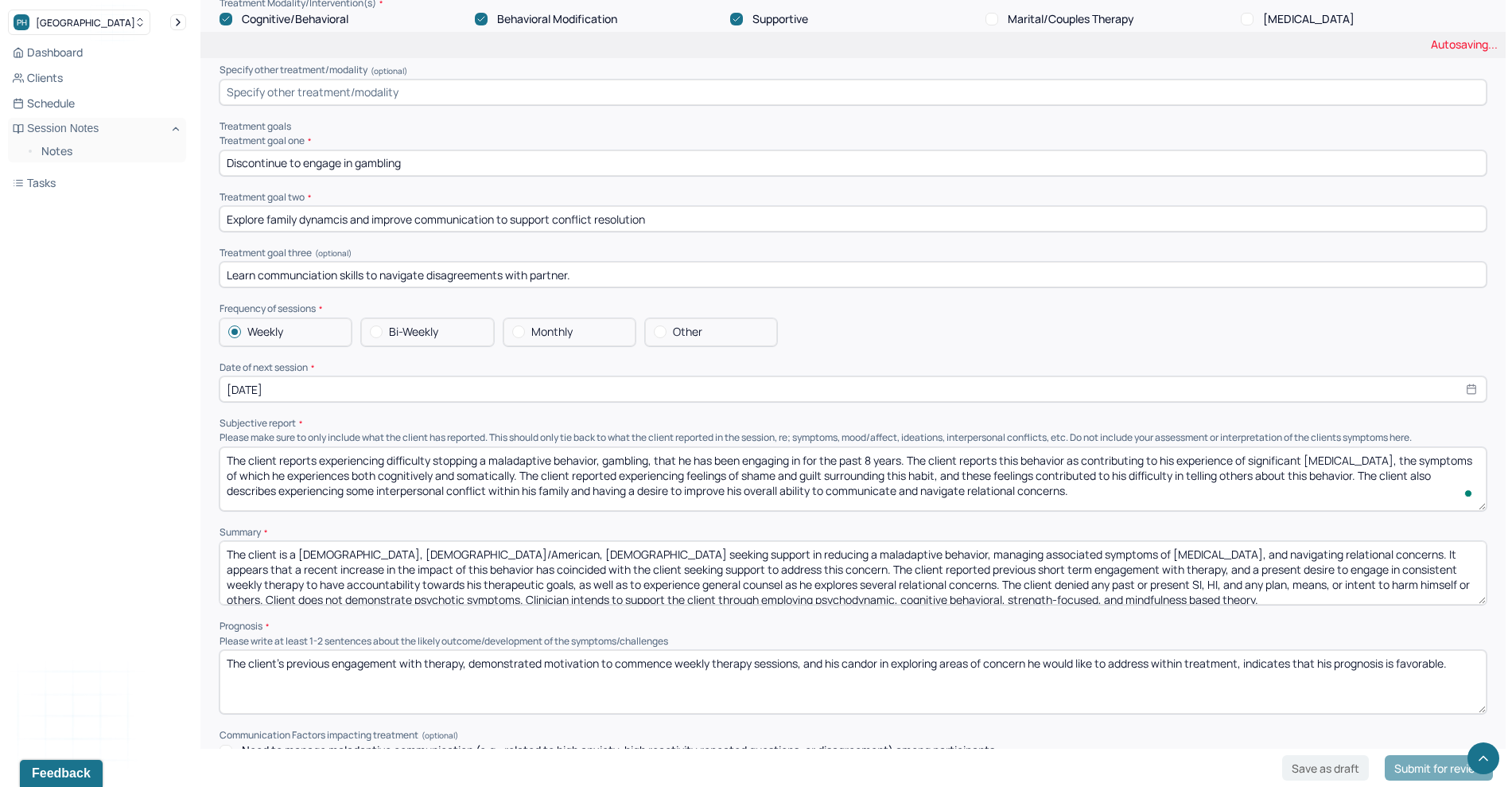 type on "The client reports experiencing difficulty stopping a maladaptive behavior, gambling, that he has been engaging in for the past 8 years. The client reports this behavior as contributing to his experience of significant stress and anxiety, the symptoms of which he experiences both cognitively and somatically. The client reported experiencing feelings of shame and guilt surrounding this habit, and these feelings contributed to his difficulty in telling others about this behavior. The client also describes experiencing some interpersonal conflict within his family and having a desire to improve his overall ability to communicate and navigate relational concerns." 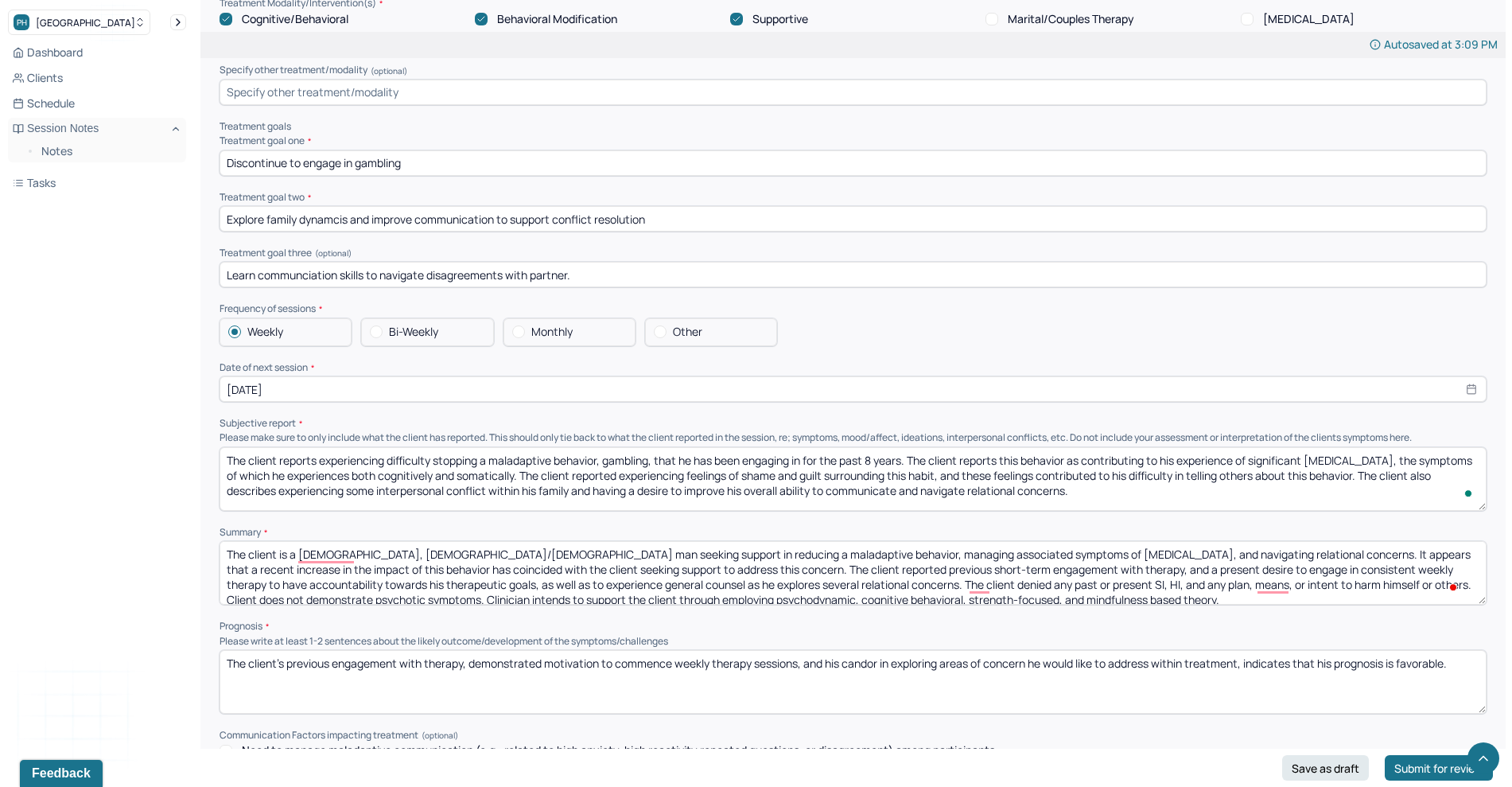 scroll, scrollTop: 4, scrollLeft: 0, axis: vertical 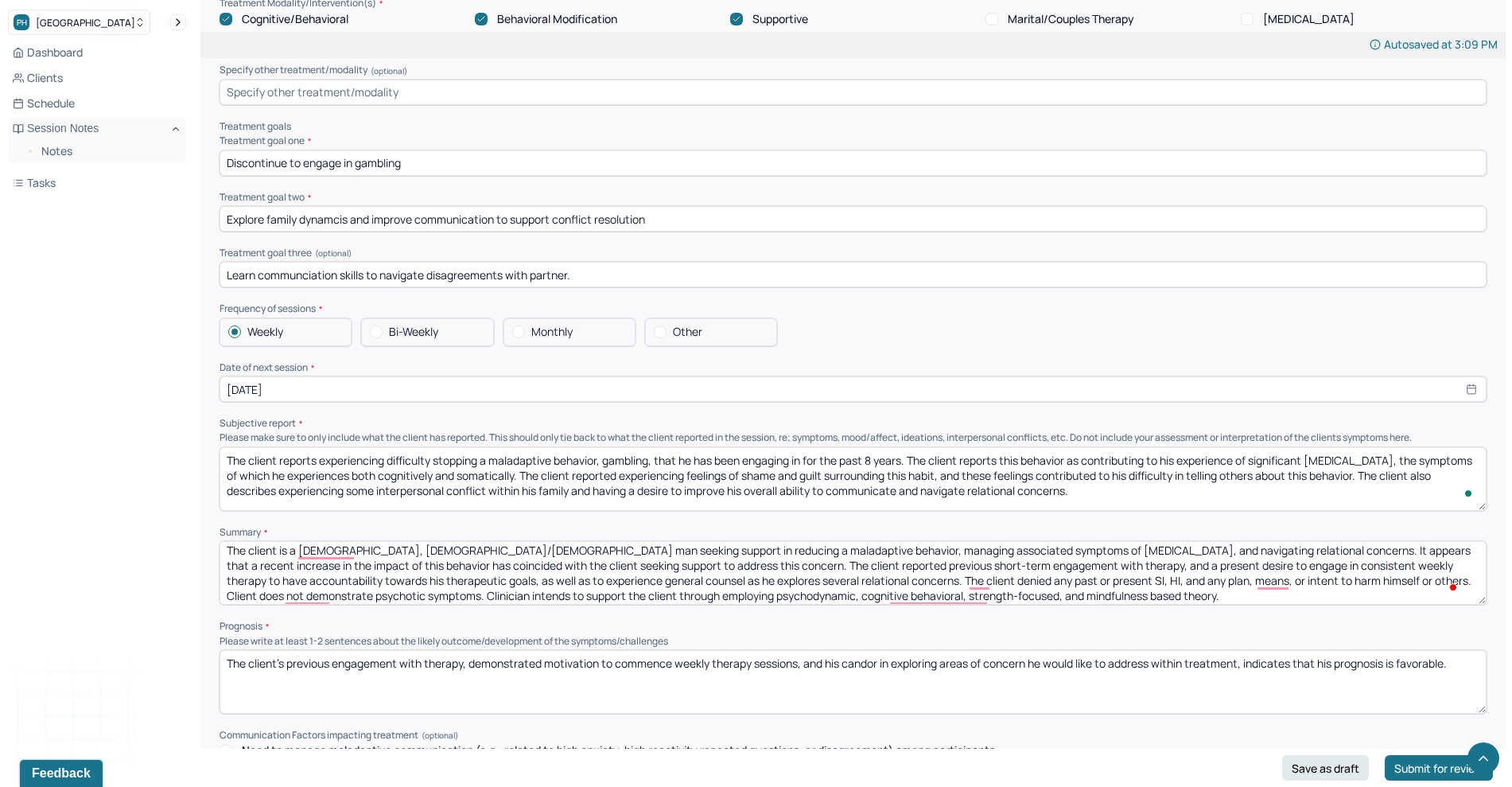 type on "The client is a 28 year old, Irish/American man seeking support in reducing a maladaptive behavior, managing associated symptoms of stress and anxiety, and navigating relational concerns. It appears that a recent increase in the impact of this behavior has coincided with the client seeking support to address this concern. The client reported previous short-term engagement with therapy, and a present desire to engage in consistent weekly therapy to have accountability towards his therapeutic goals, as well as to experience general counsel as he explores several relational concerns. The client denied any past or present SI, HI, and any plan, means, or intent to harm himself or others. Client does not demonstrate psychotic symptoms. Clinician intends to support the client through employing psychodynamic, cognitive behavioral, strength-focused, and mindfulness based theory." 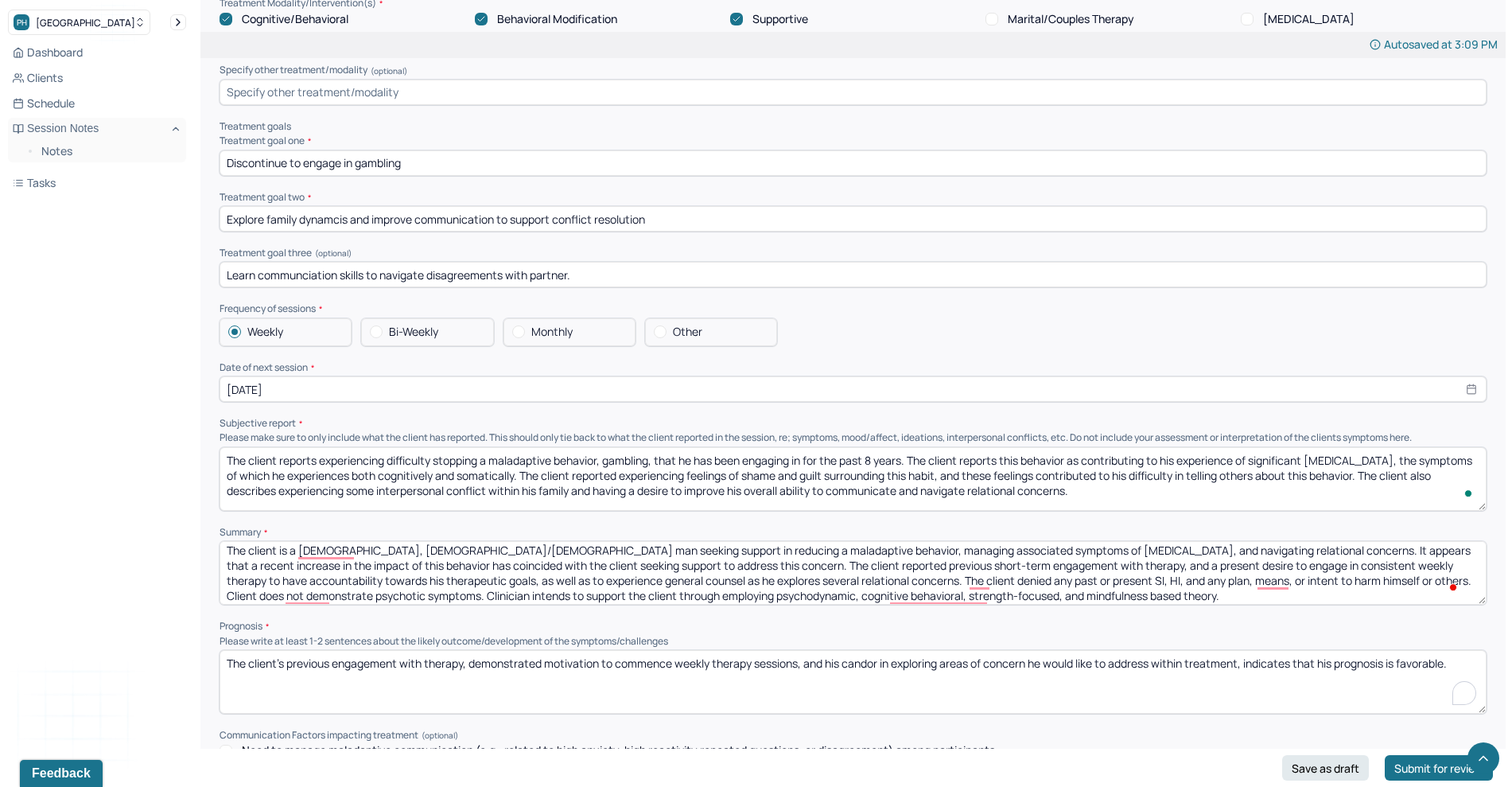 click on "The client's previous engagement with therapy, demonstrated motivation to commence weekly therapy sessions, and his candor in exploring areas of concern he would like to address within treatment, indicates that his prognosis is favorable." at bounding box center (853, 682) 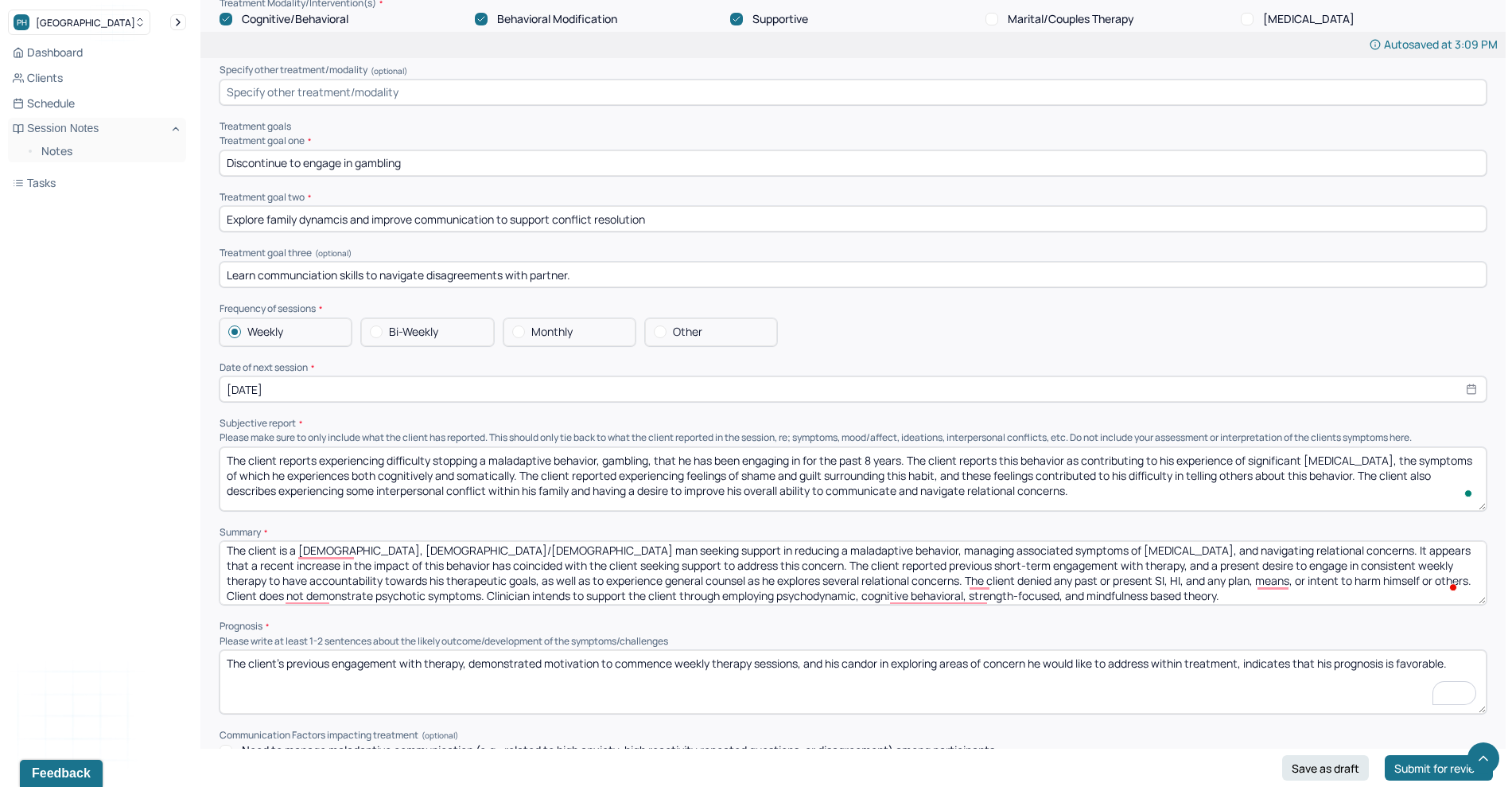 scroll, scrollTop: 4, scrollLeft: 0, axis: vertical 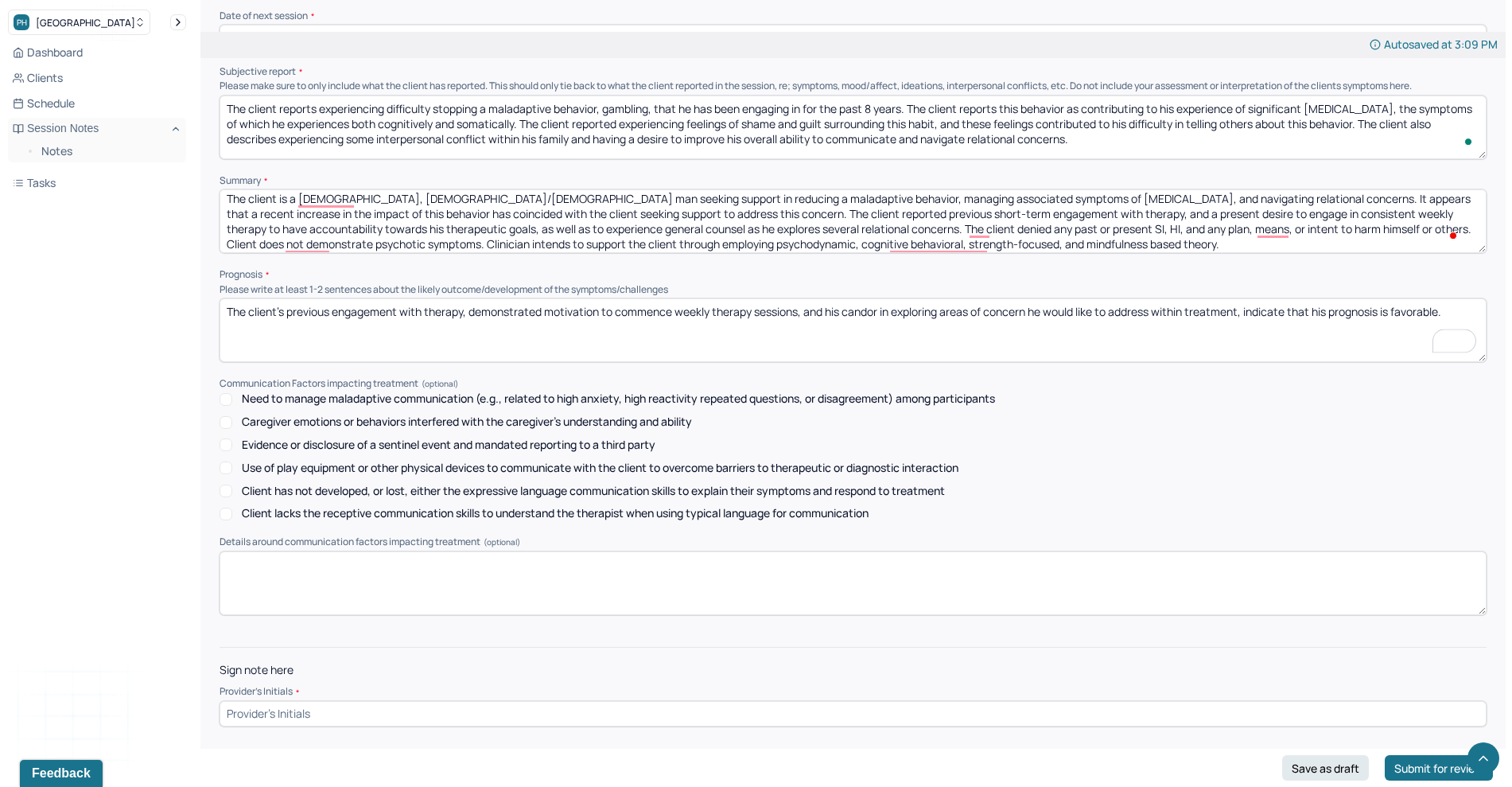 type on "The client's previous engagement with therapy, demonstrated motivation to commence weekly therapy sessions, and his candor in exploring areas of concern he would like to address within treatment, indicate that his prognosis is favorable." 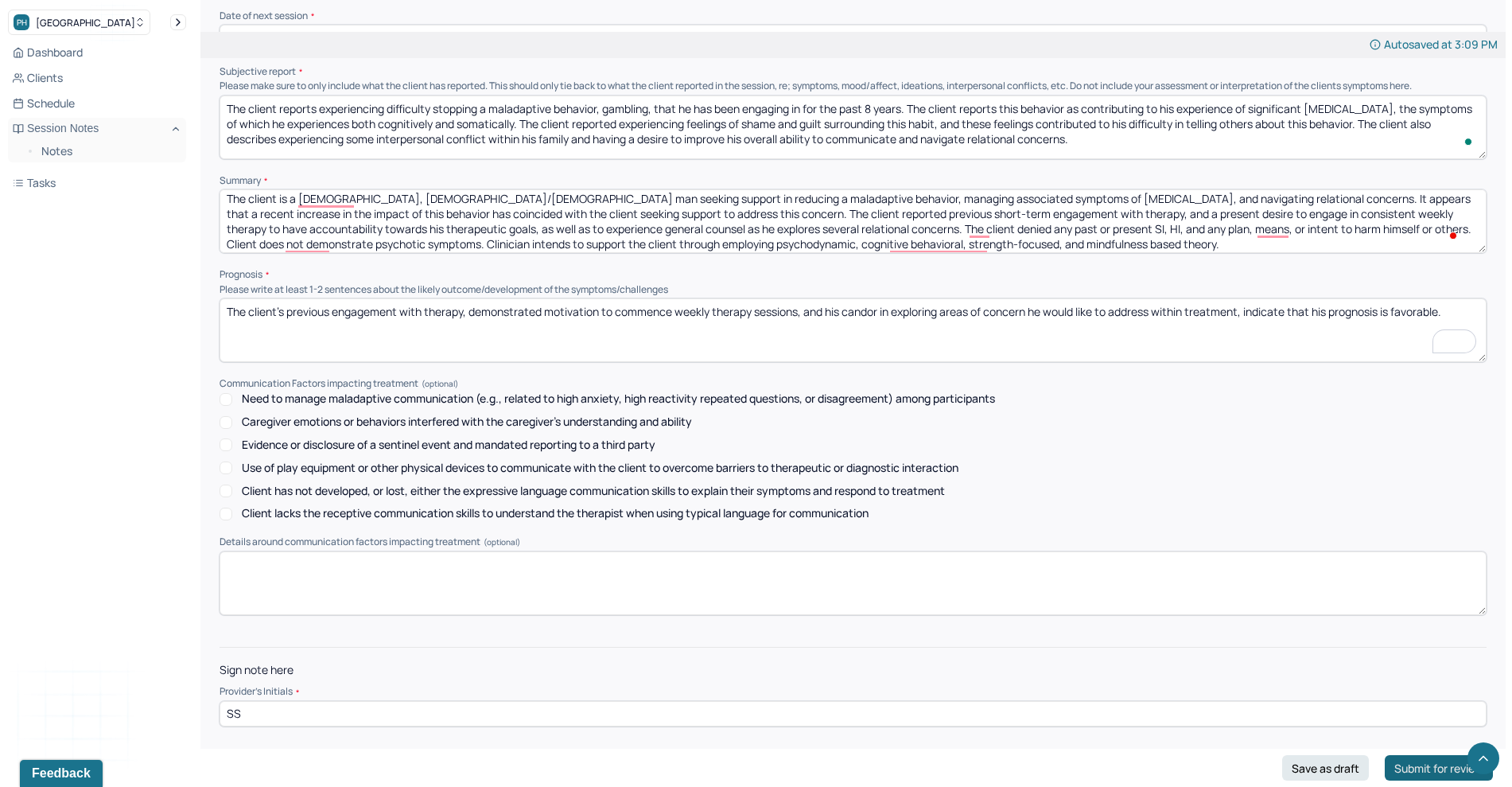 type on "SS" 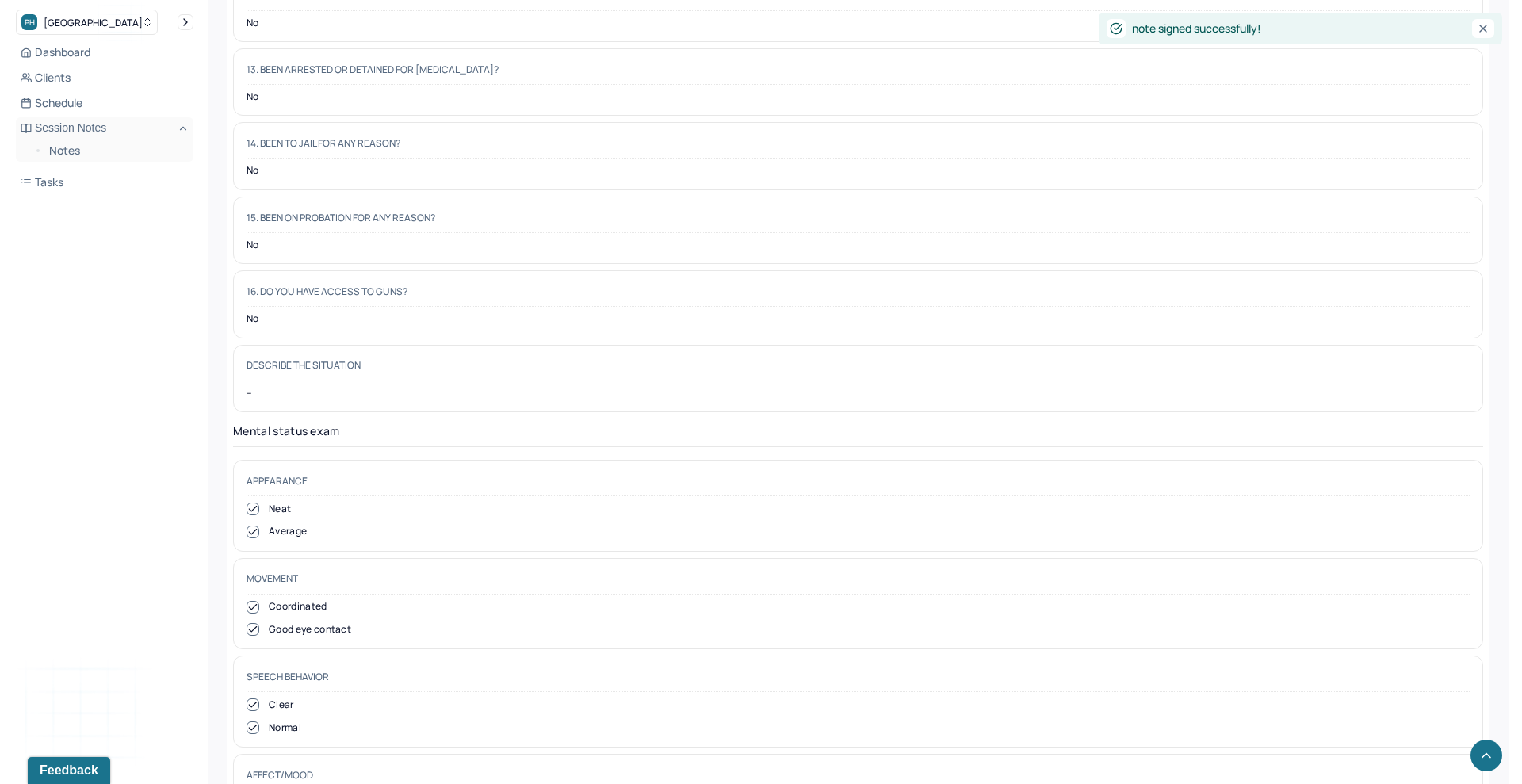 scroll, scrollTop: 0, scrollLeft: 0, axis: both 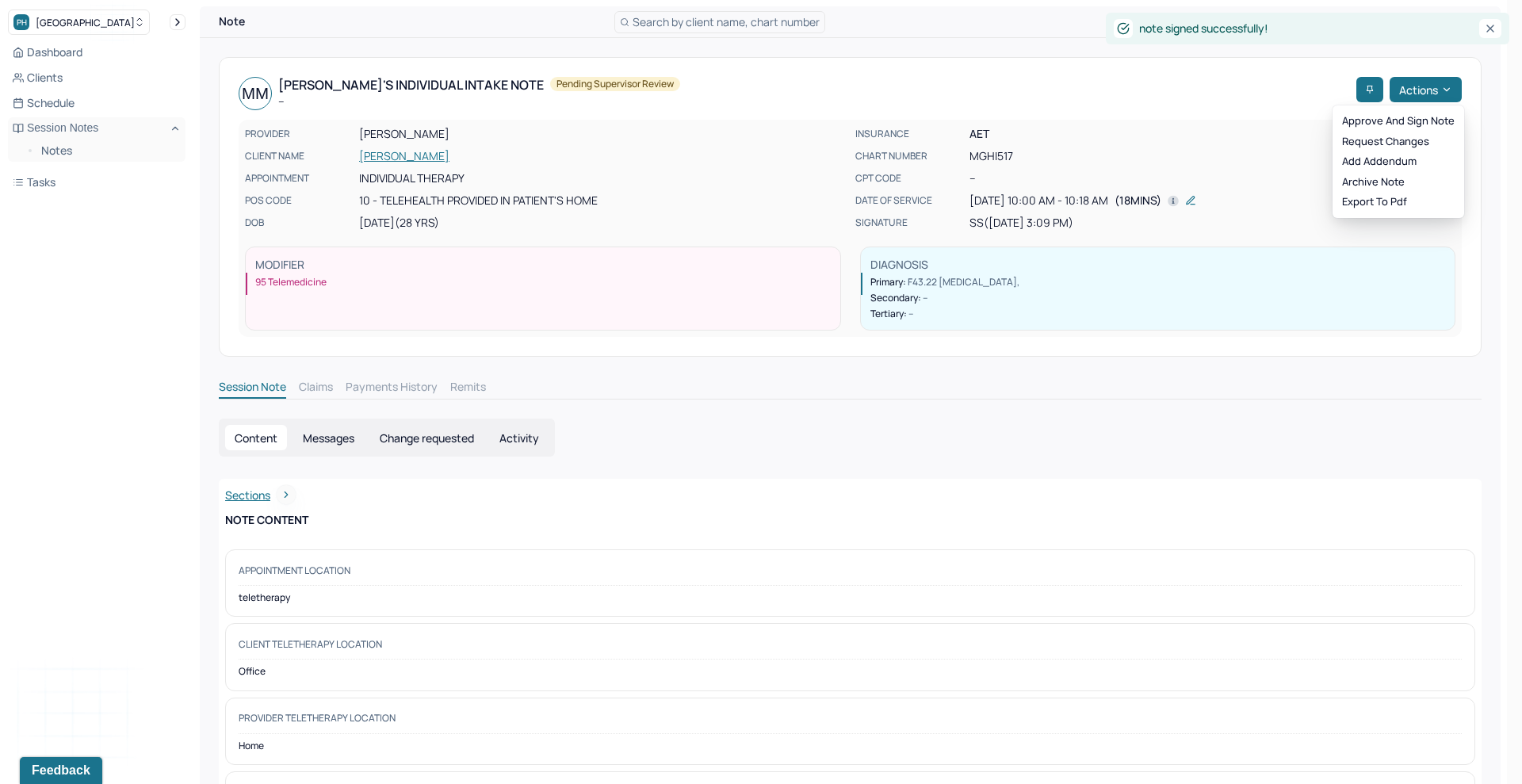 click on "Actions" at bounding box center (1425, 90) 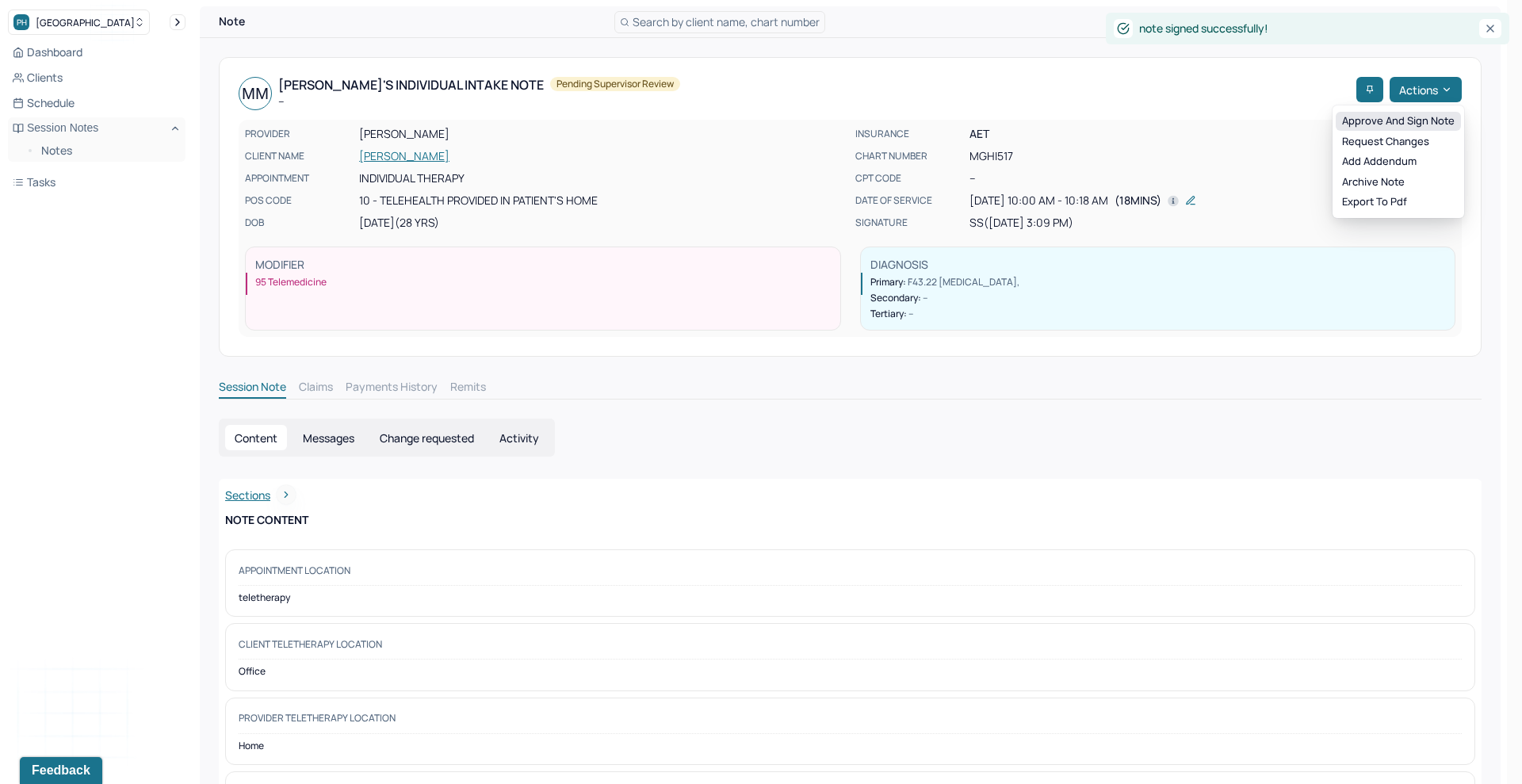 click on "Approve and sign note" at bounding box center [1398, 121] 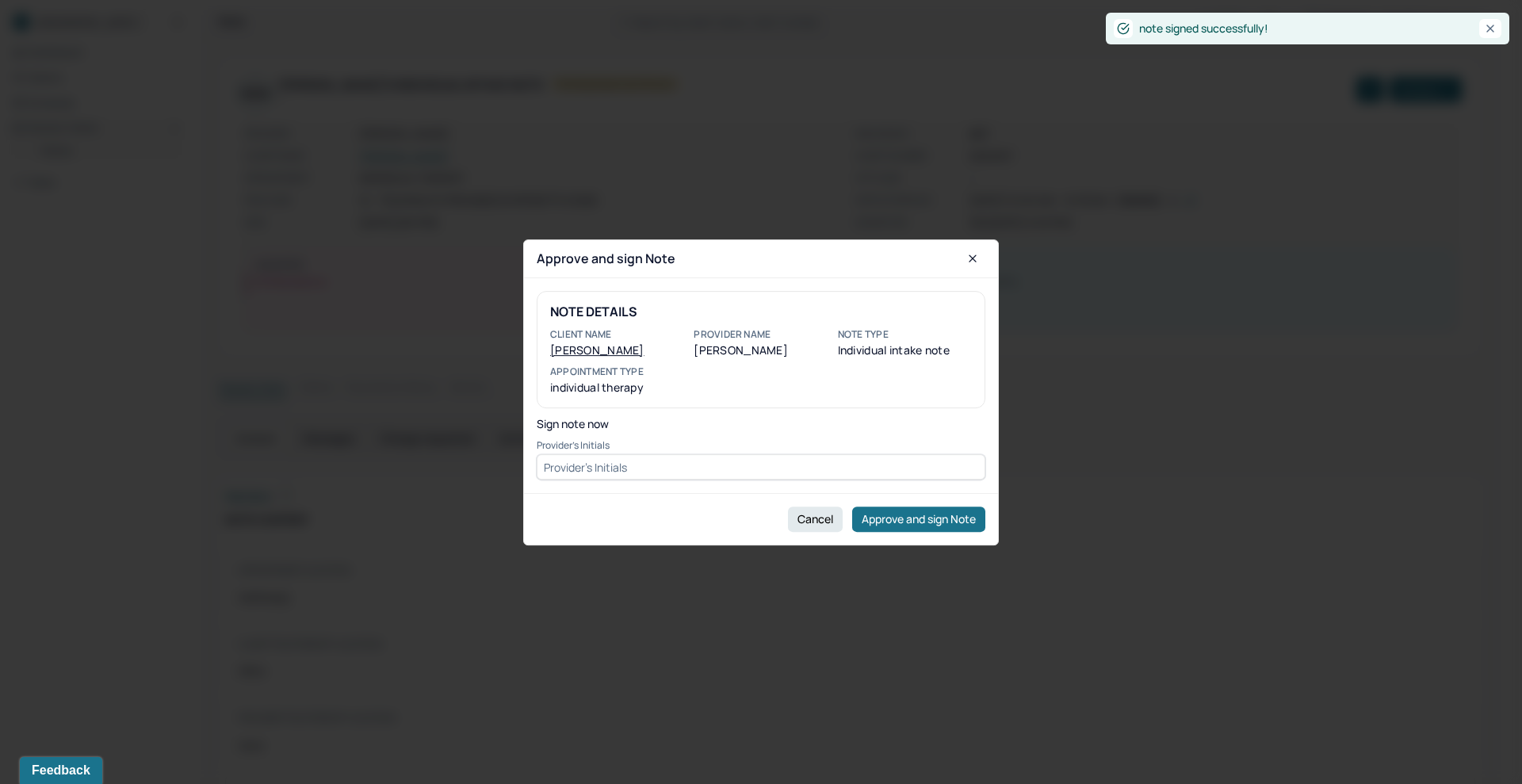 click at bounding box center (761, 467) 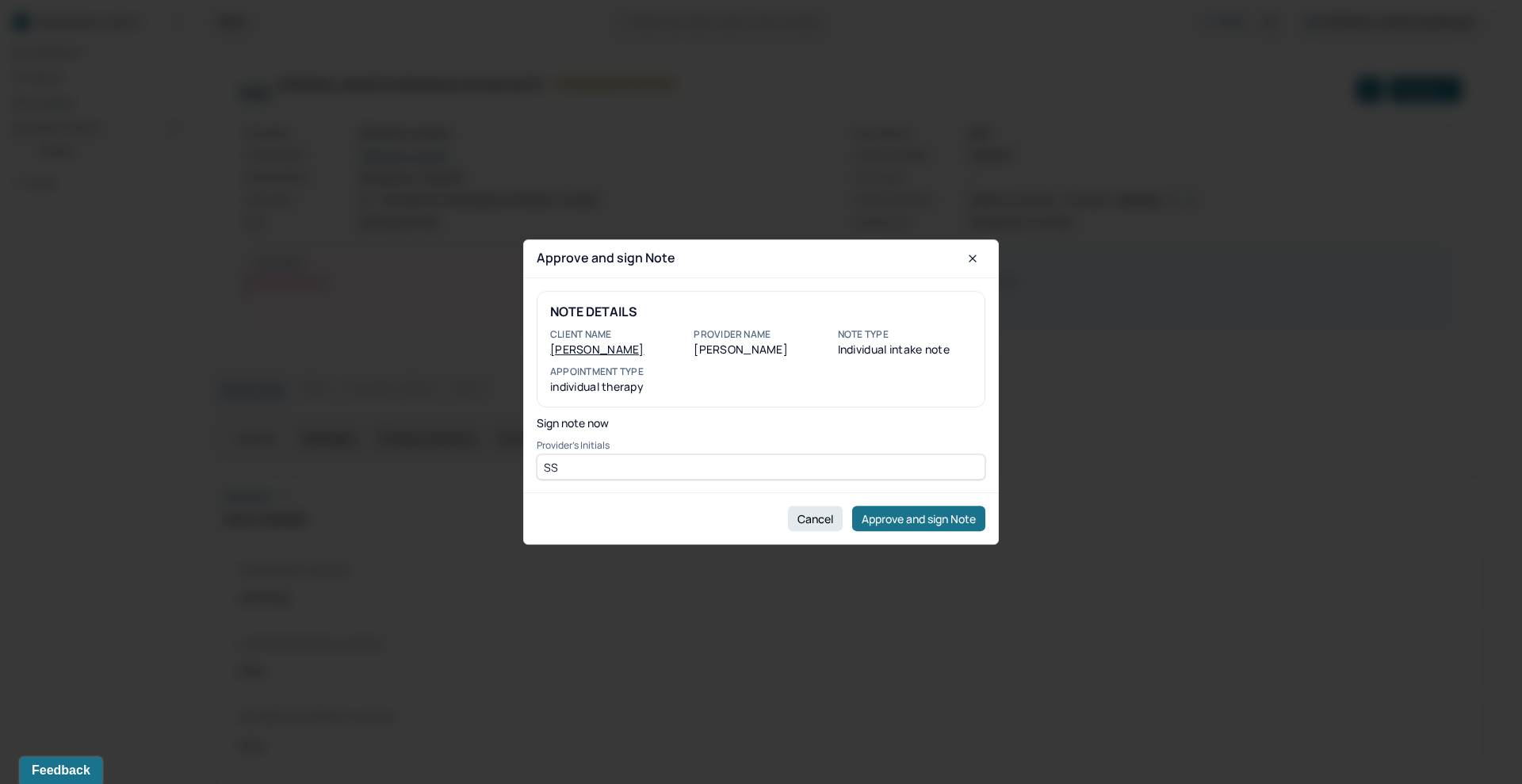 type on "SS" 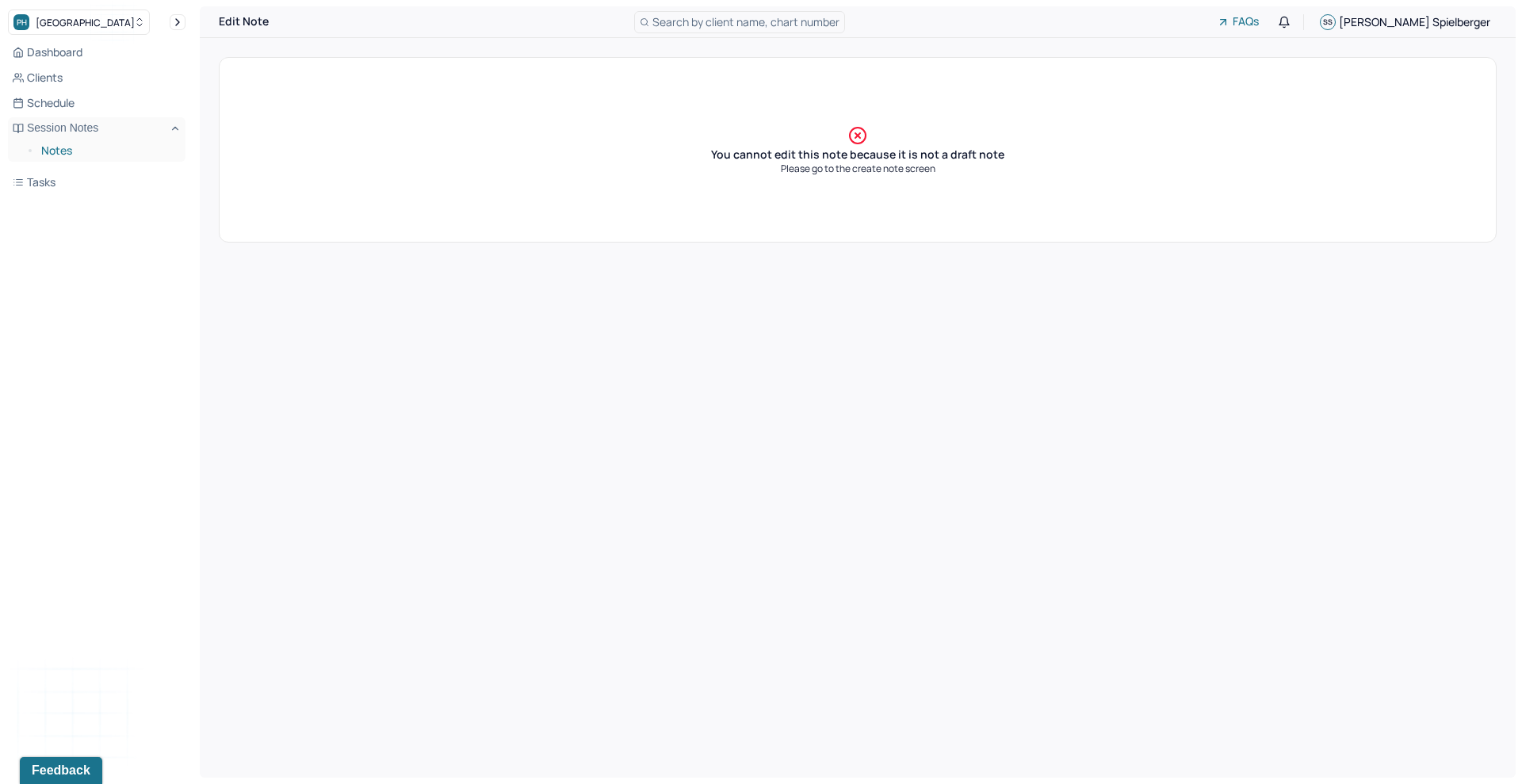 click on "Notes" at bounding box center [107, 151] 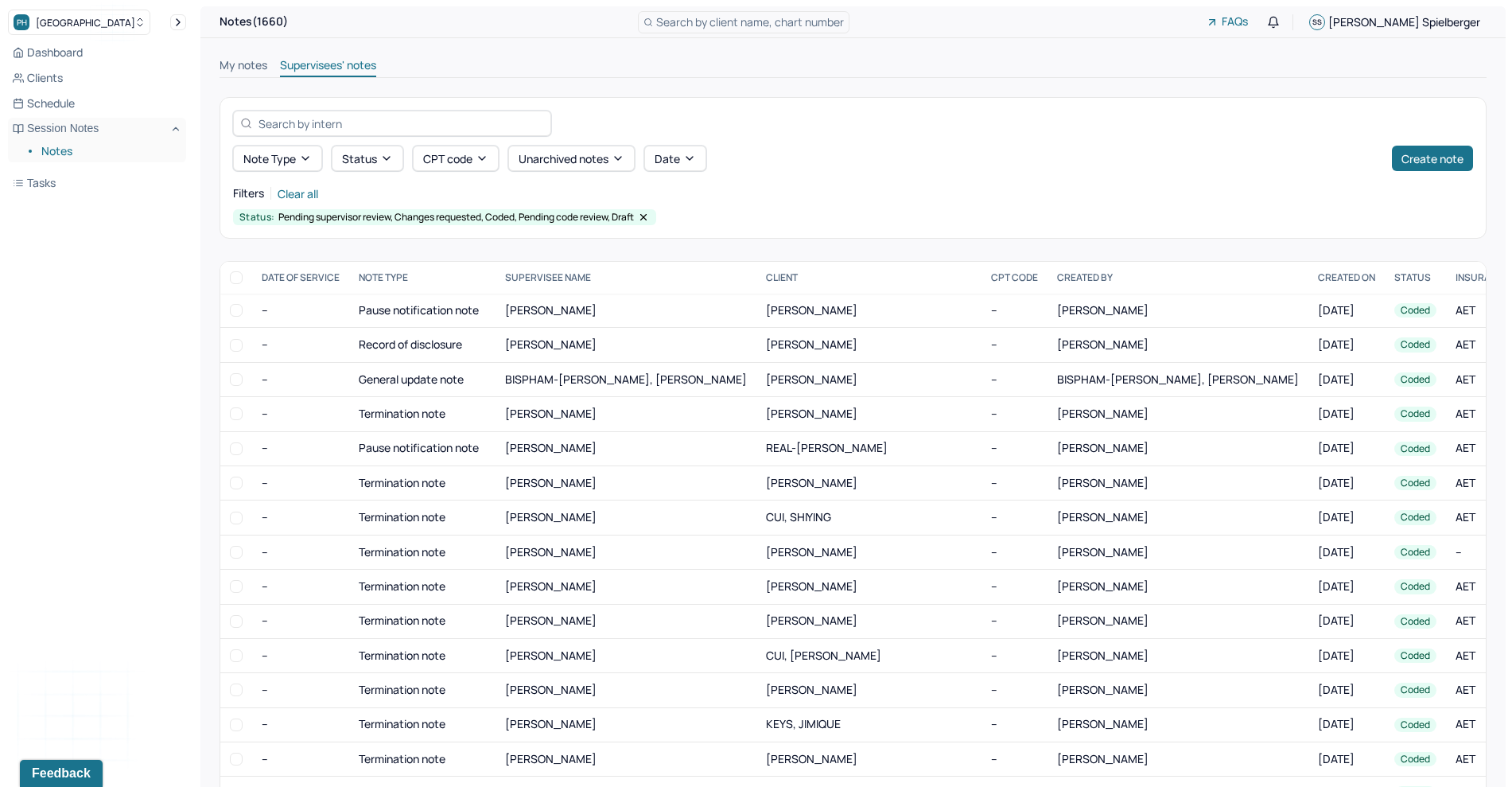 click on "Note type Status CPT code Unarchived notes Date Create note Filters Clear all Status: Pending supervisor review, Changes requested, Coded, Pending code review, Draft" at bounding box center [853, 168] 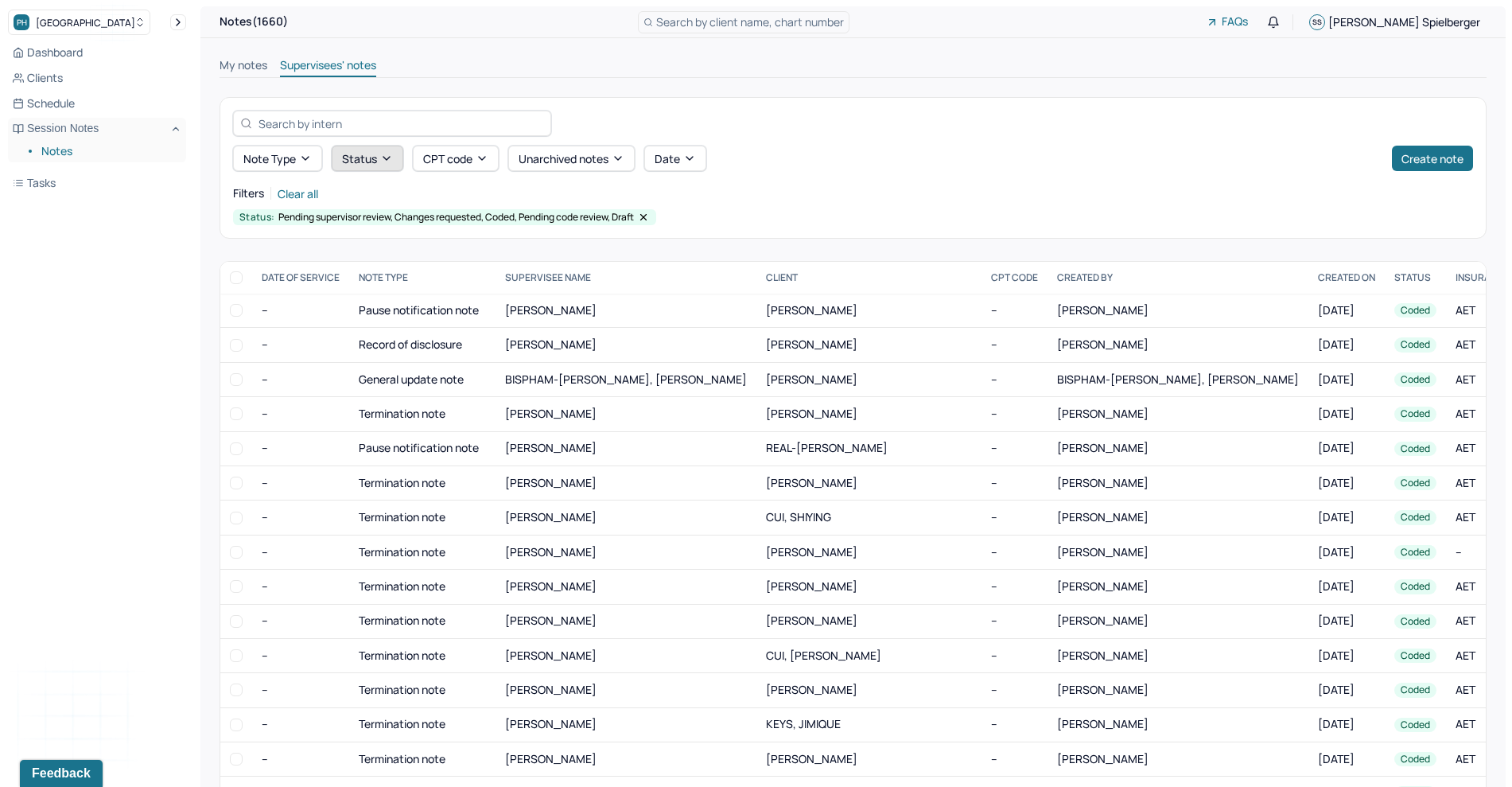 click on "Status" at bounding box center [367, 158] 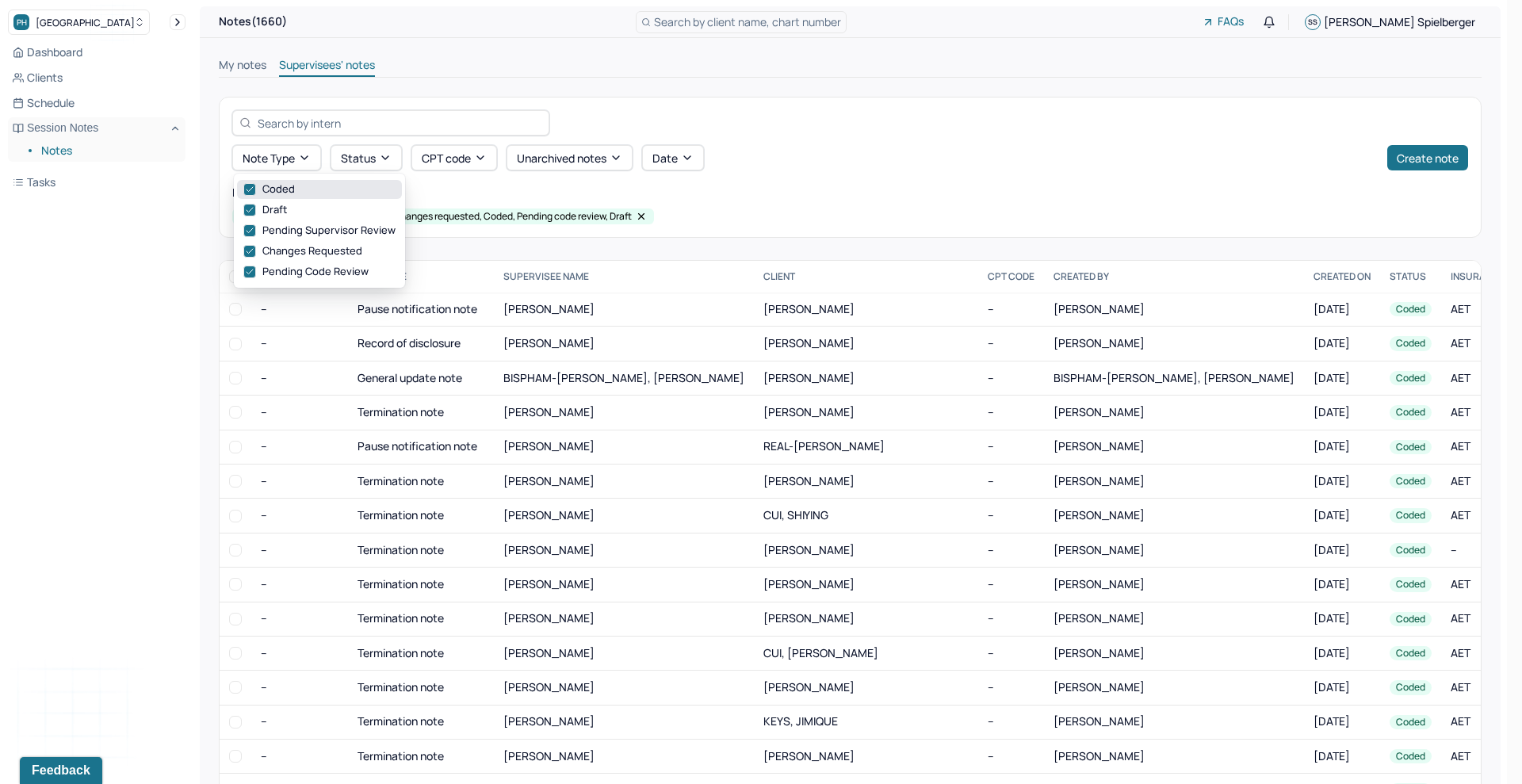 click on "Coded" at bounding box center (319, 189) 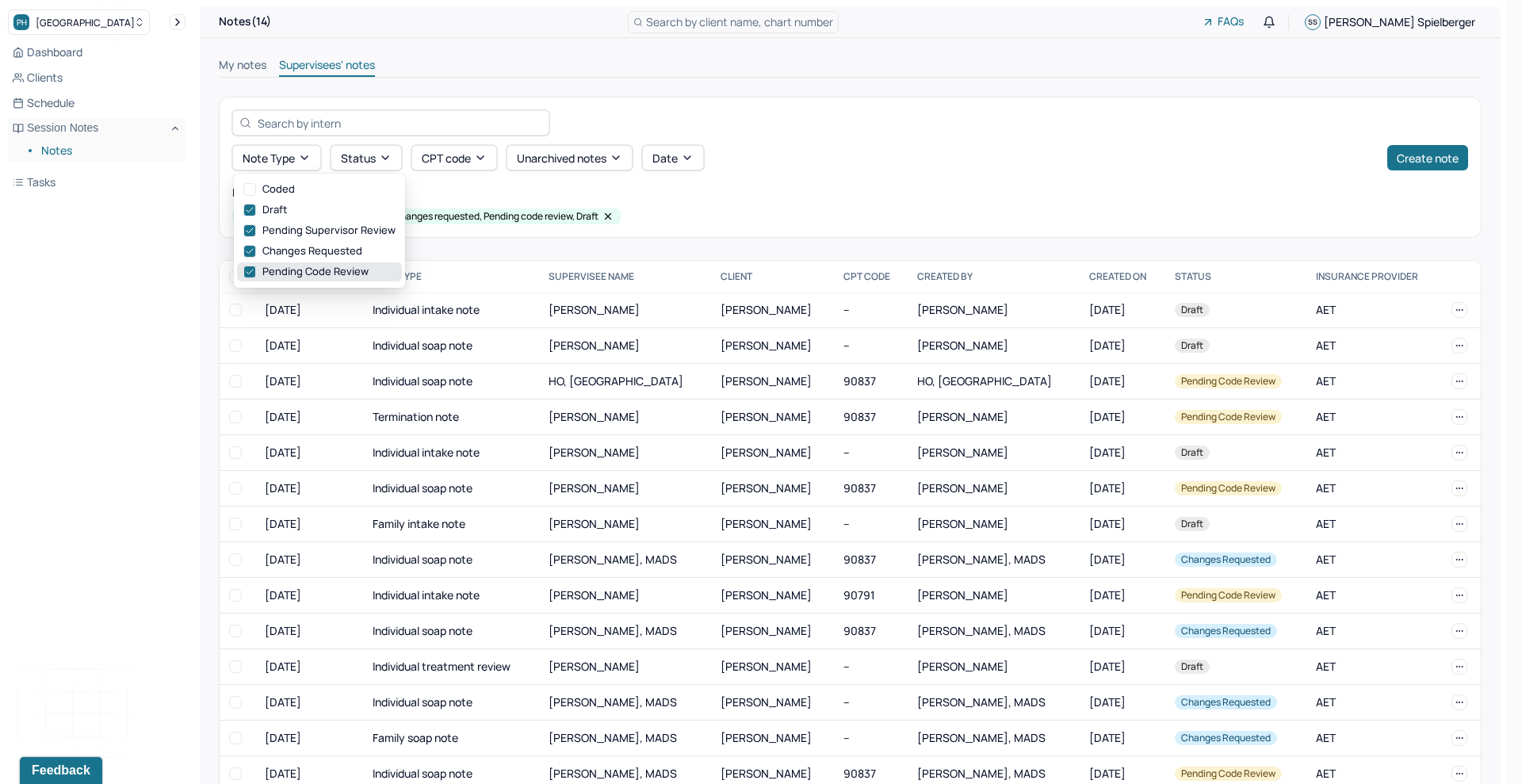 click on "Pending code review" at bounding box center (319, 272) 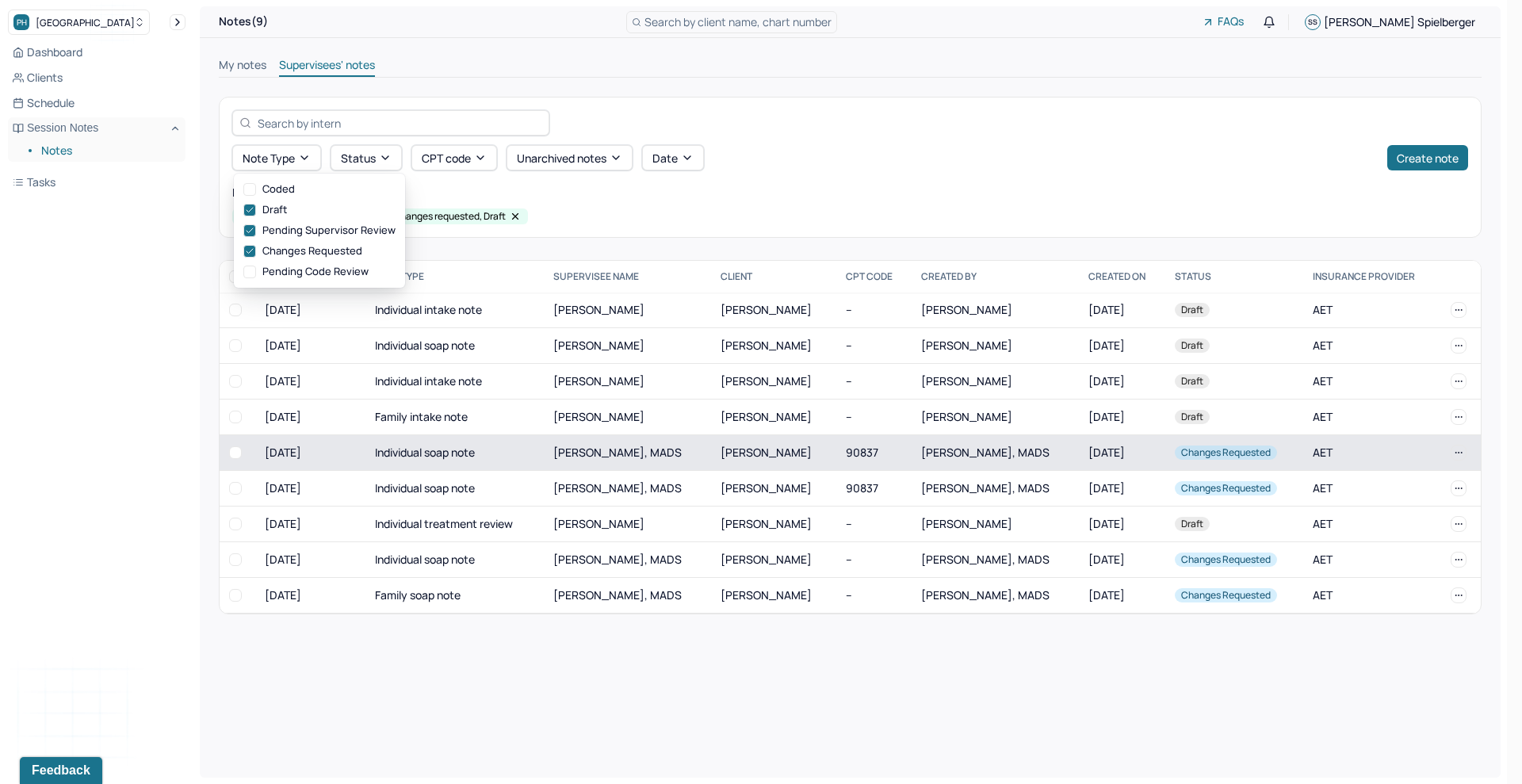 click on "MADELAINE BUKIET, MADS" at bounding box center [995, 453] 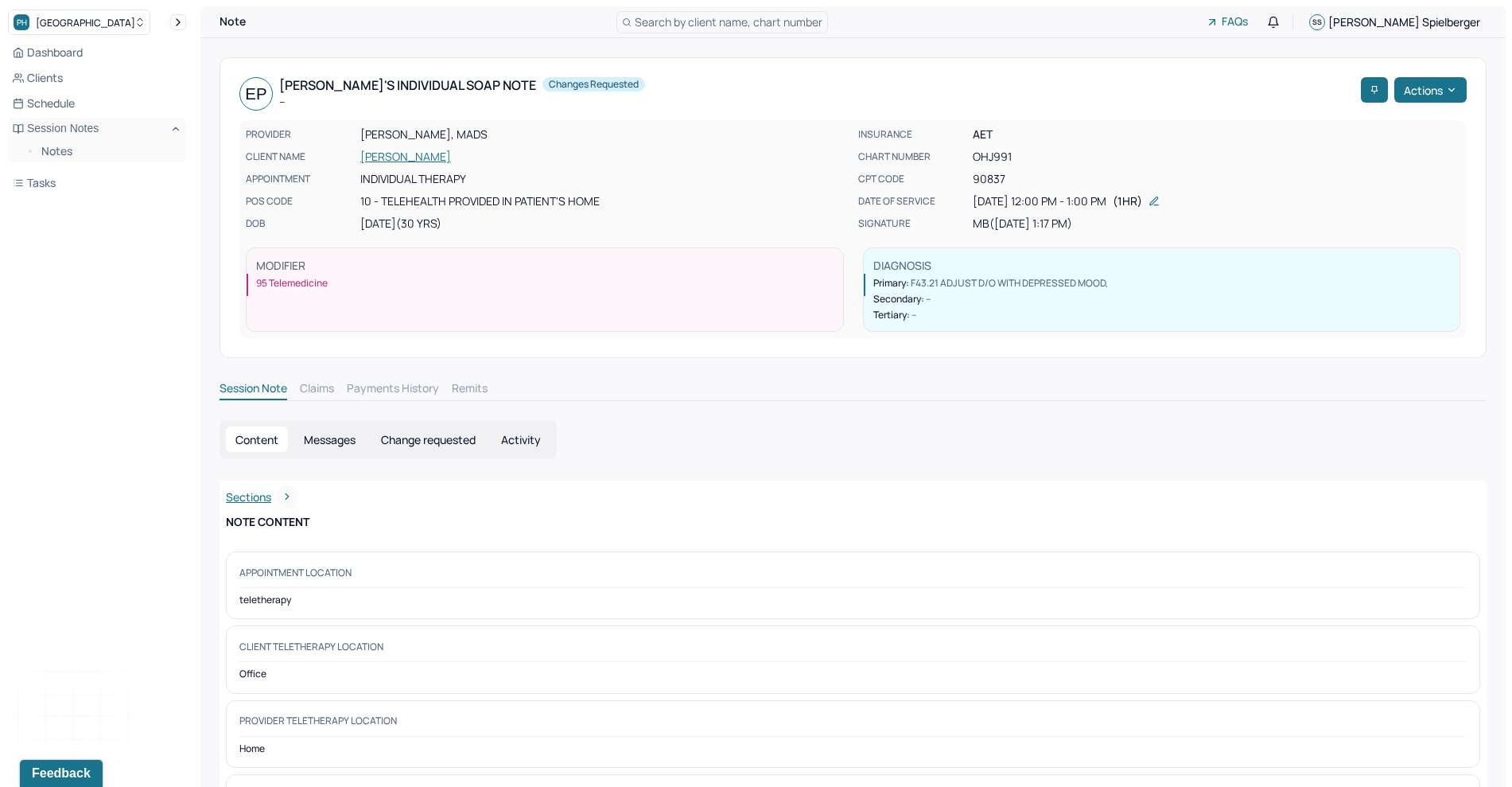 click on "Change requested" at bounding box center [428, 439] 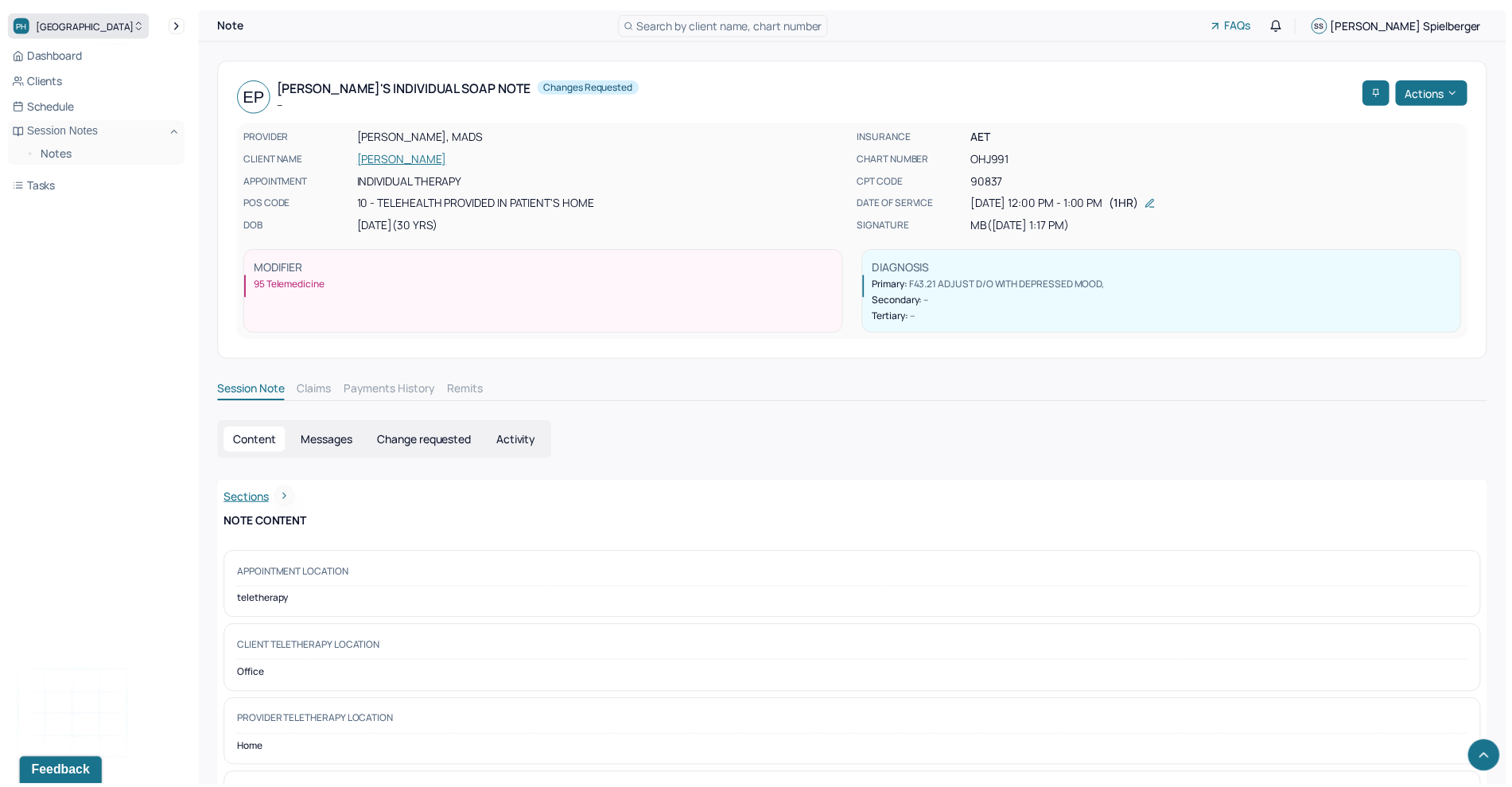 scroll, scrollTop: 2361, scrollLeft: 0, axis: vertical 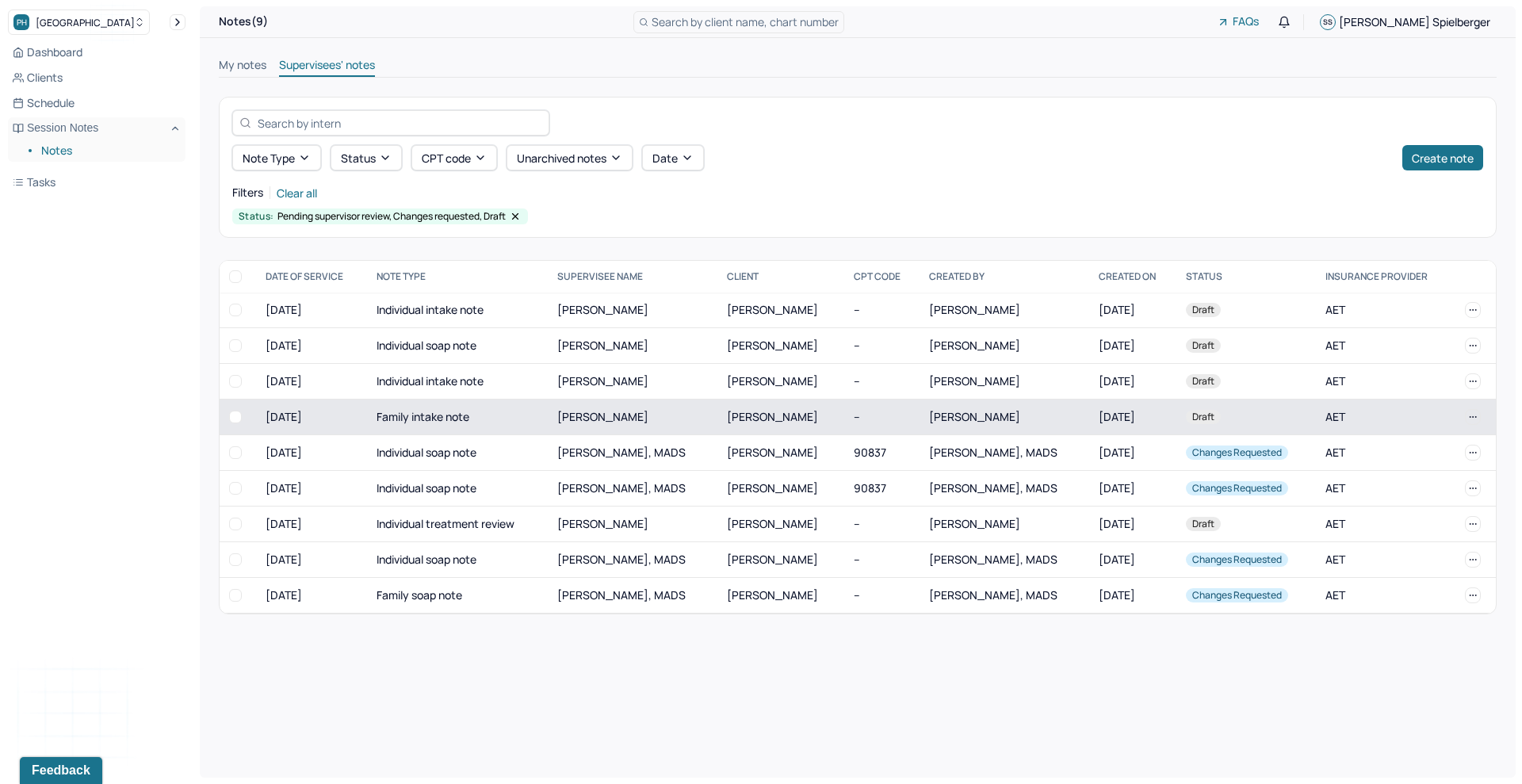 click on "SPIELBERGER, STEPHANIE" at bounding box center (974, 416) 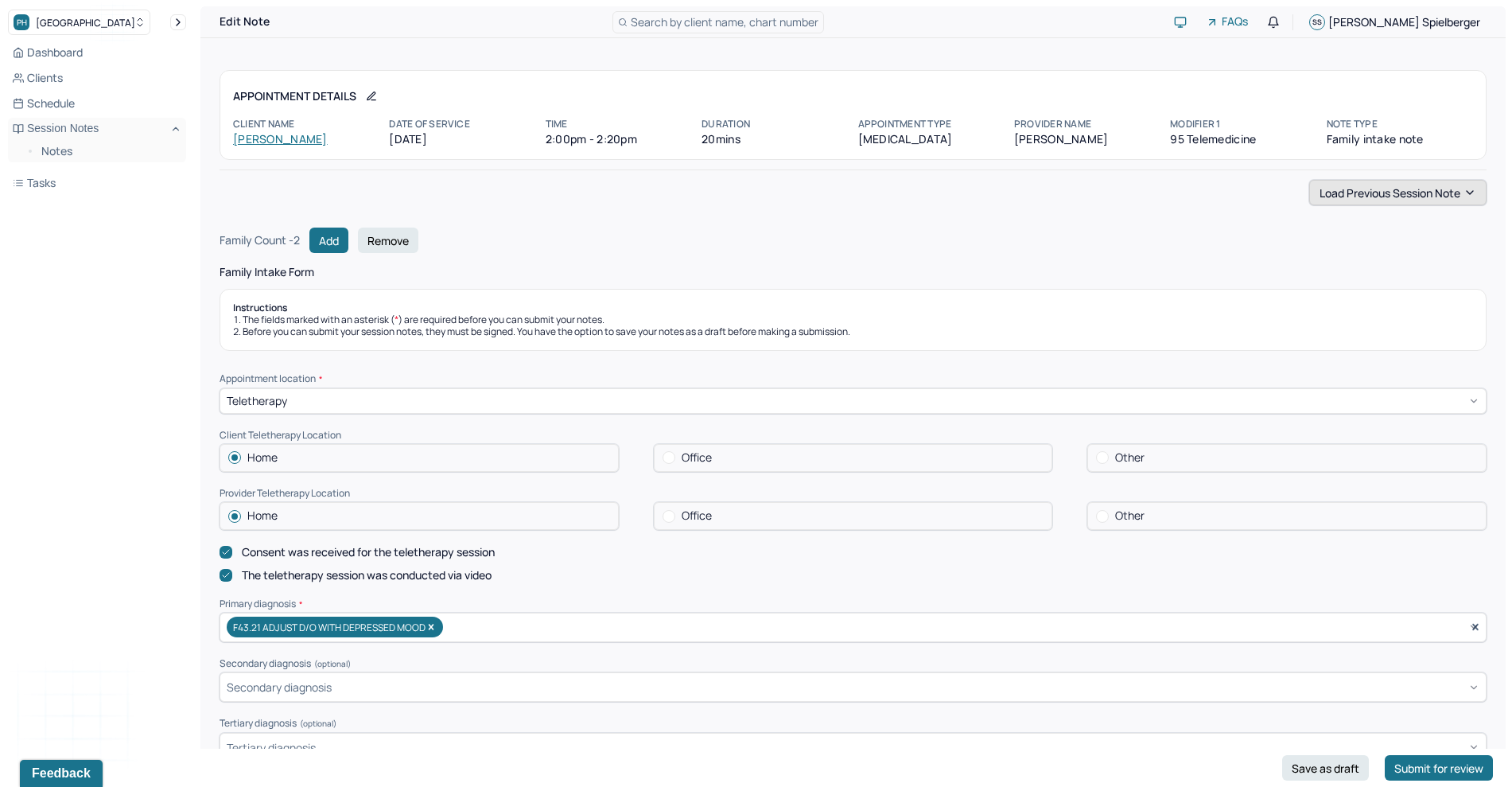 click on "Load previous session note" at bounding box center [1397, 193] 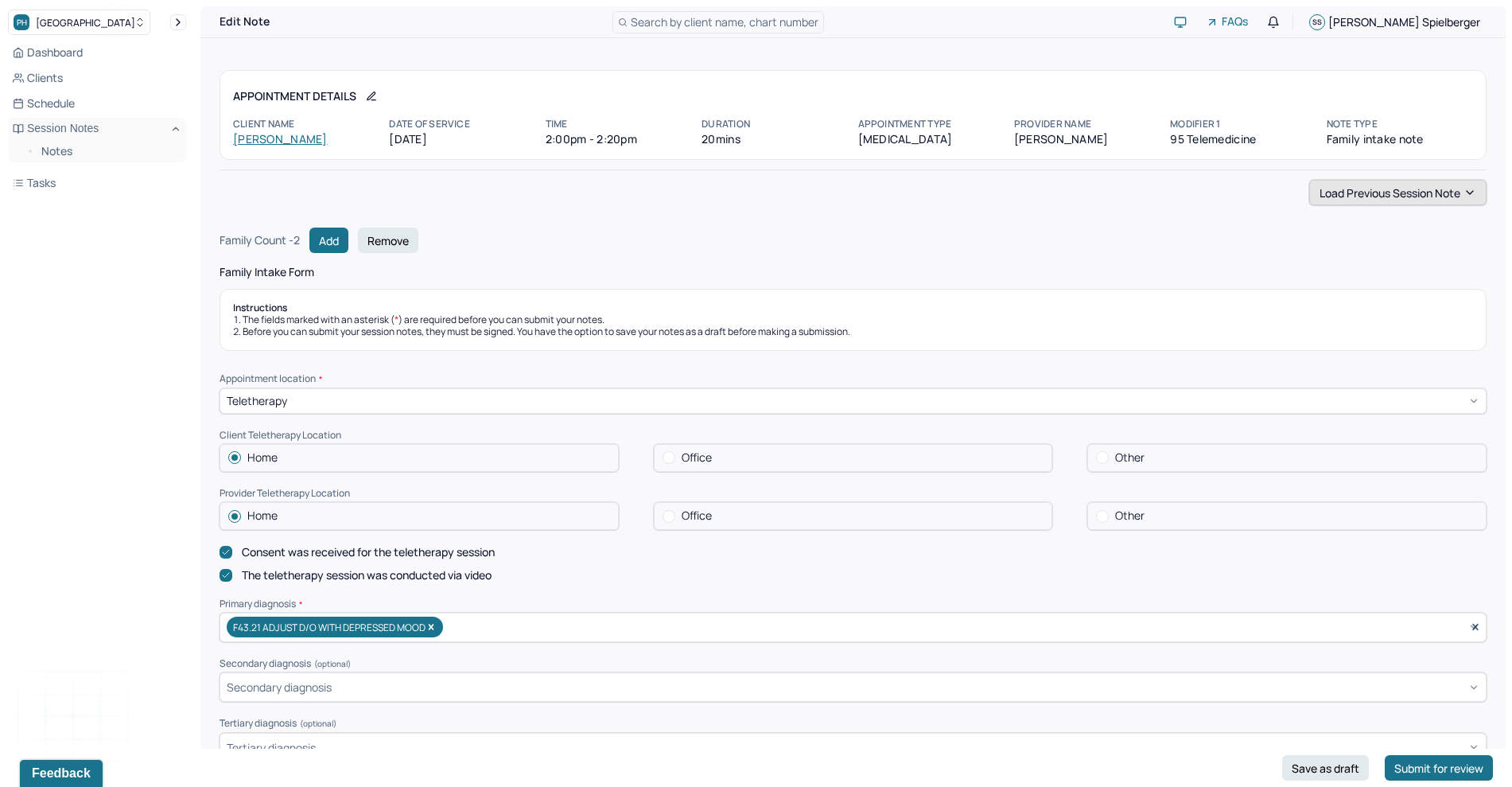 click on "Load previous session note" at bounding box center (1397, 193) 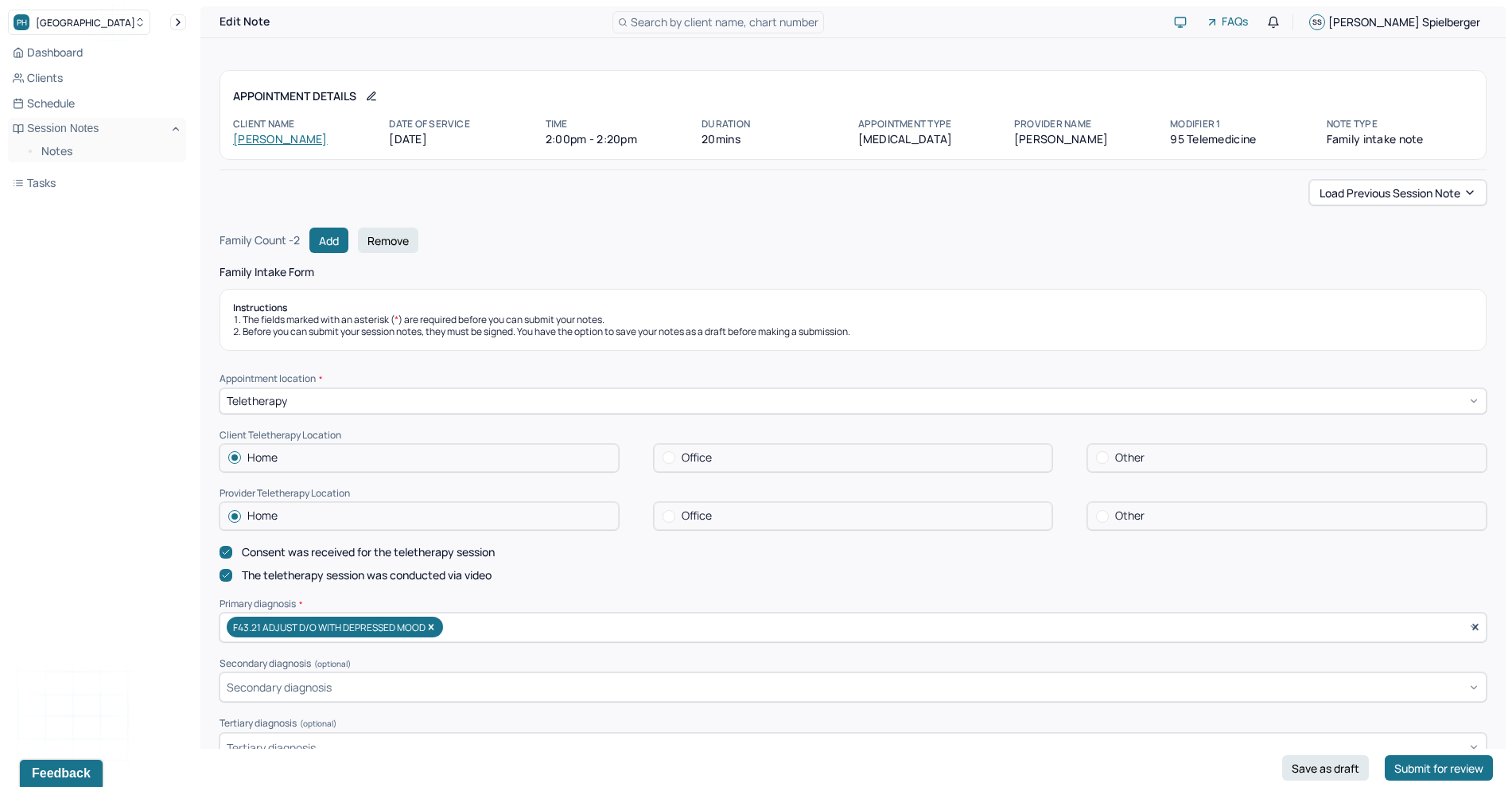 click on "Appointment Details Client name Lorna Beadle Date of service 07/17/2025 Time 2:00pm - 2:20pm Duration 20mins Appointment type family therapy Provider name Keiasia Holeman Modifier 1 95 Telemedicine Note type Family intake note Load previous session note Family Count - 2 Add Remove Family Intake Form Instructions The fields marked with an asterisk ( * ) are required before you can submit your notes. Before you can submit your session notes, they must be signed. You have the option to save your notes as a draft before making a submission. Appointment location * Teletherapy Client Teletherapy Location Home Office Other Provider Teletherapy Location Home Office Other Consent was received for the teletherapy session The teletherapy session was conducted via video Primary diagnosis * F43.21 ADJUST D/O WITH DEPRESSED MOOD Secondary diagnosis (optional) Secondary diagnosis Tertiary diagnosis (optional) Tertiary diagnosis Identities Client  1   - Lorna Beadle Preferred name (optional) Gender * Female Pronouns Religion" at bounding box center [853, 6014] 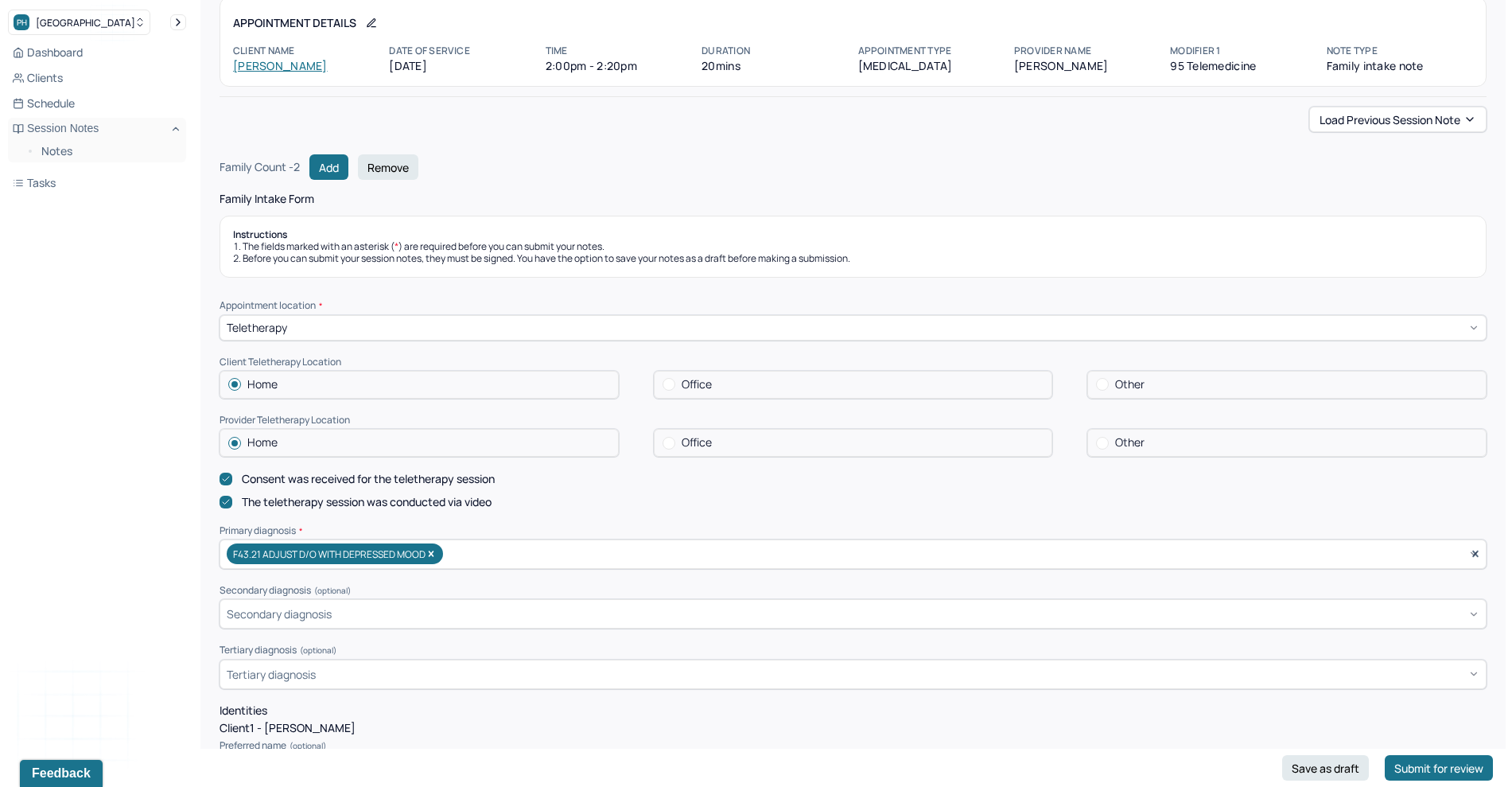 scroll, scrollTop: 0, scrollLeft: 0, axis: both 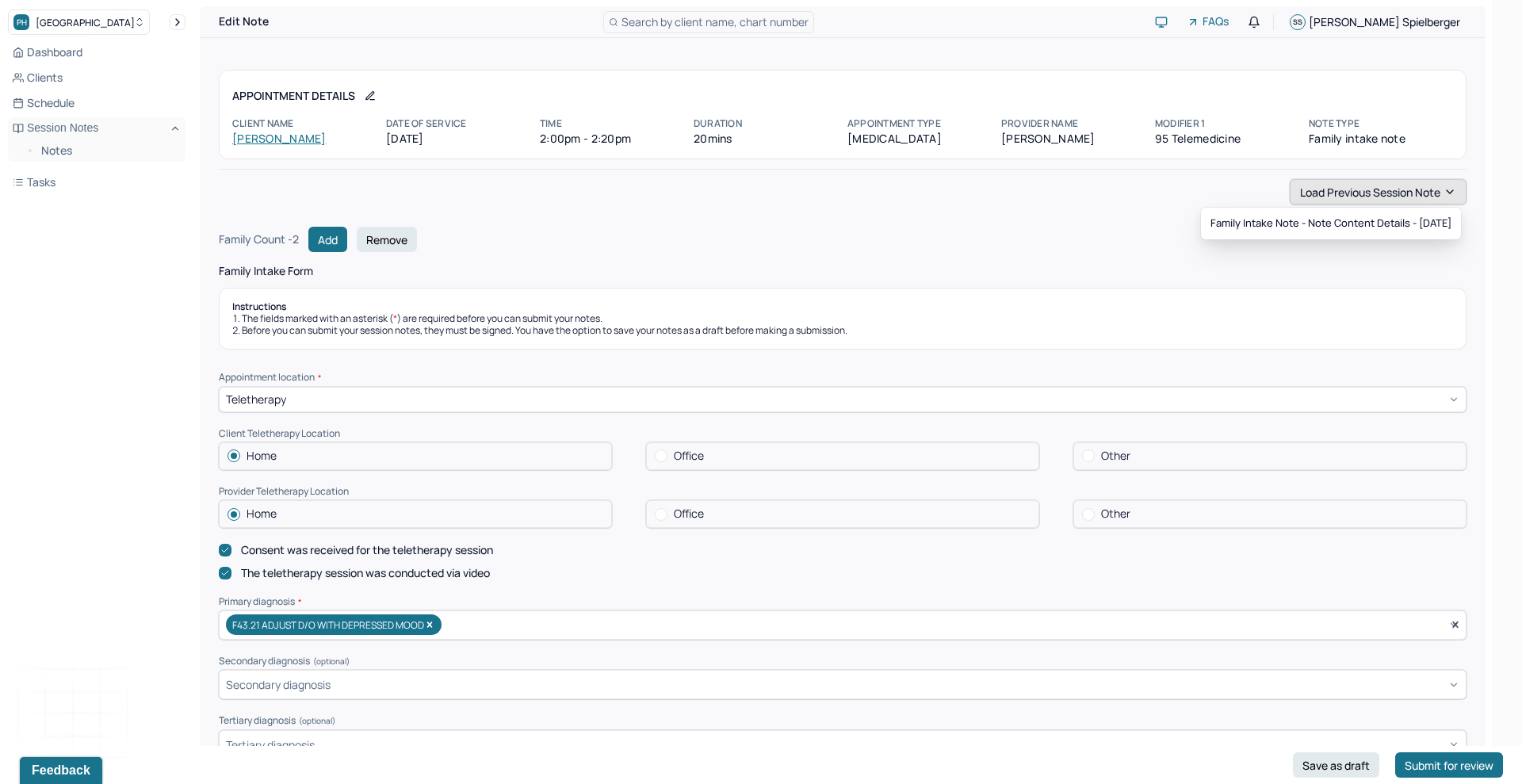 click on "Load previous session note" at bounding box center [1378, 192] 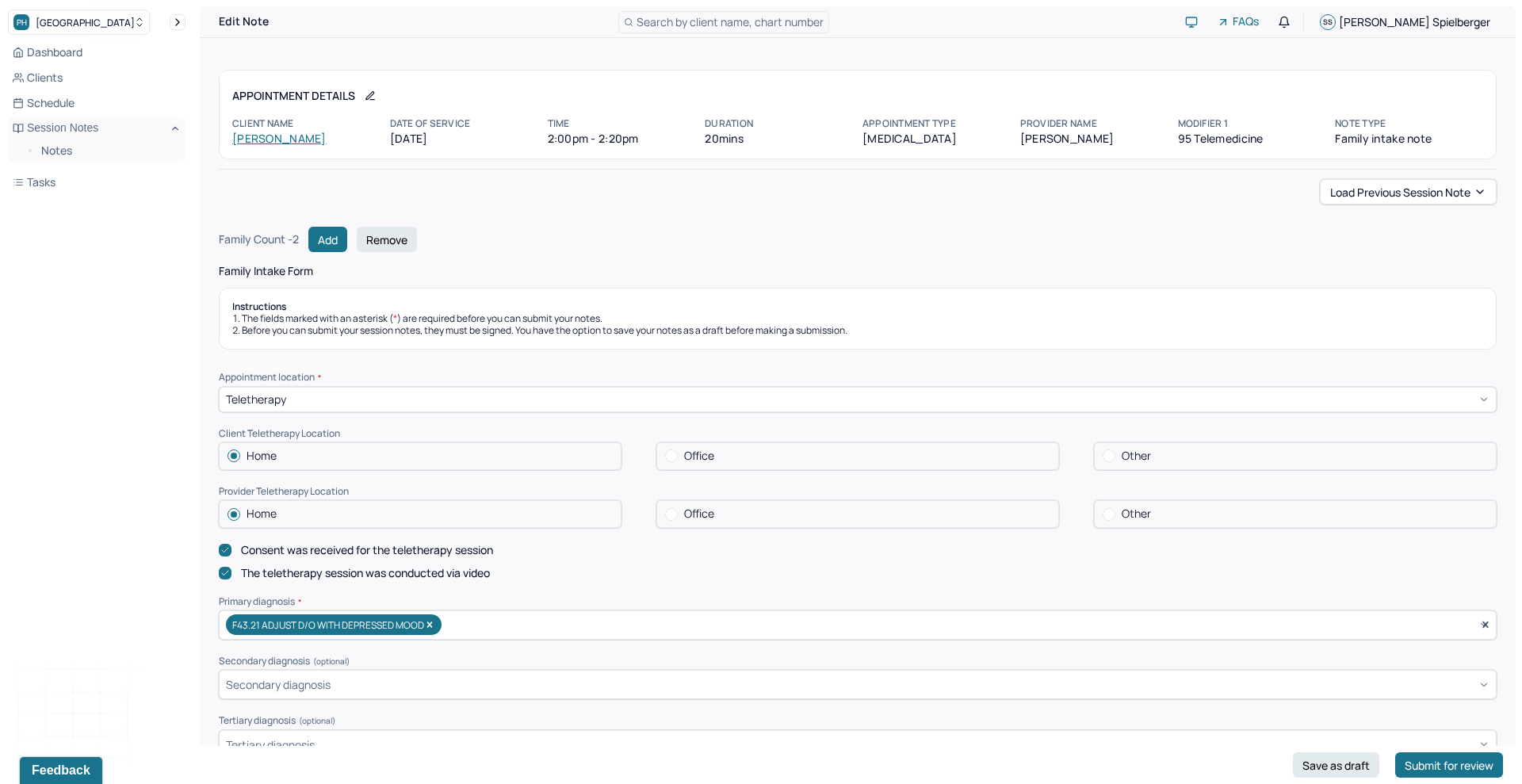 click on "Appointment Details Client name Lorna Beadle Date of service 07/17/2025 Time 2:00pm - 2:20pm Duration 20mins Appointment type family therapy Provider name Keiasia Holeman Modifier 1 95 Telemedicine Note type Family intake note Load previous session note Family Count - 2 Add Remove Family Intake Form Instructions The fields marked with an asterisk ( * ) are required before you can submit your notes. Before you can submit your session notes, they must be signed. You have the option to save your notes as a draft before making a submission. Appointment location * Teletherapy Client Teletherapy Location Home Office Other Provider Teletherapy Location Home Office Other Consent was received for the teletherapy session The teletherapy session was conducted via video Primary diagnosis * F43.21 ADJUST D/O WITH DEPRESSED MOOD Secondary diagnosis (optional) Secondary diagnosis Tertiary diagnosis (optional) Tertiary diagnosis Identities Client  1   - Lorna Beadle Preferred name (optional) Gender * Female Pronouns Religion" at bounding box center (858, 5991) 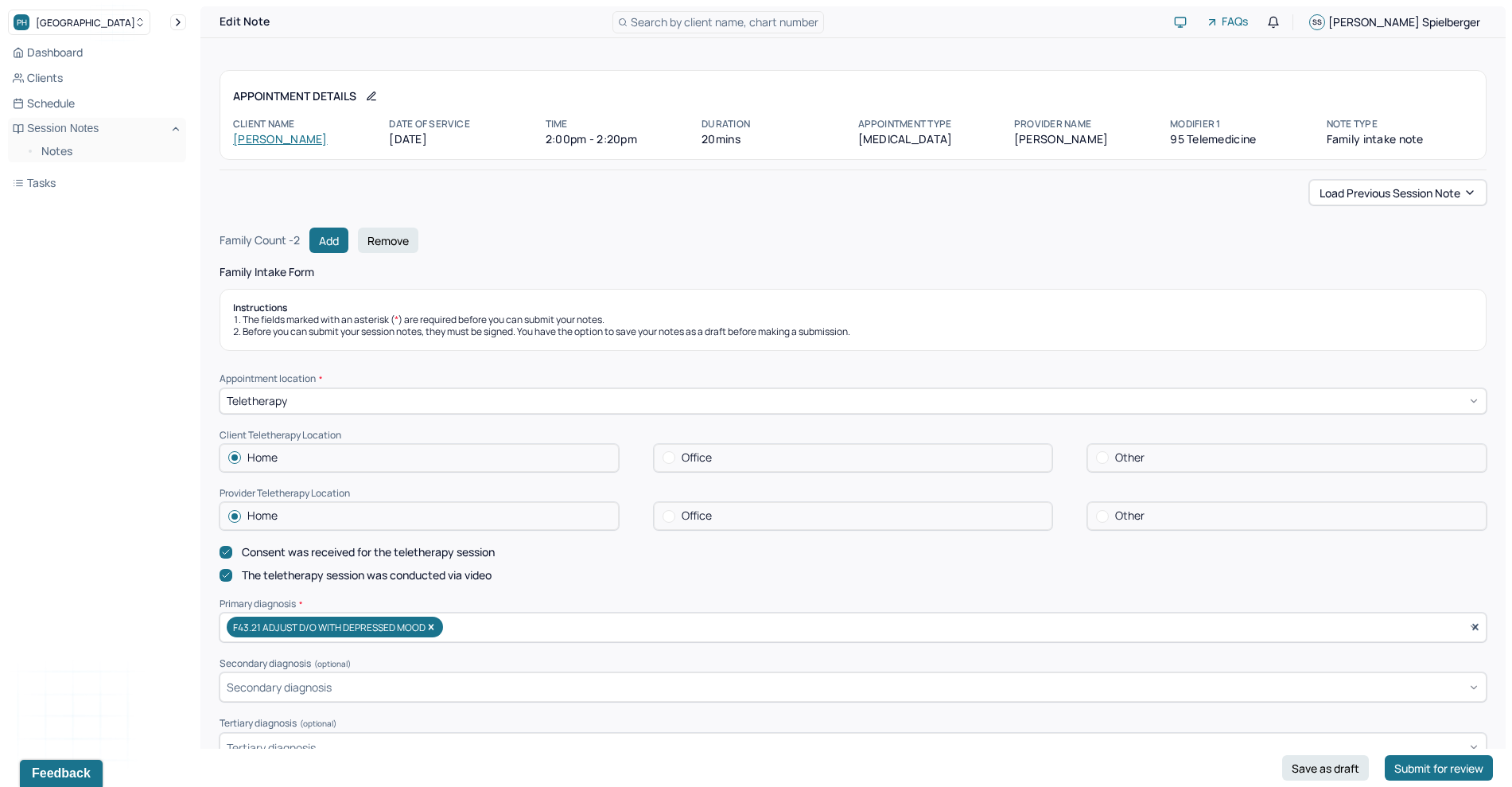 click on "Appointment Details Client name Lorna Beadle Date of service 07/17/2025 Time 2:00pm - 2:20pm Duration 20mins Appointment type family therapy Provider name Keiasia Holeman Modifier 1 95 Telemedicine Note type Family intake note Load previous session note Family Count - 2 Add Remove Family Intake Form Instructions The fields marked with an asterisk ( * ) are required before you can submit your notes. Before you can submit your session notes, they must be signed. You have the option to save your notes as a draft before making a submission. Appointment location * Teletherapy Client Teletherapy Location Home Office Other Provider Teletherapy Location Home Office Other Consent was received for the teletherapy session The teletherapy session was conducted via video Primary diagnosis * F43.21 ADJUST D/O WITH DEPRESSED MOOD Secondary diagnosis (optional) Secondary diagnosis Tertiary diagnosis (optional) Tertiary diagnosis Identities Client  1   - Lorna Beadle Preferred name (optional) Gender * Female Pronouns Religion" at bounding box center [853, 6014] 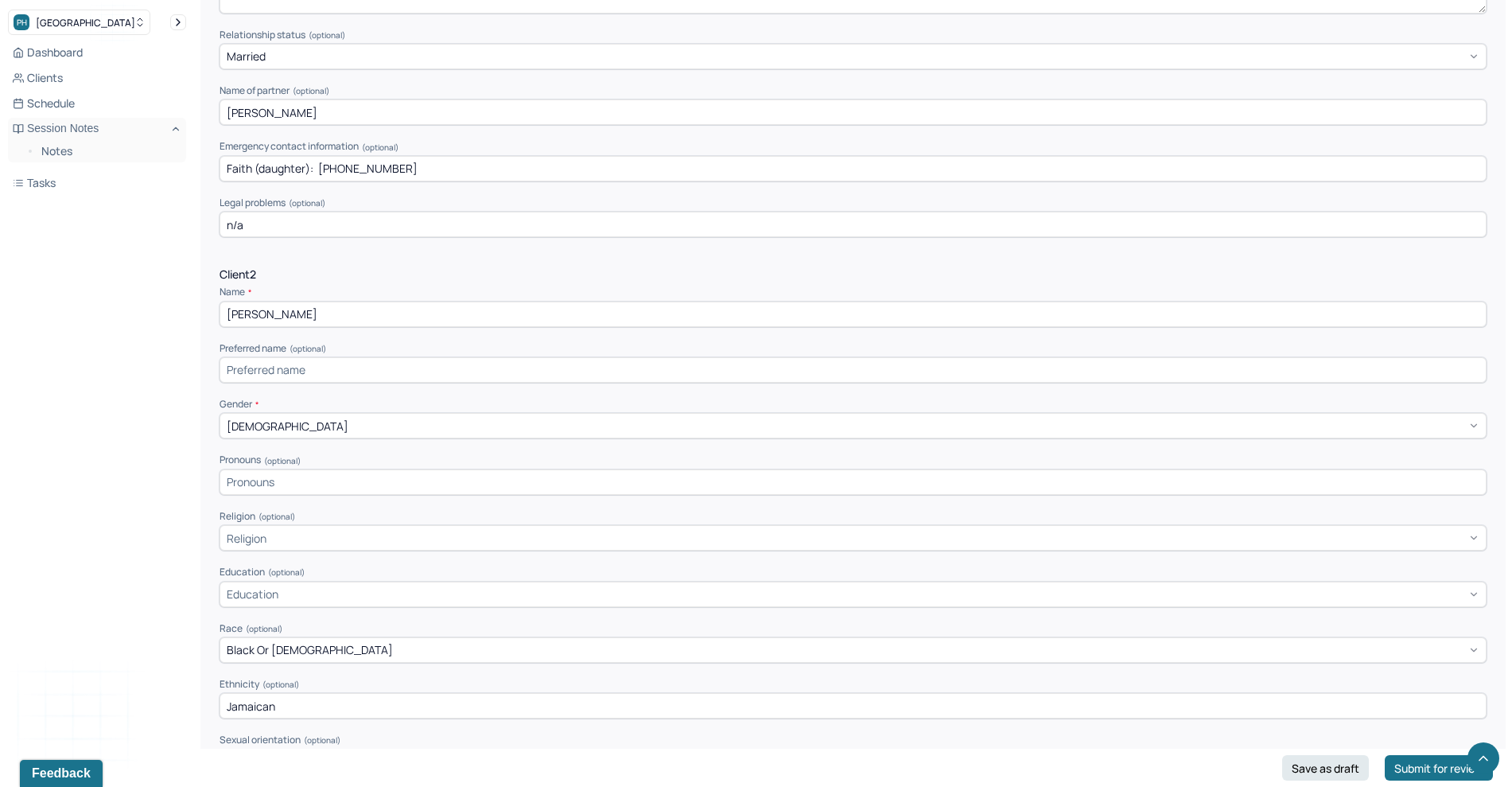 scroll, scrollTop: 1384, scrollLeft: 0, axis: vertical 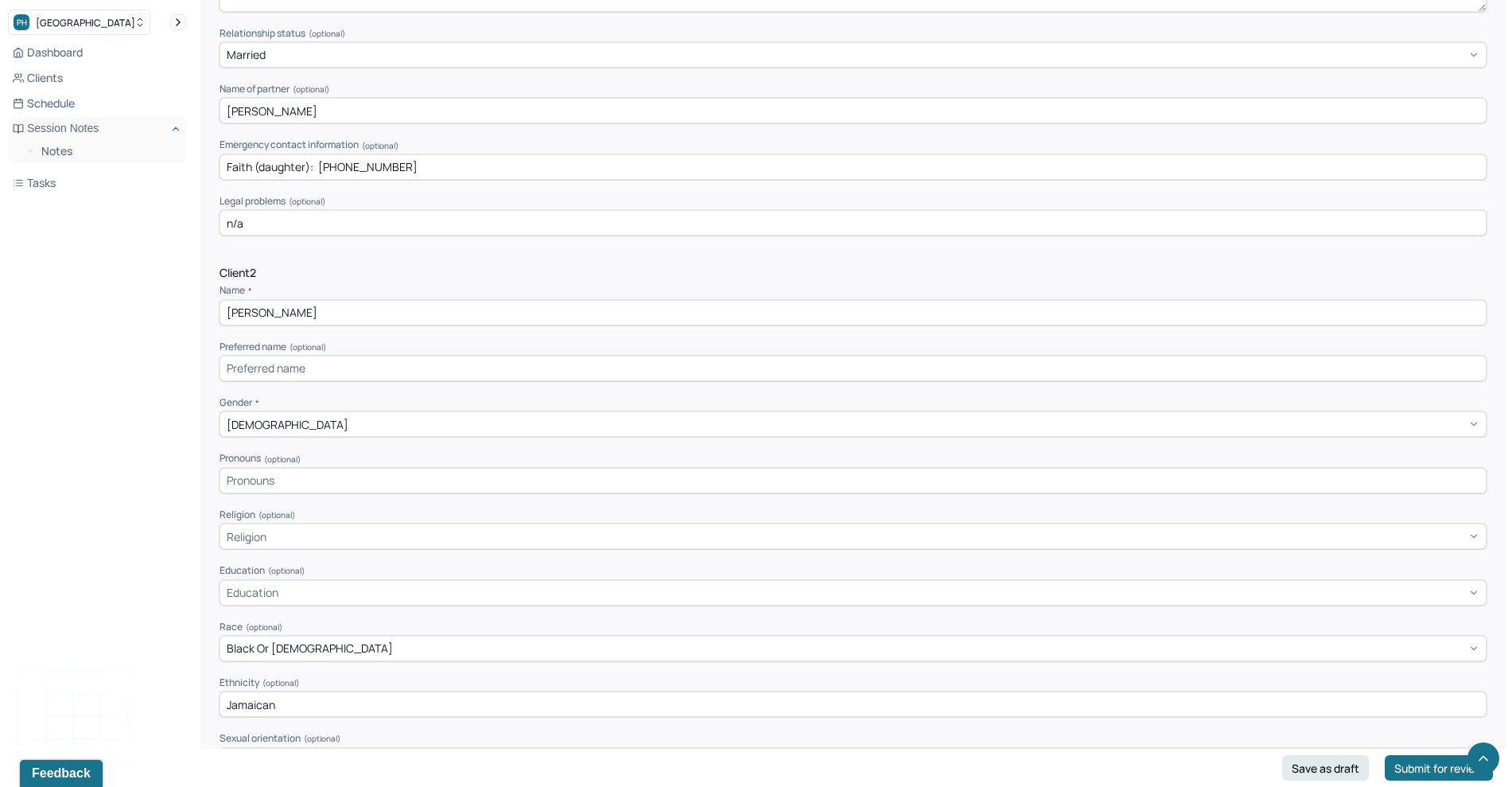 click on "Faith (daughter):  732-966-0676" at bounding box center (853, 167) 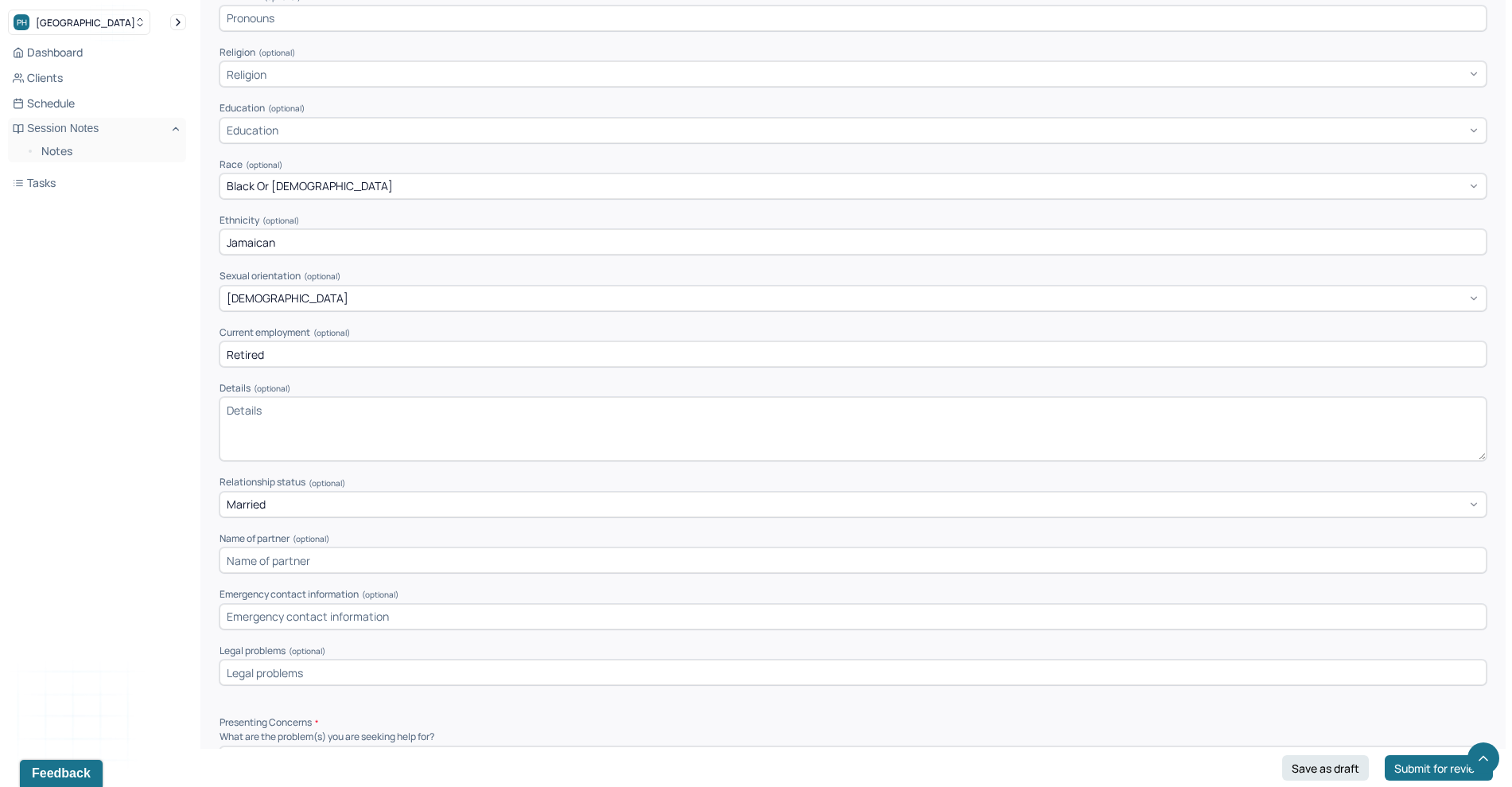 scroll, scrollTop: 1856, scrollLeft: 0, axis: vertical 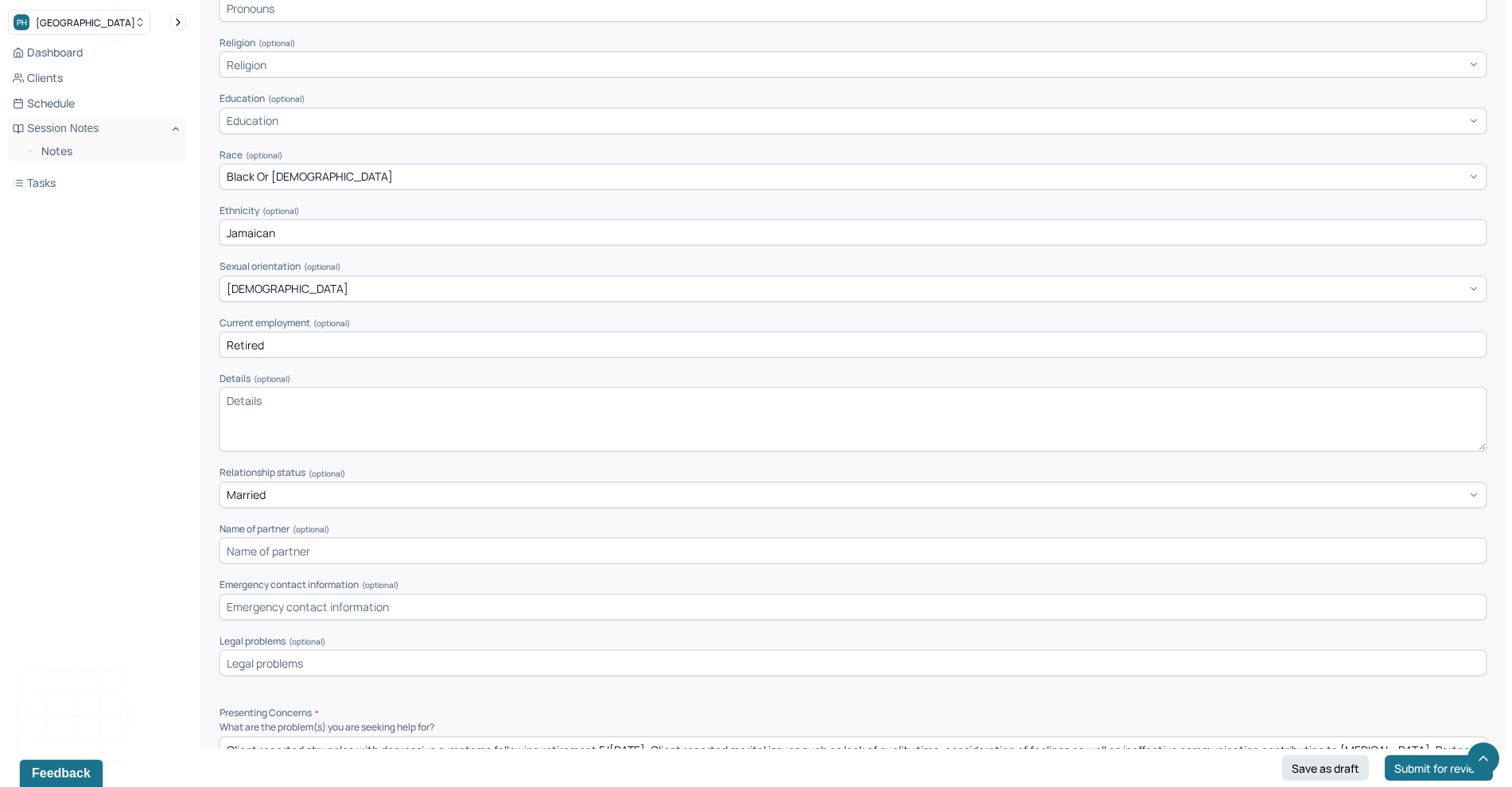 click at bounding box center (853, -249) 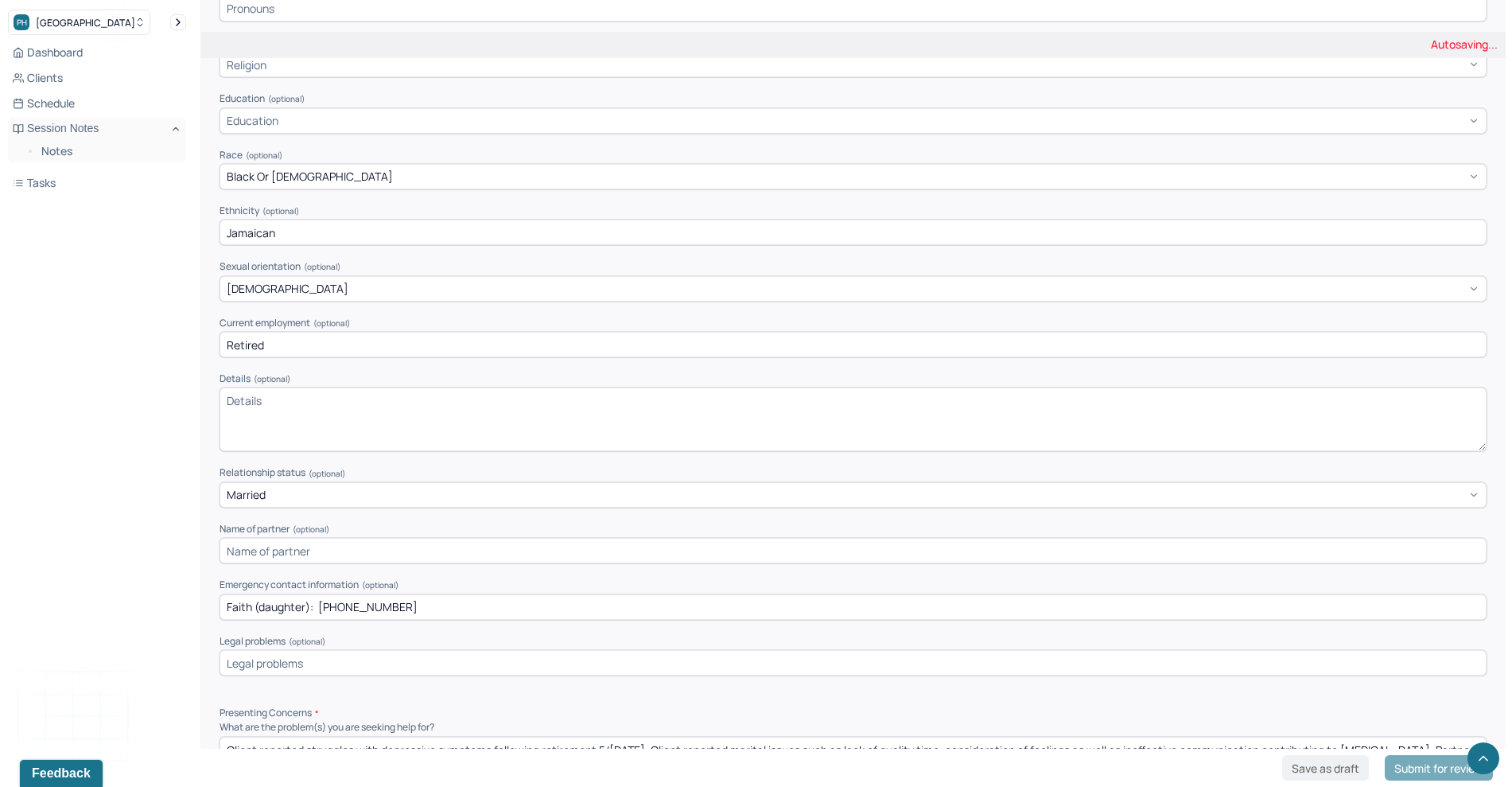 type on "Faith (daughter):  732-966-0676" 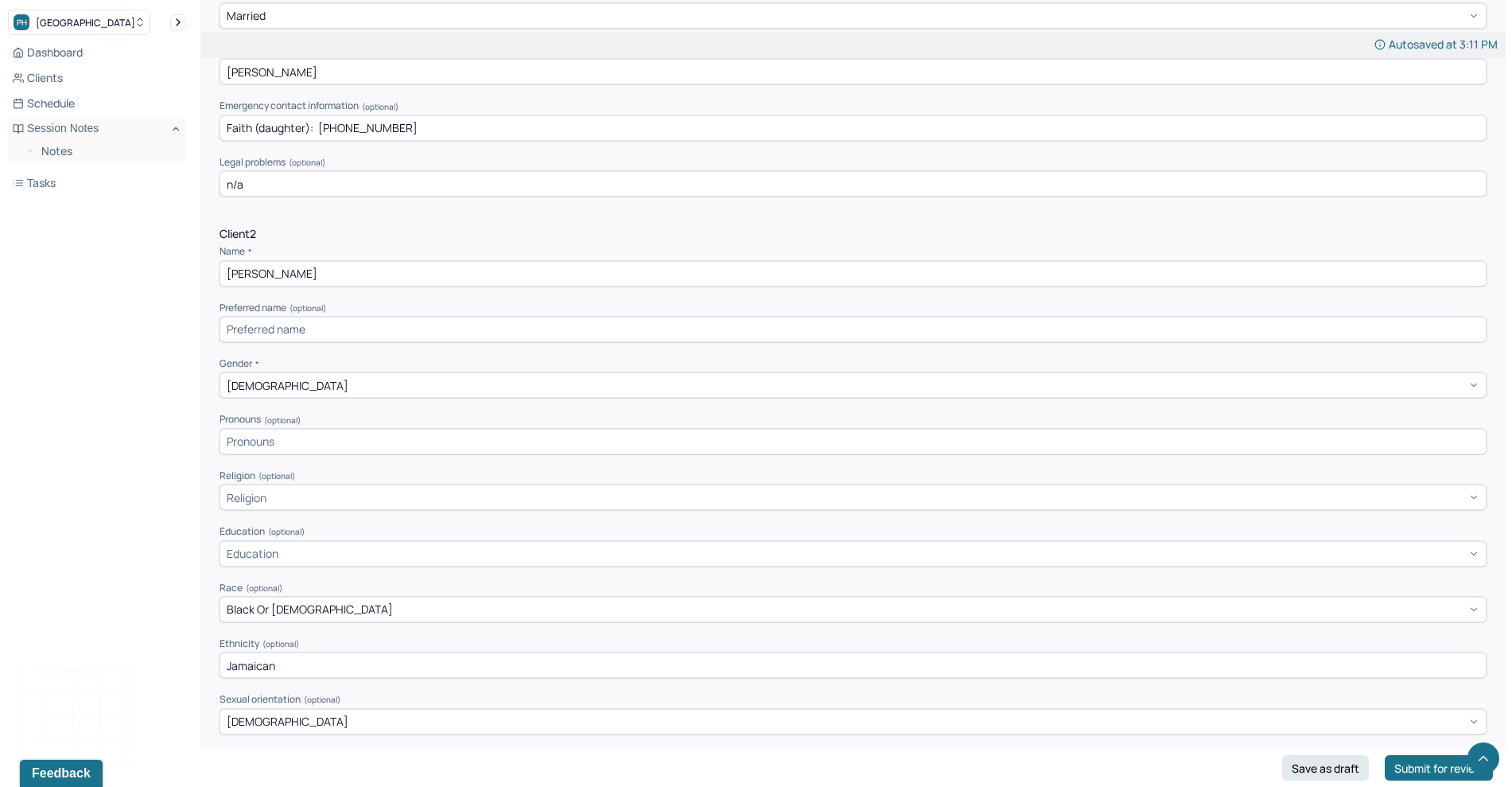 scroll, scrollTop: 1974, scrollLeft: 0, axis: vertical 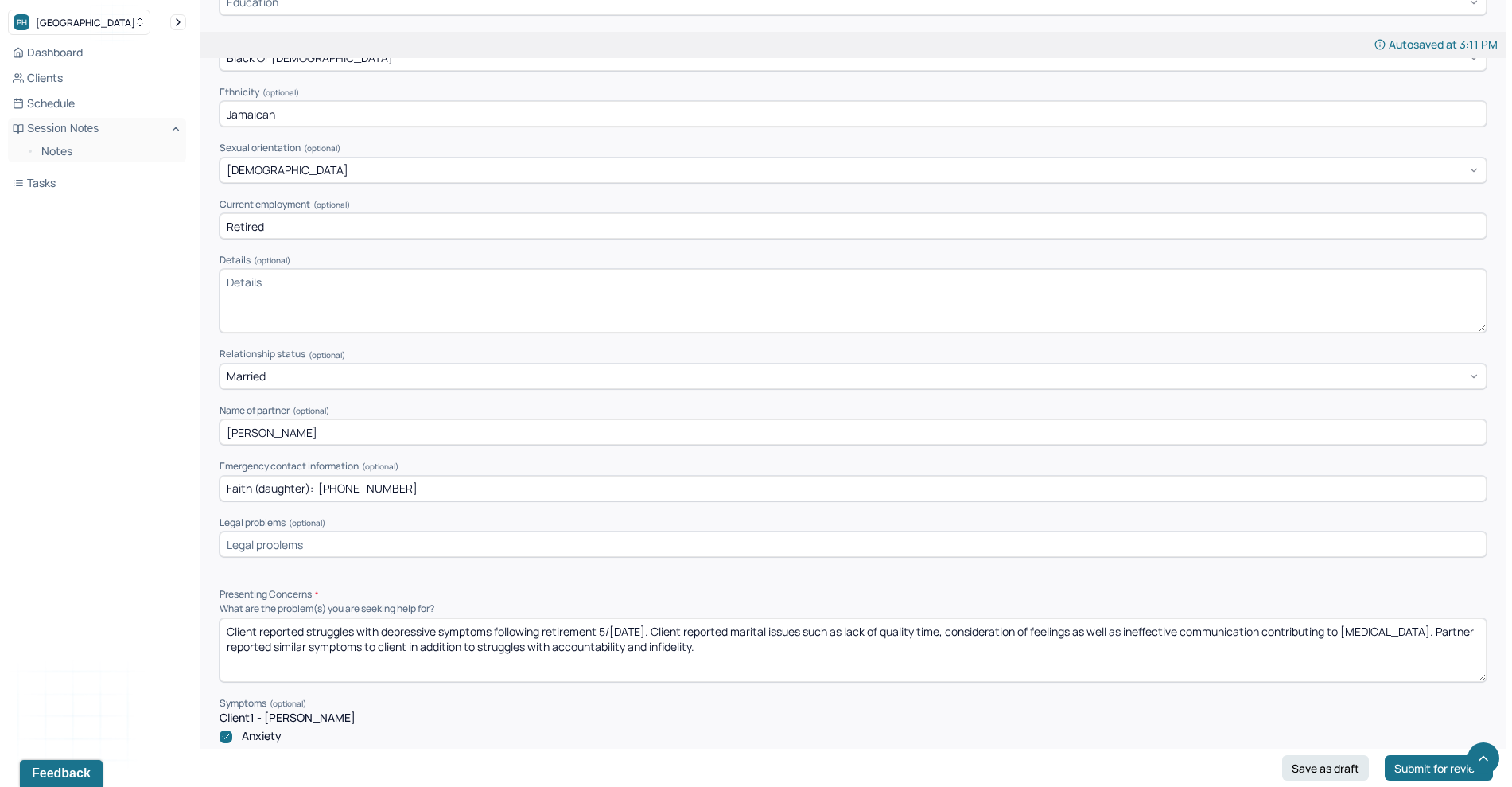 type on "Lorna" 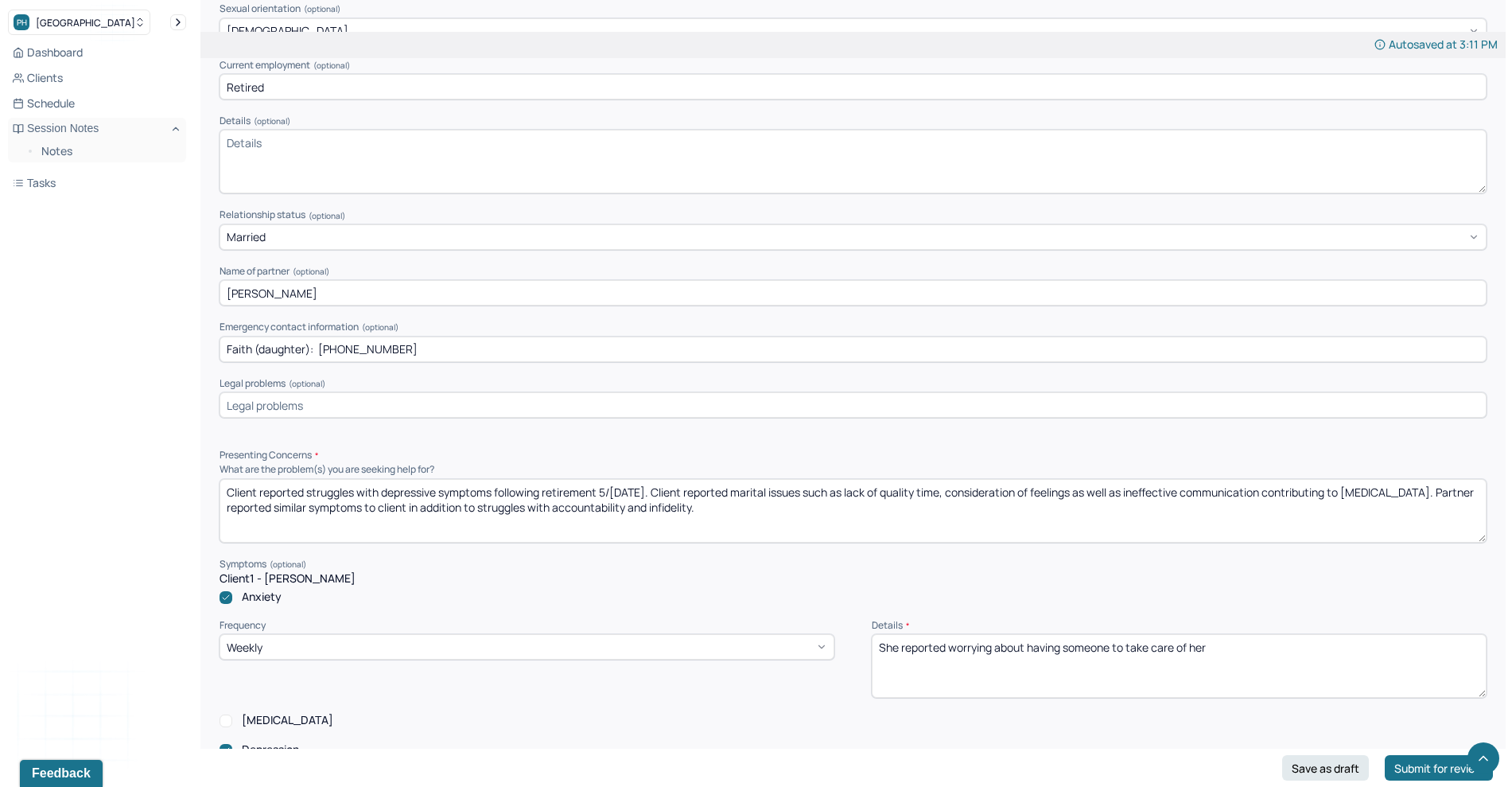 scroll, scrollTop: 2115, scrollLeft: 0, axis: vertical 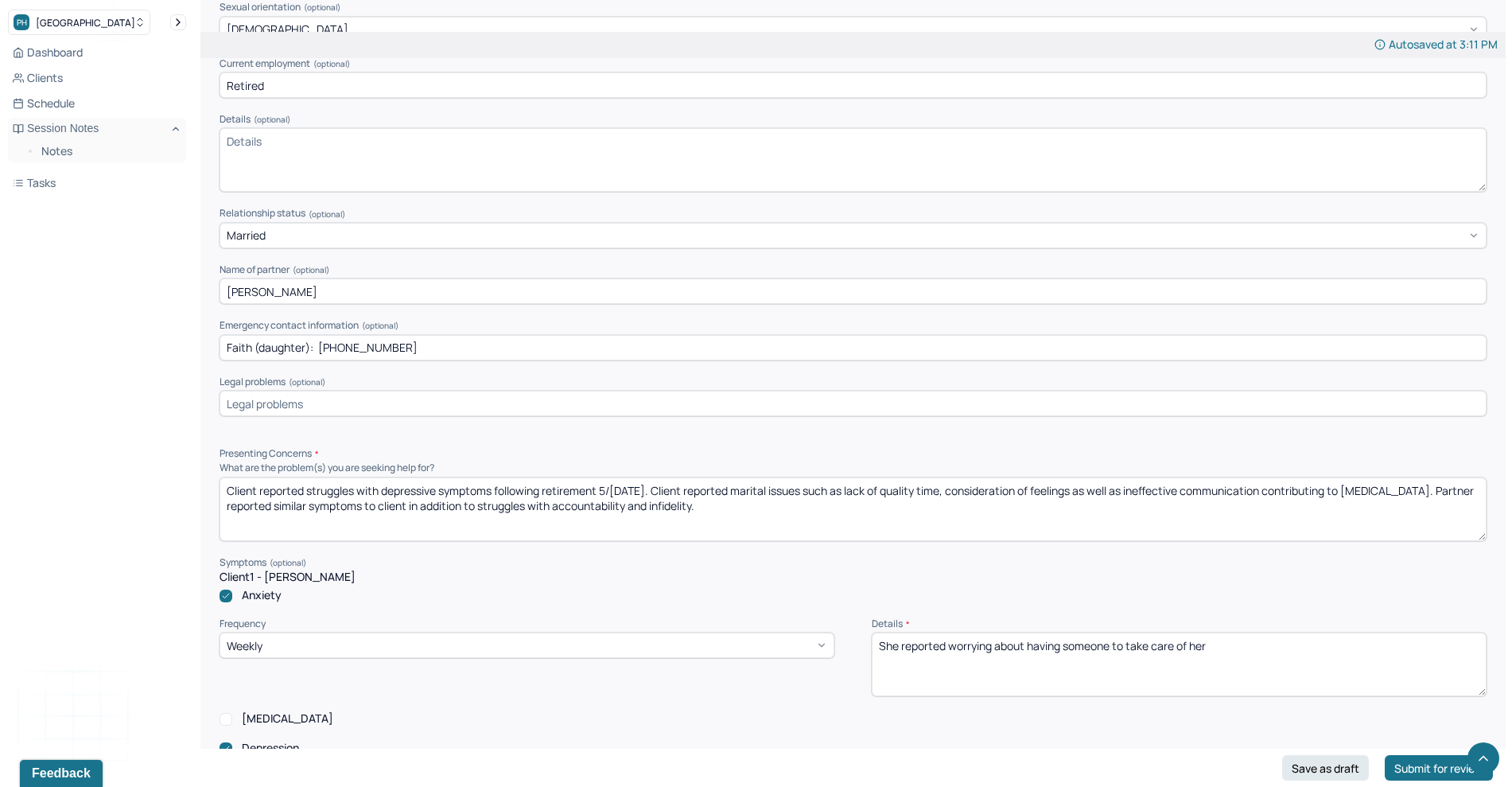 click on "Client reported struggles with depressive symptoms following retirement 5/6 years ago. Client reported marital issues such as lack of quality time, consideration of feelings as well as ineffective communication contributing to depression. Partner reported similar symptoms to client in addition to struggles with accountability and infidelity." at bounding box center [853, 509] 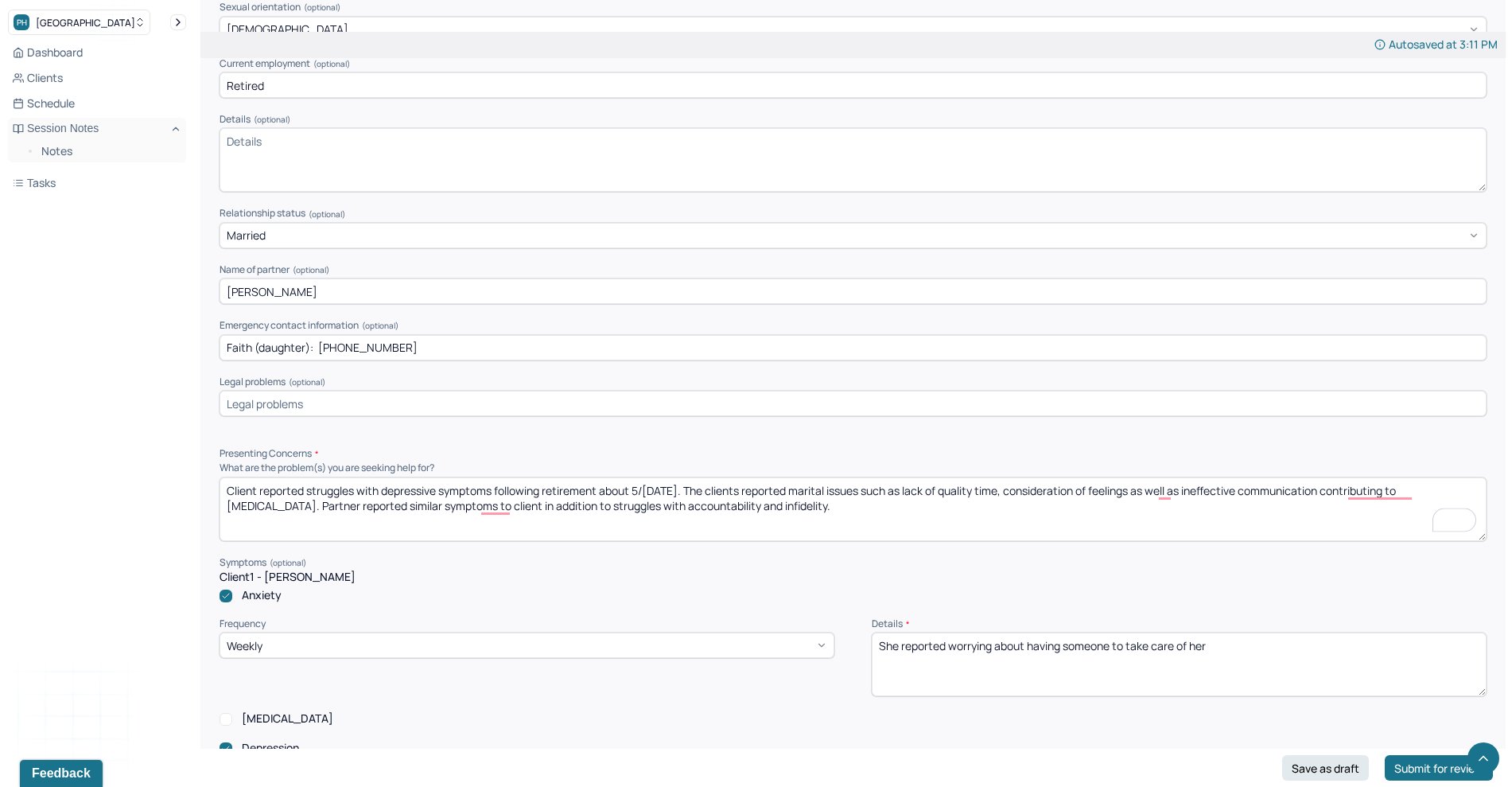 click on "Client reported struggles with depressive symptoms following retirement about 5/6 years ago. The clients reported marital issues such as lack of quality time, consideration of feelings as well as ineffective communication contributing to depression. Partner reported similar symptoms to client in addition to struggles with accountability and infidelity." at bounding box center [853, 509] 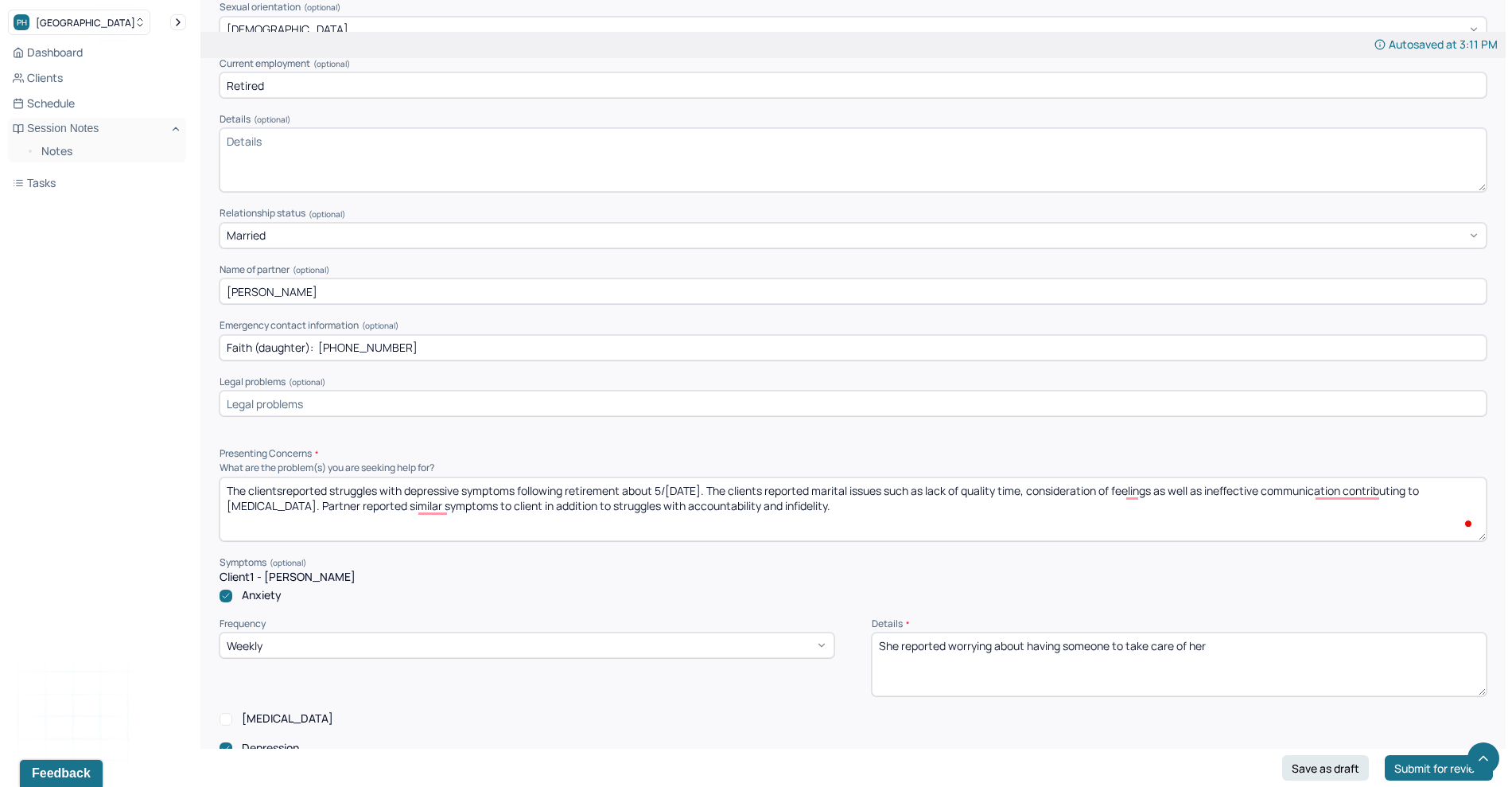 type on "The clients reported struggles with depressive symptoms following retirement about 5/6 years ago. The clients reported marital issues such as lack of quality time, consideration of feelings as well as ineffective communication contributing to depression. Partner reported similar symptoms to client in addition to struggles with accountability and infidelity." 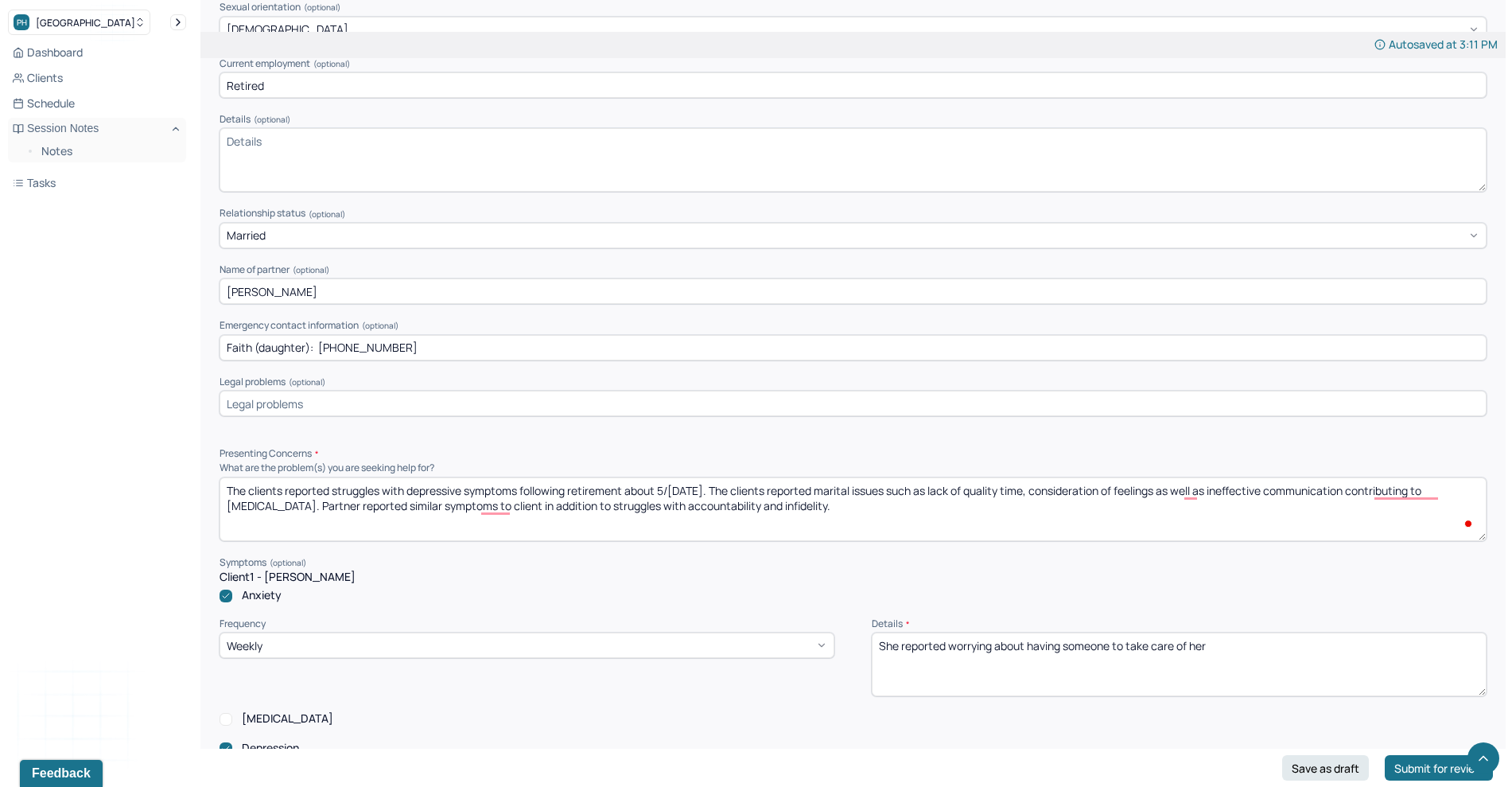 click on "The clients reported struggles with depressive symptoms following retirement about 5/6 years ago. The clients reported marital issues such as lack of quality time, consideration of feelings as well as ineffective communication contributing to depression. Partner reported similar symptoms to client in addition to struggles with accountability and infidelity." at bounding box center (853, 509) 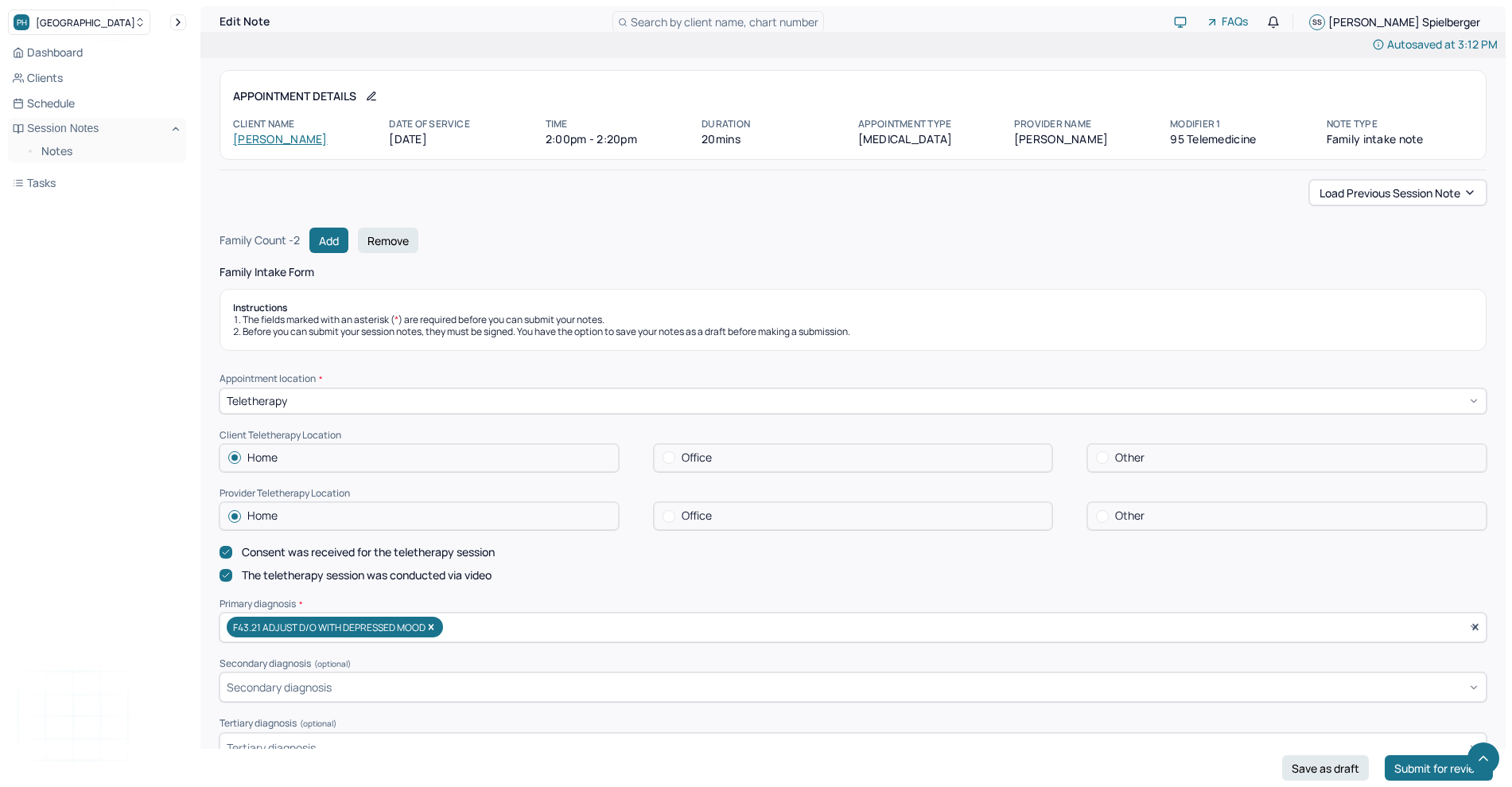 scroll, scrollTop: 2115, scrollLeft: 0, axis: vertical 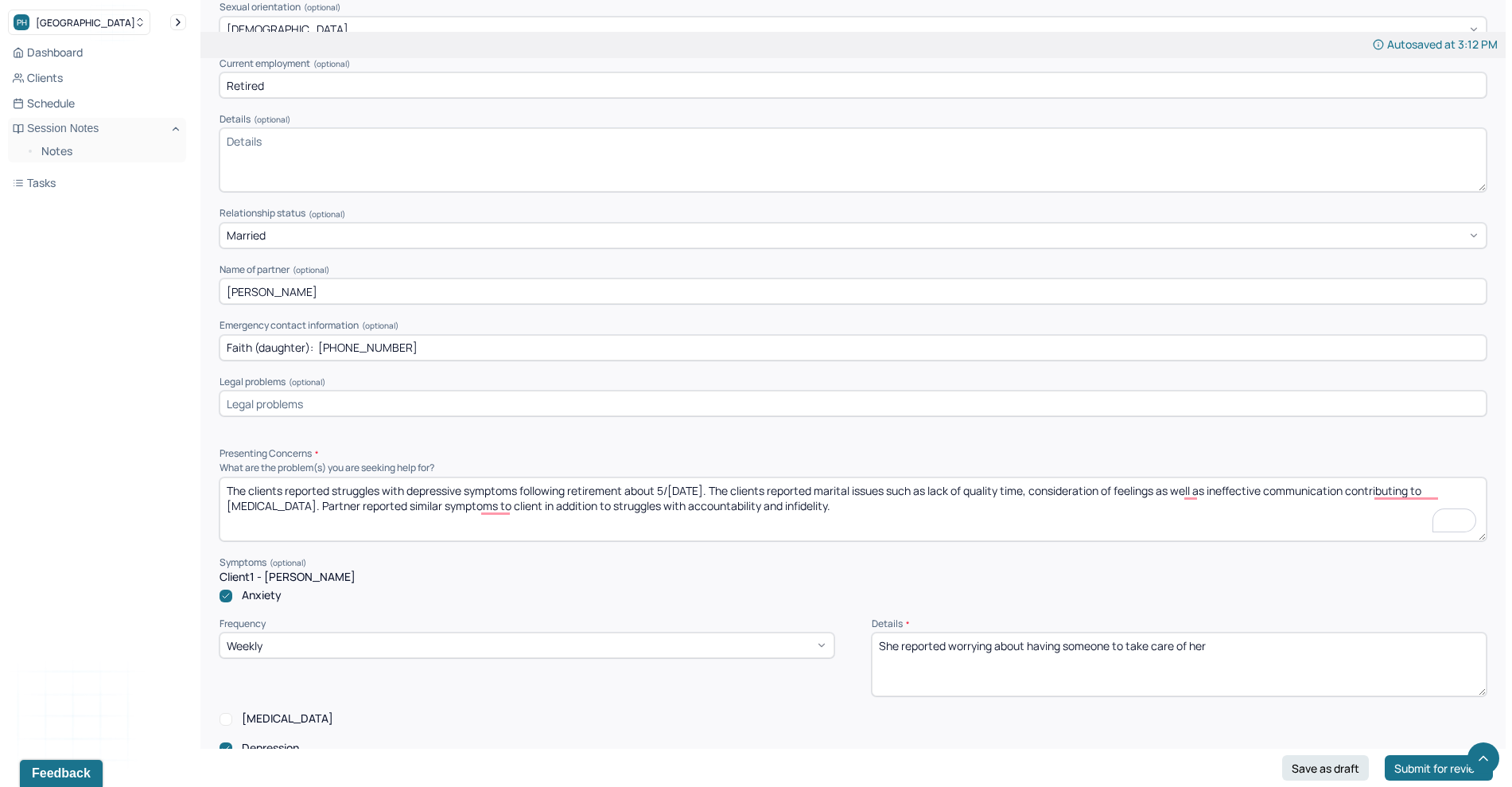 click on "The clients reported struggles with depressive symptoms following retirement about 5/6 years ago. The clients reported marital issues such as lack of quality time, consideration of feelings as well as ineffective communication contributing to depression. Partner reported similar symptoms to client in addition to struggles with accountability and infidelity." at bounding box center (853, 509) 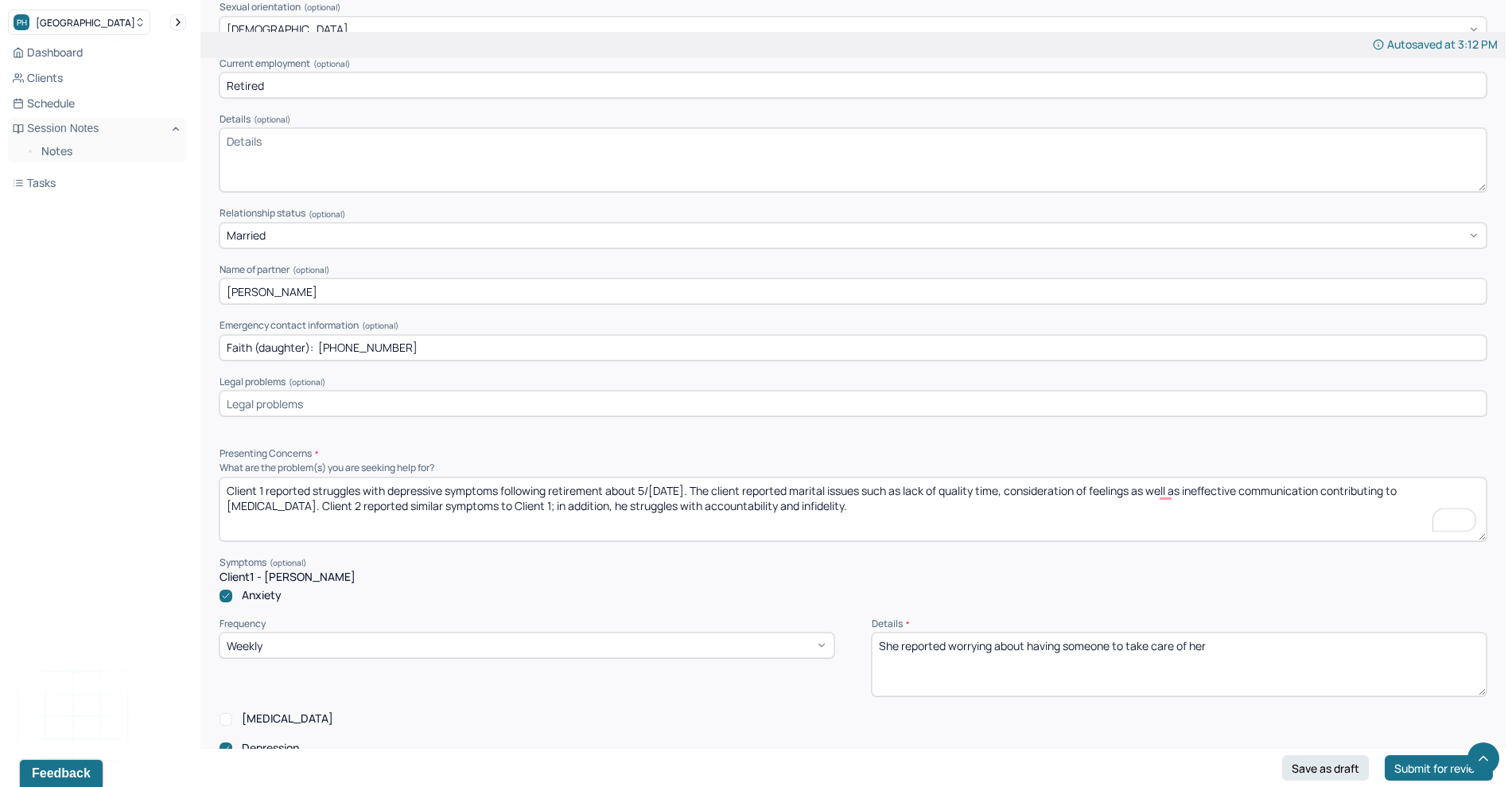 type on "Client 1 reported struggles with depressive symptoms following retirement about 5/6 years ago. The client reported marital issues such as lack of quality time, consideration of feelings as well as ineffective communication contributing to depression. Client 2 reported similar symptoms to Client 1; in addition, he struggles with accountability and infidelity." 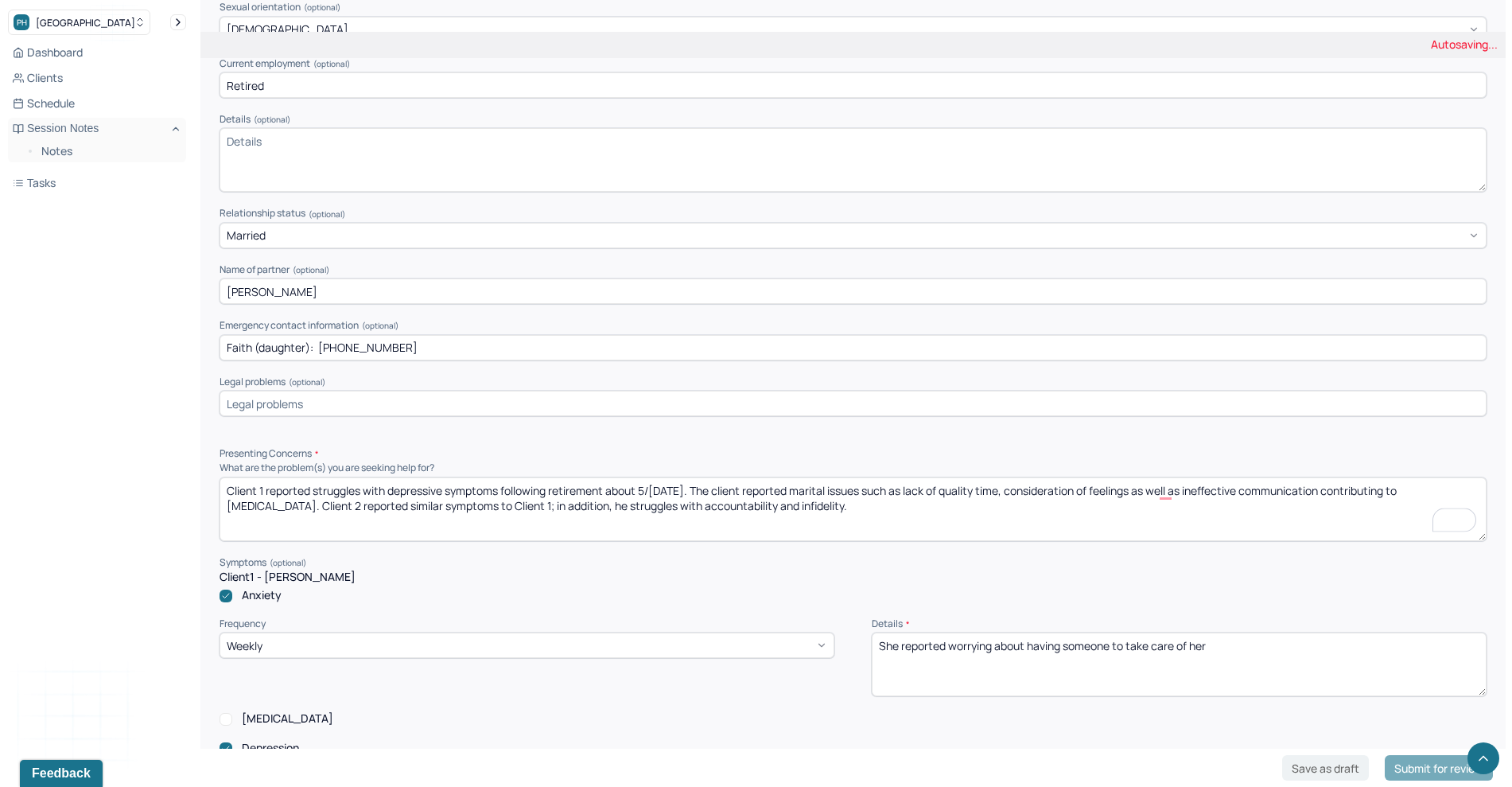 click on "Symptoms" at bounding box center [853, 563] 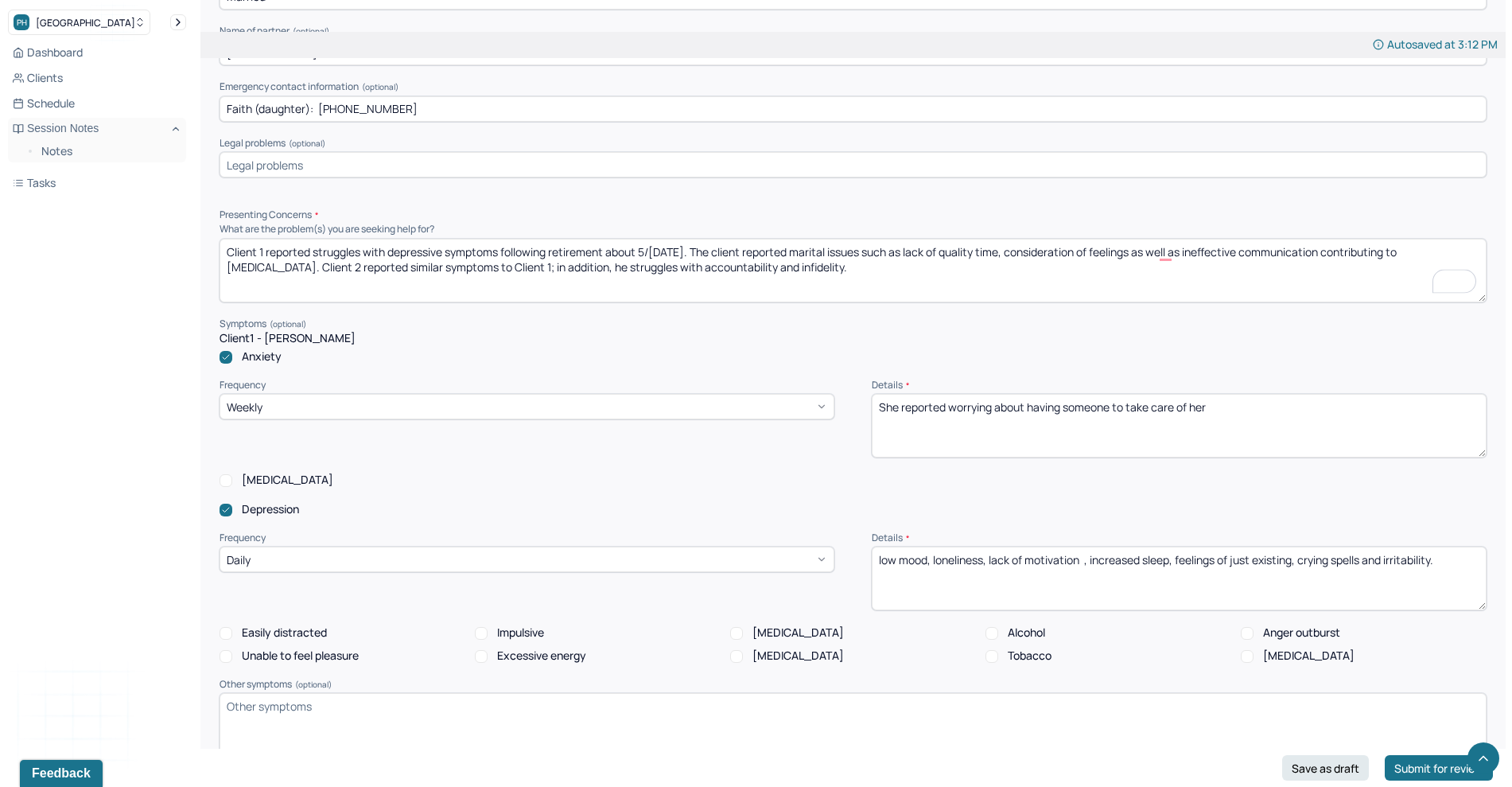 scroll, scrollTop: 2394, scrollLeft: 0, axis: vertical 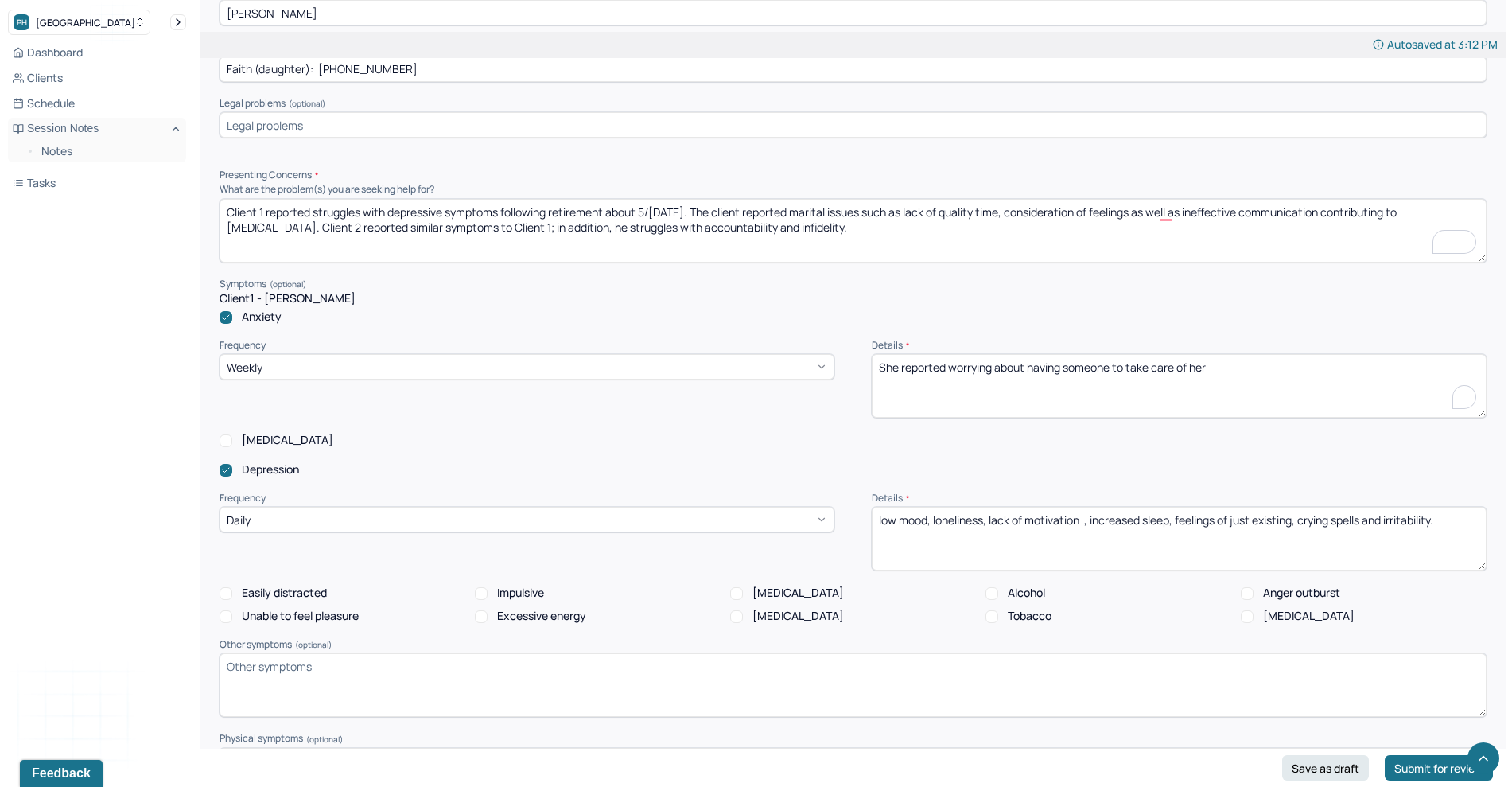 click on "She reported worrying about having someone to take care of her" at bounding box center (1179, 386) 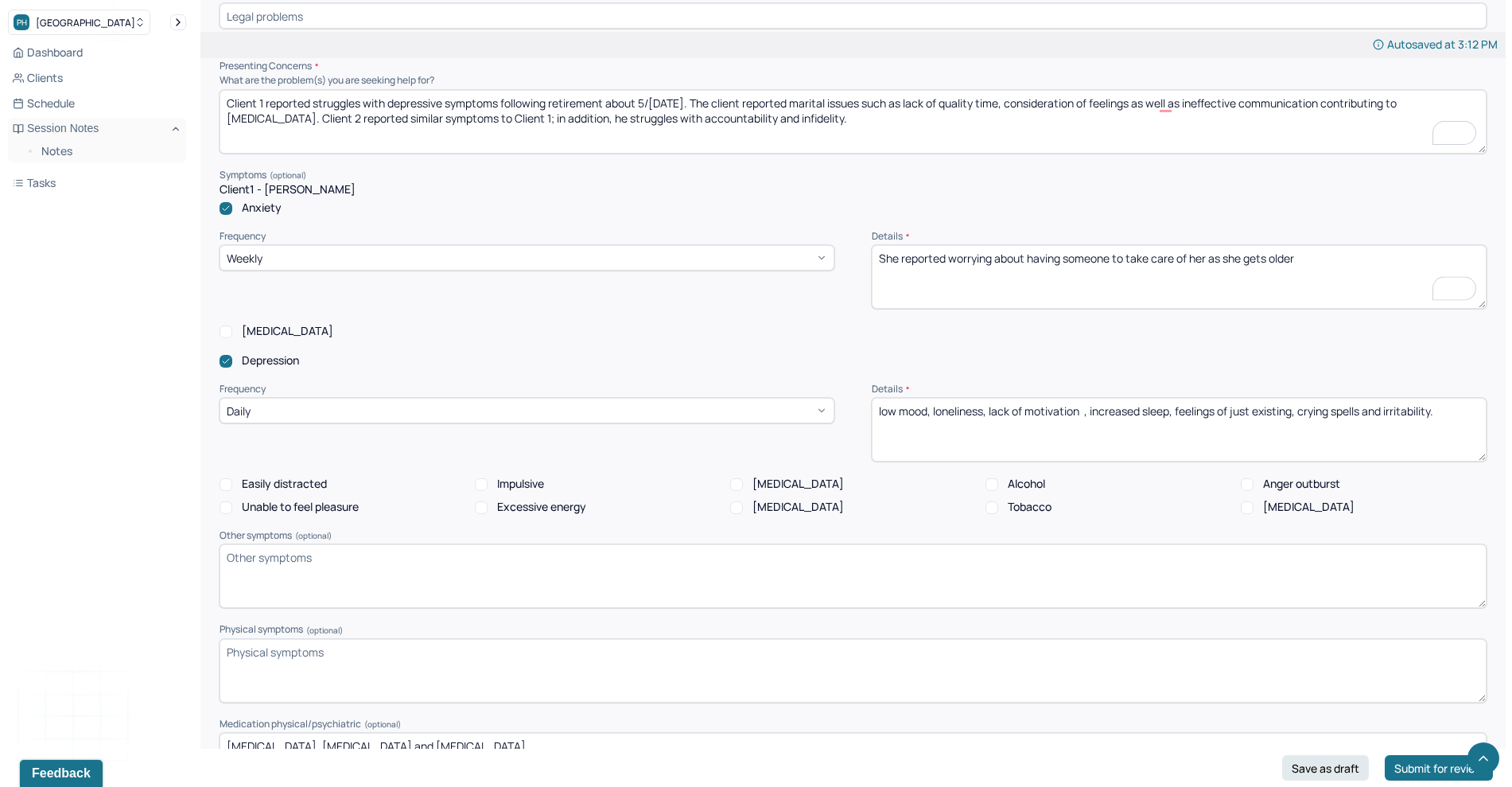 scroll, scrollTop: 2521, scrollLeft: 0, axis: vertical 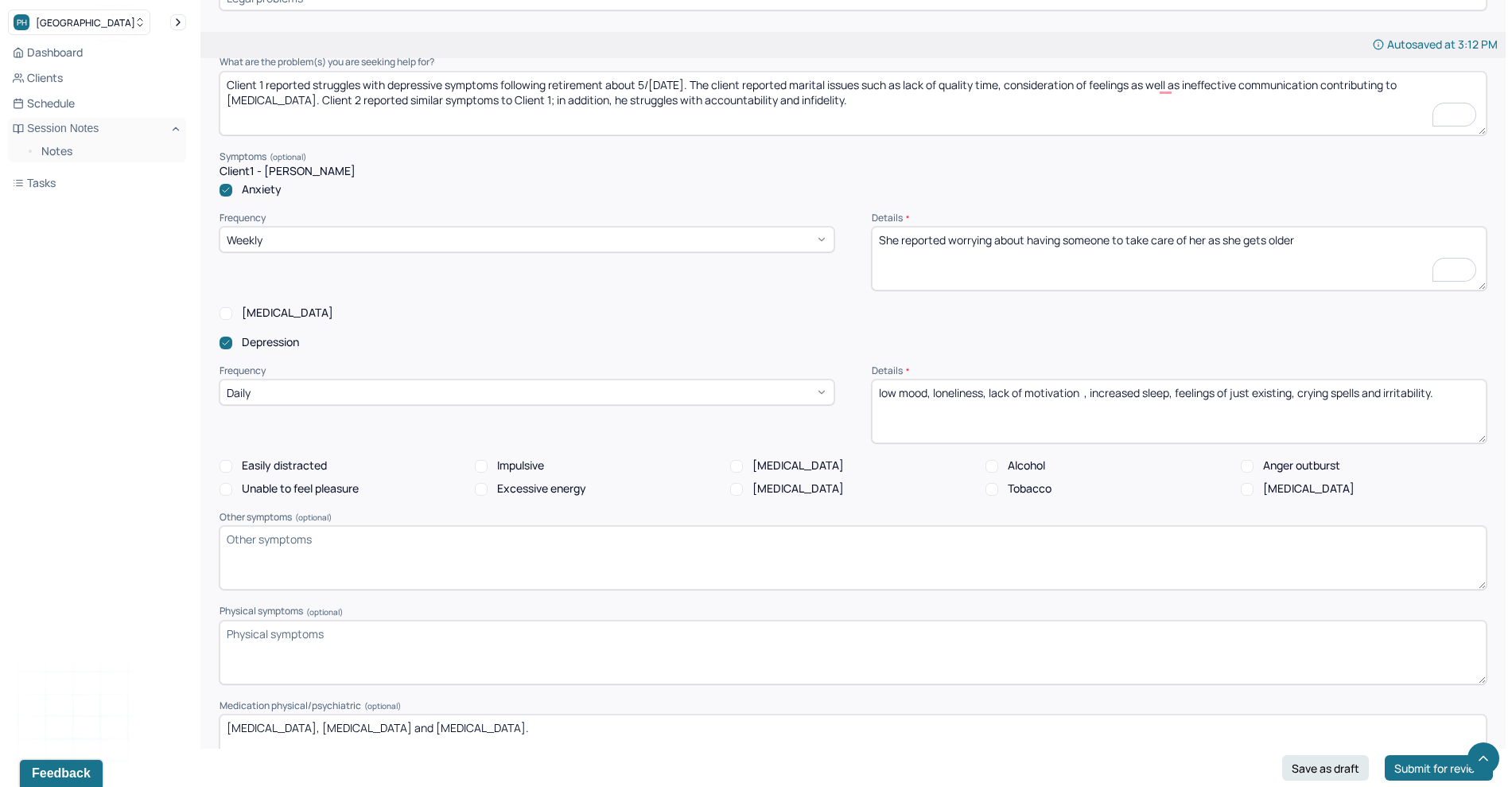 type on "She reported worrying about having someone to take care of her as she gets older" 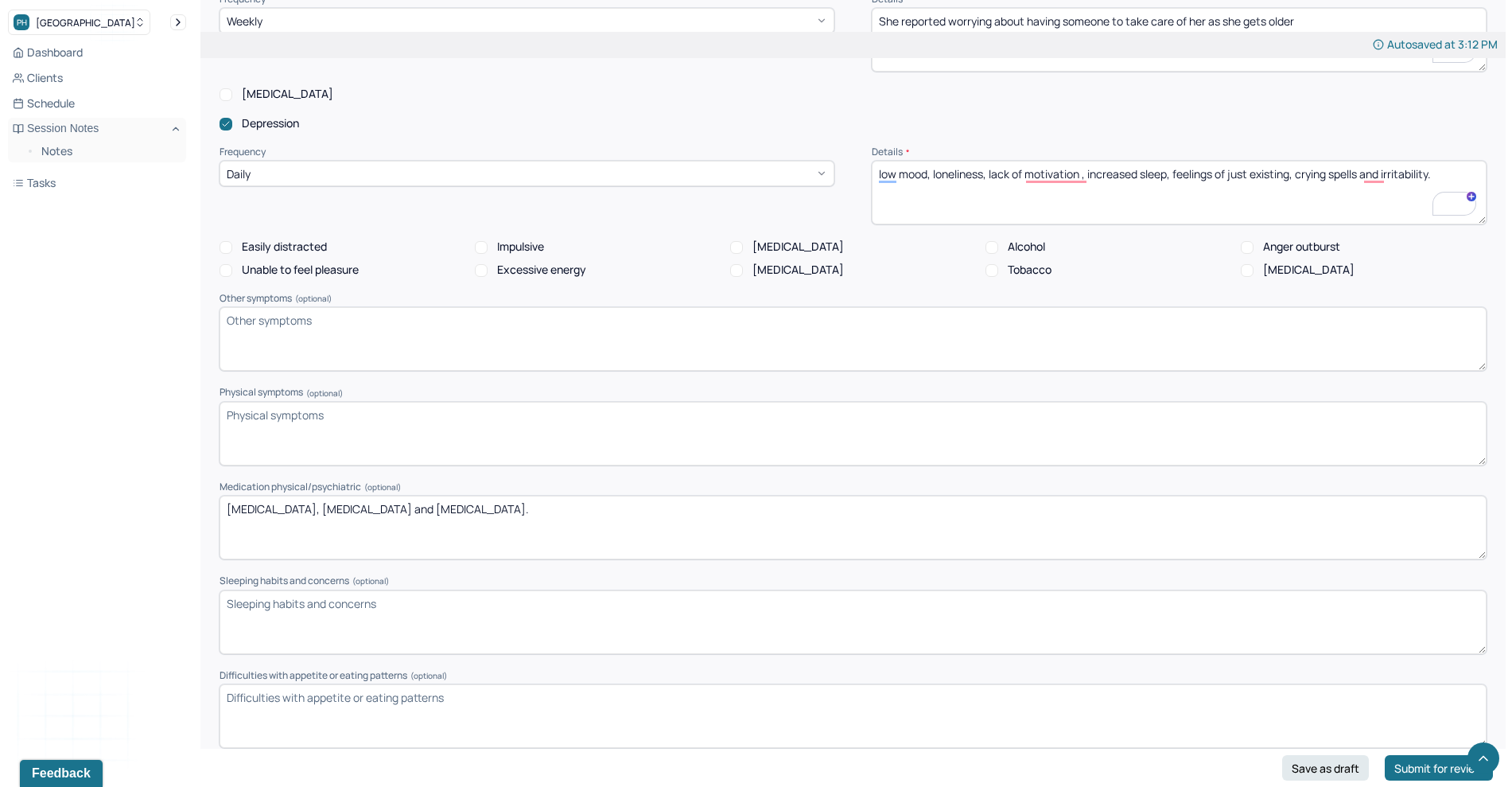 scroll, scrollTop: 2757, scrollLeft: 0, axis: vertical 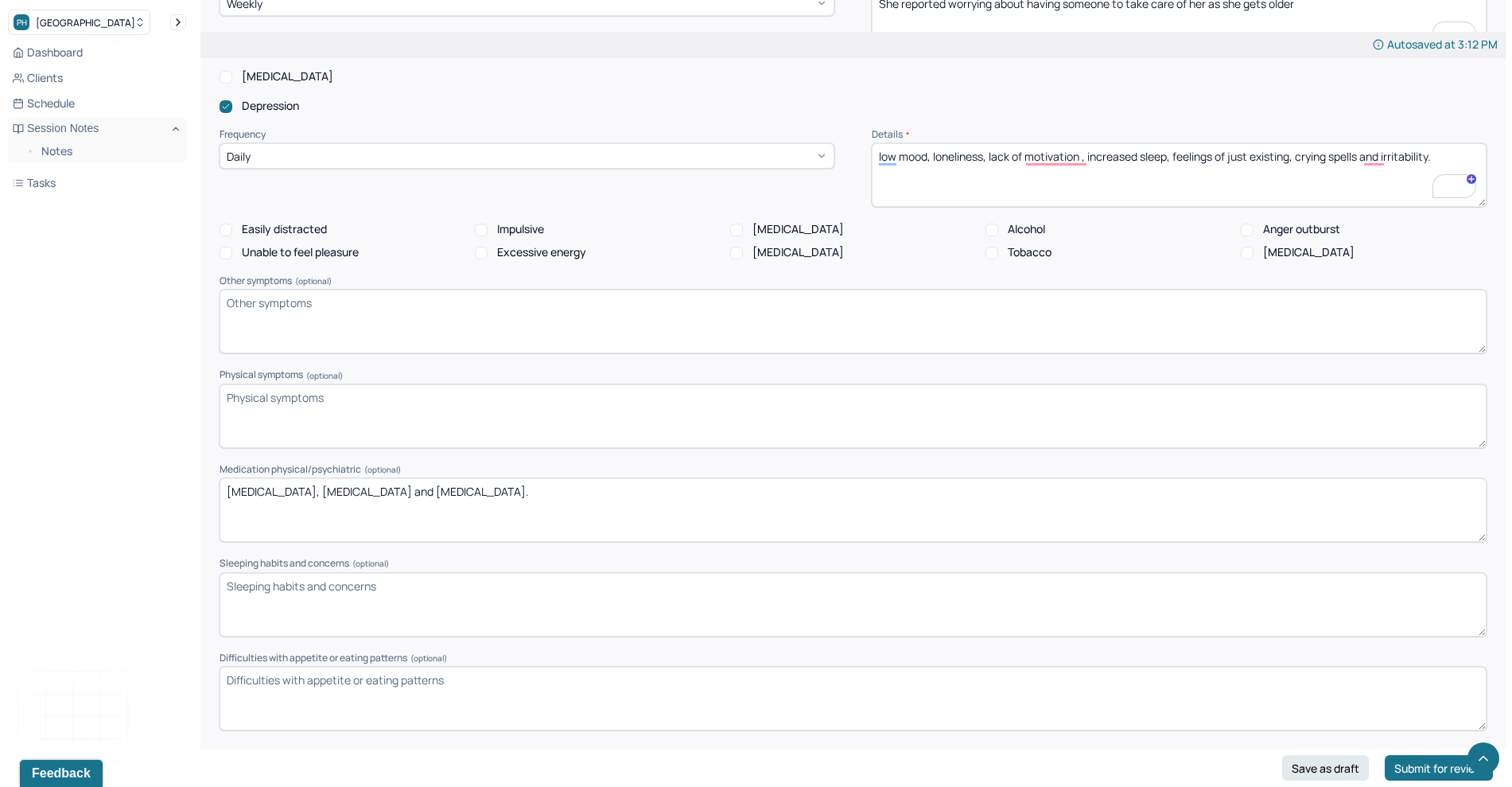 type on "low mood, loneliness, lack of motivation , increased sleep, feelings of just existing, crying spells and irritability." 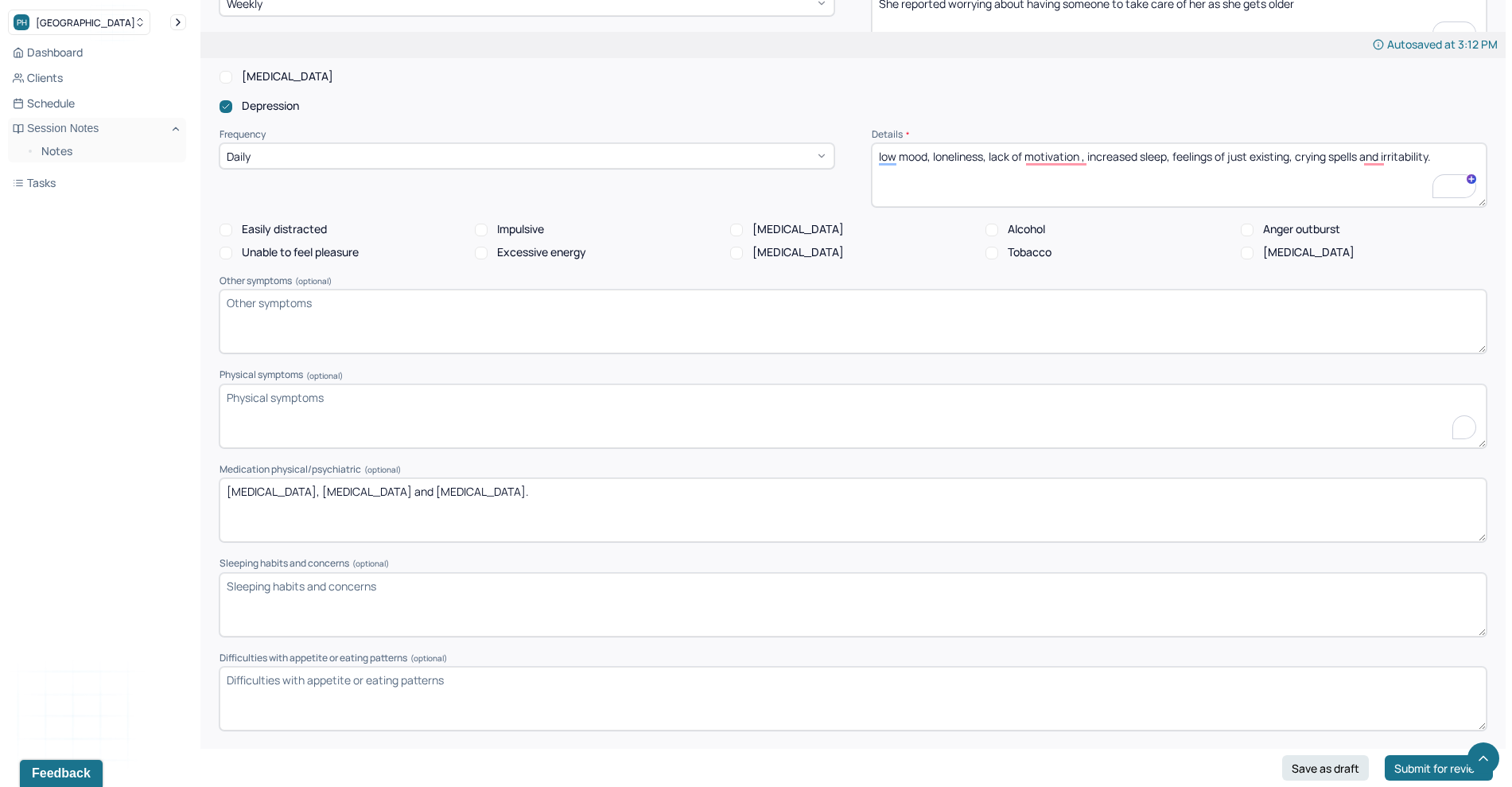 click at bounding box center (853, 416) 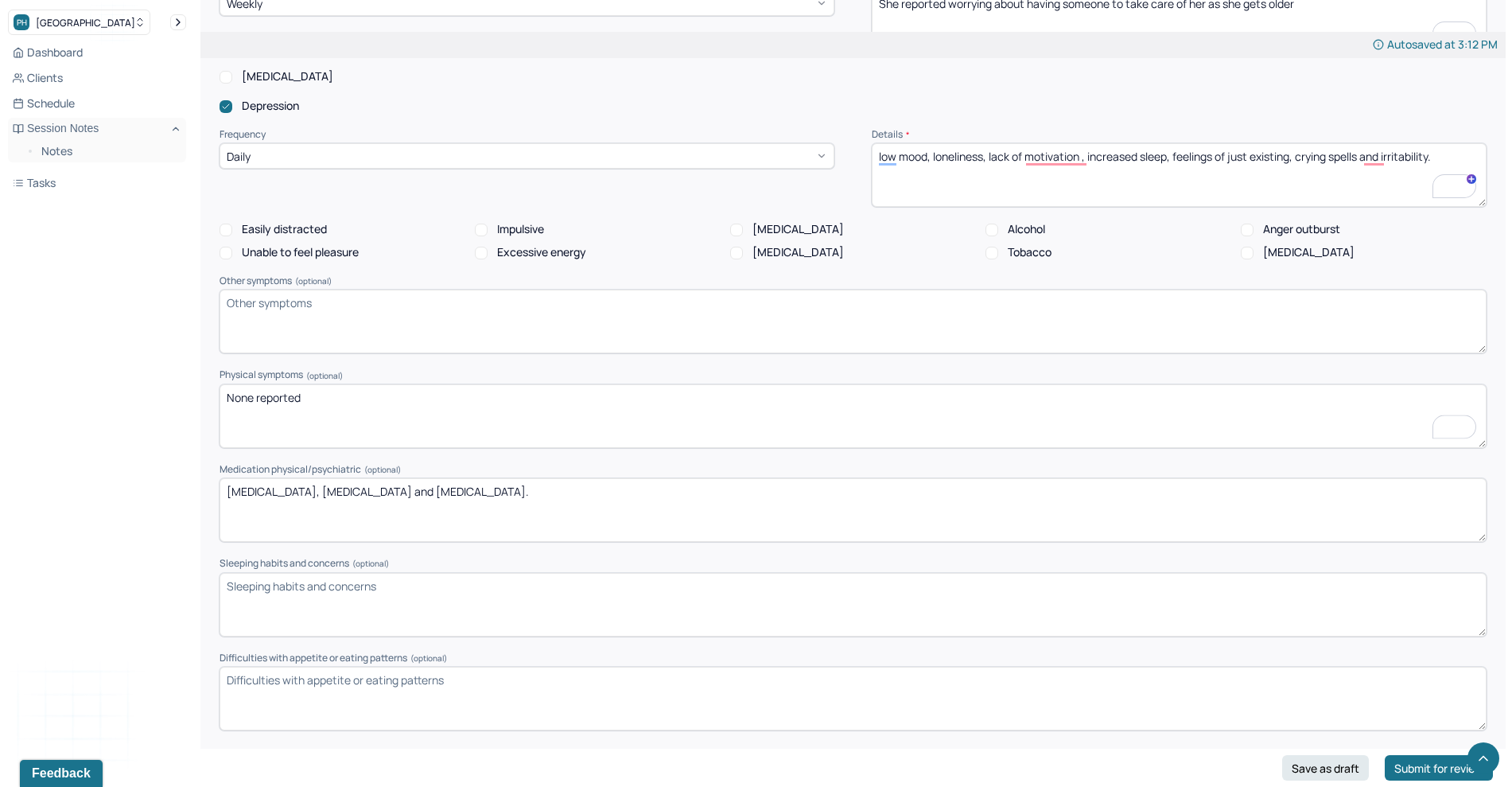 type on "None reported" 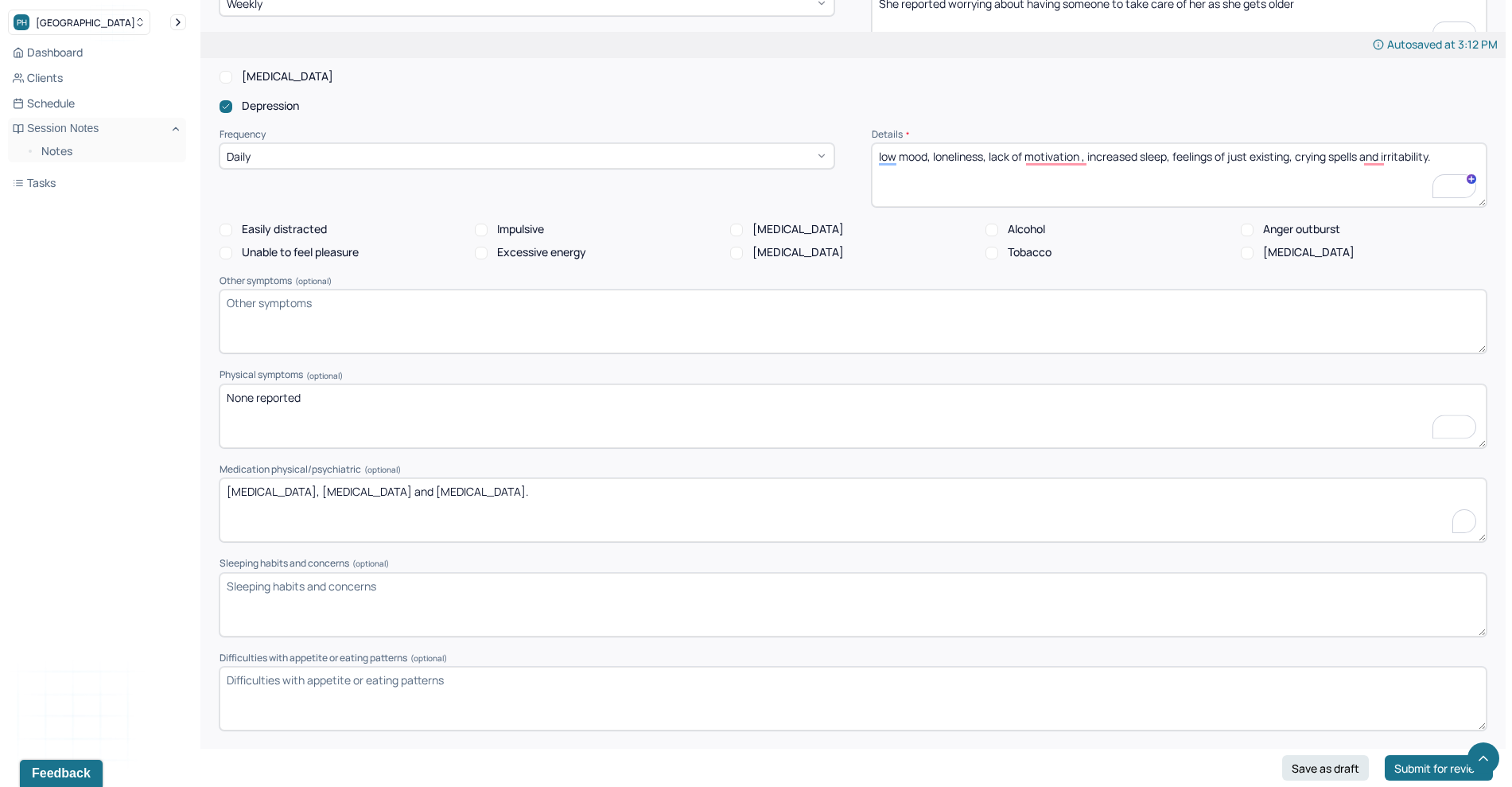 click on "high blood pressure, hypertension and diabetes." at bounding box center [853, 510] 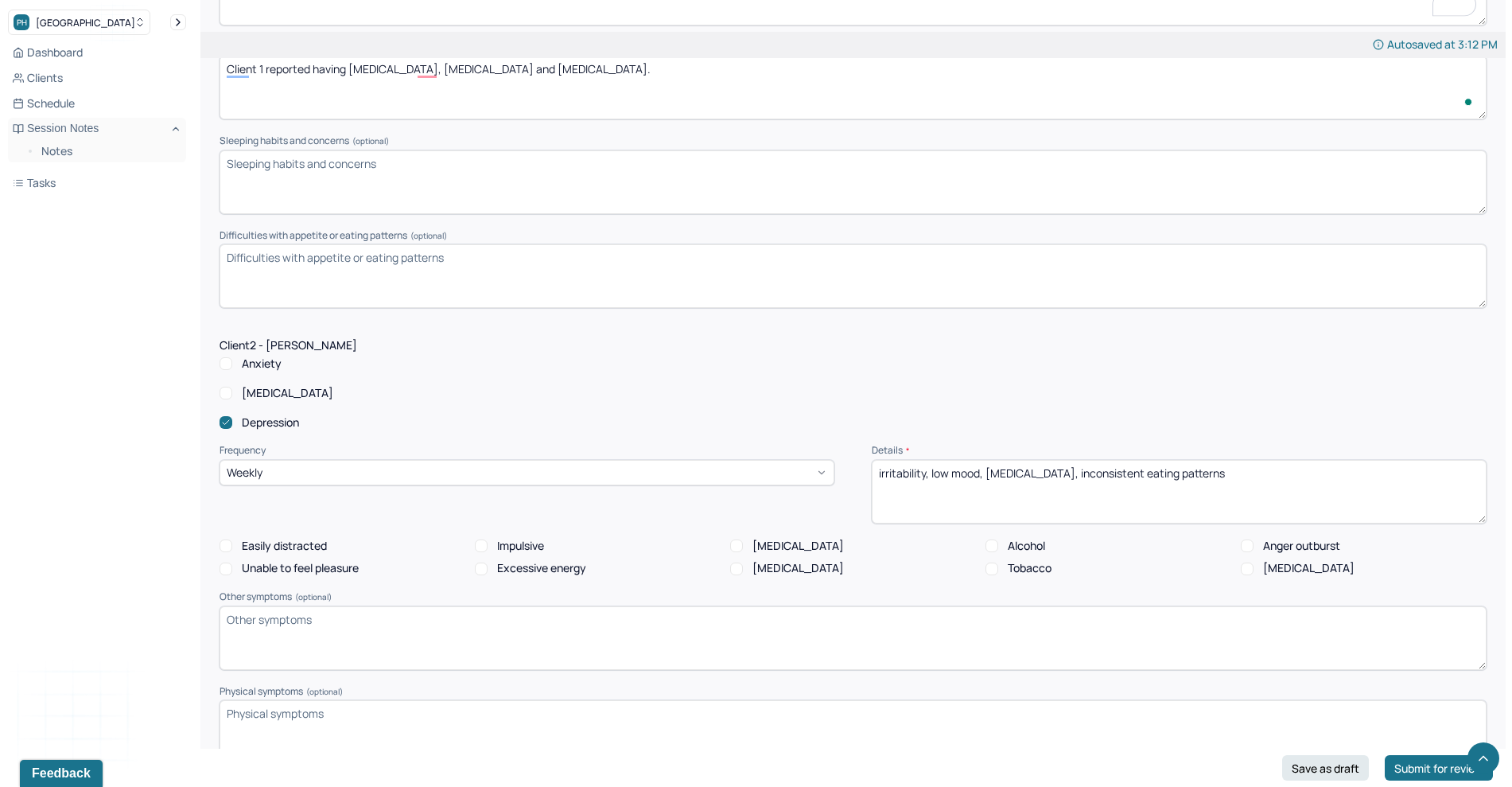 scroll, scrollTop: 3083, scrollLeft: 0, axis: vertical 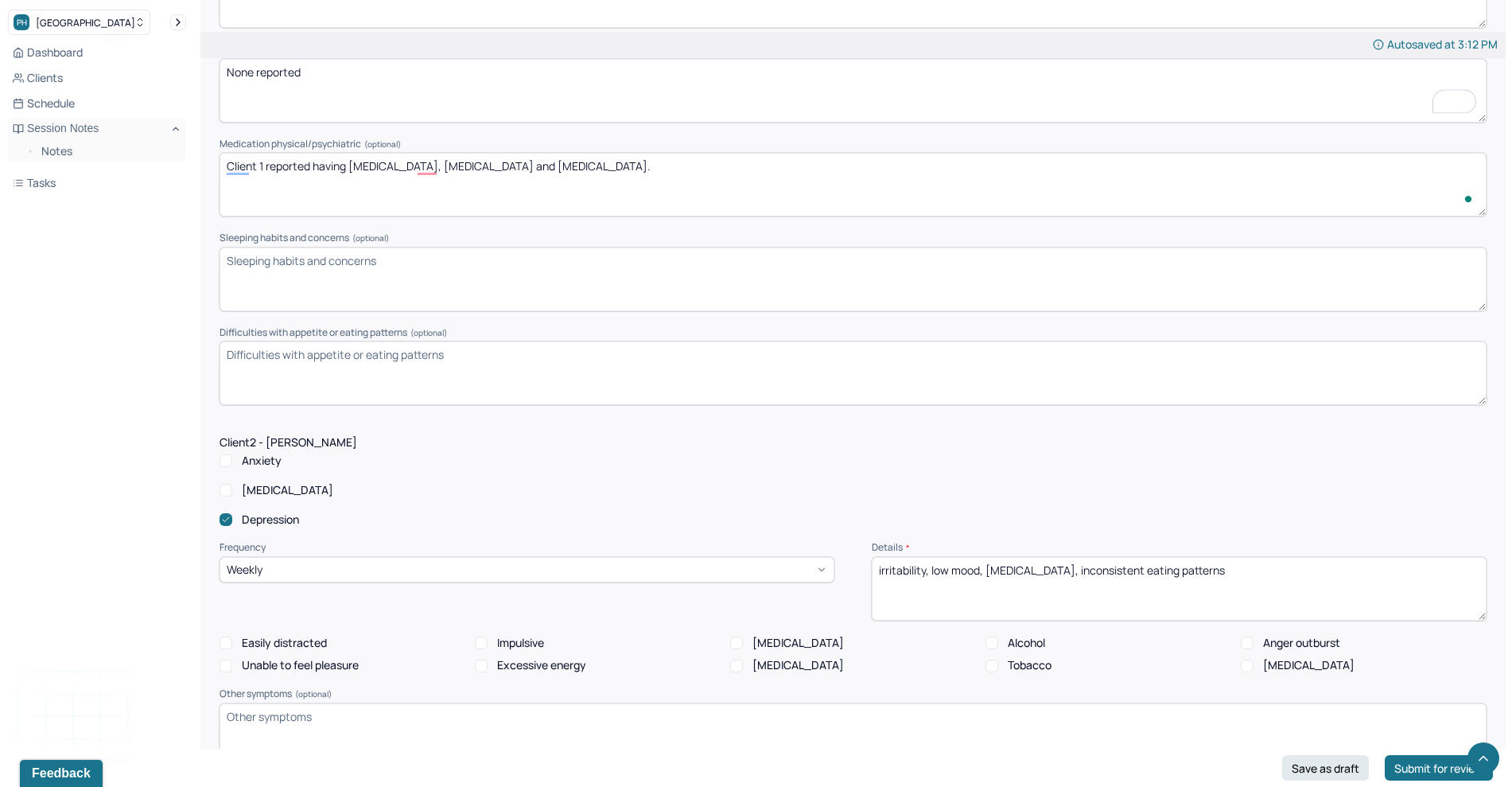 type on "Client 1 reported having high blood pressure, hypertension and diabetes." 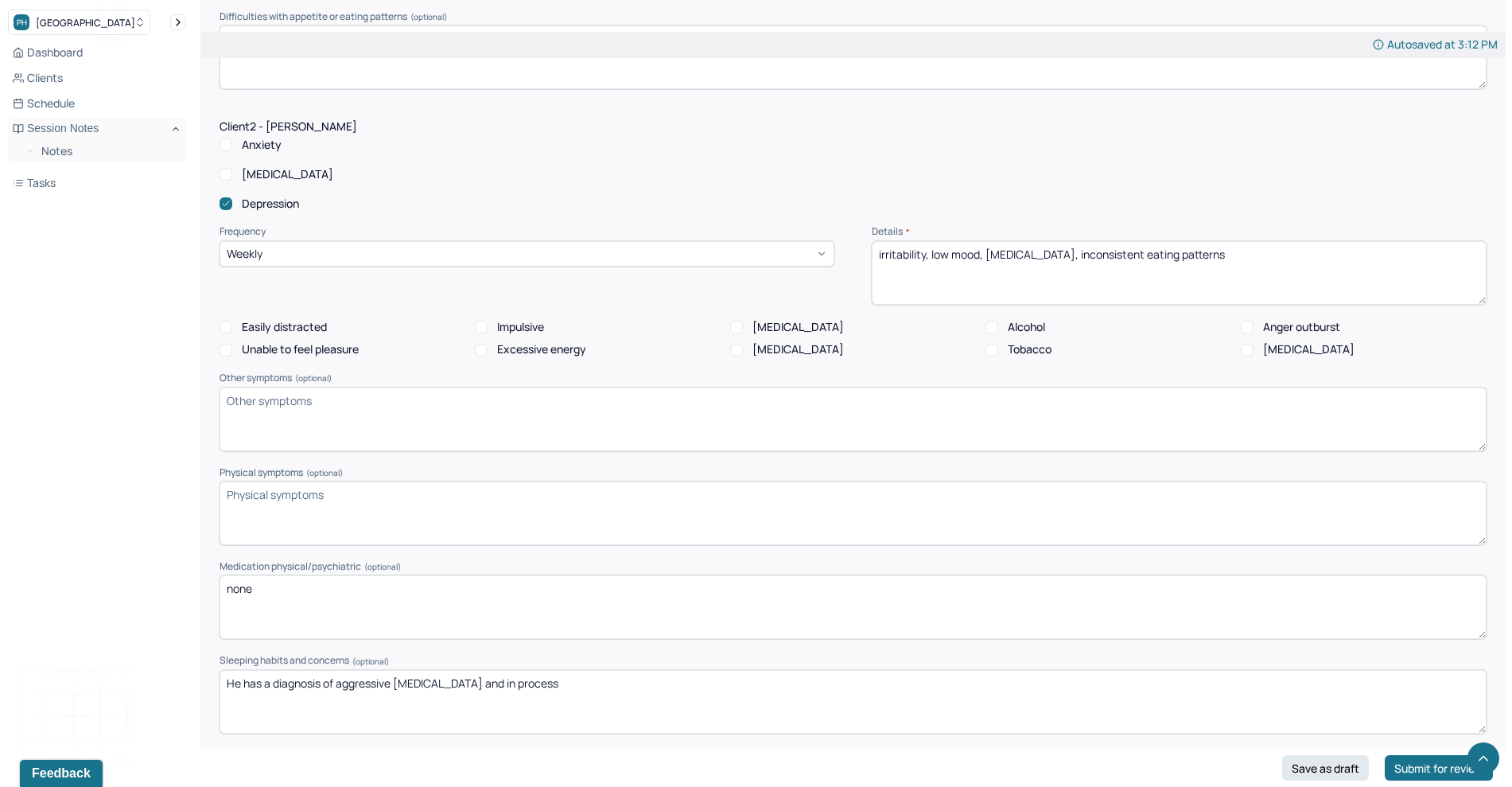 scroll, scrollTop: 3512, scrollLeft: 0, axis: vertical 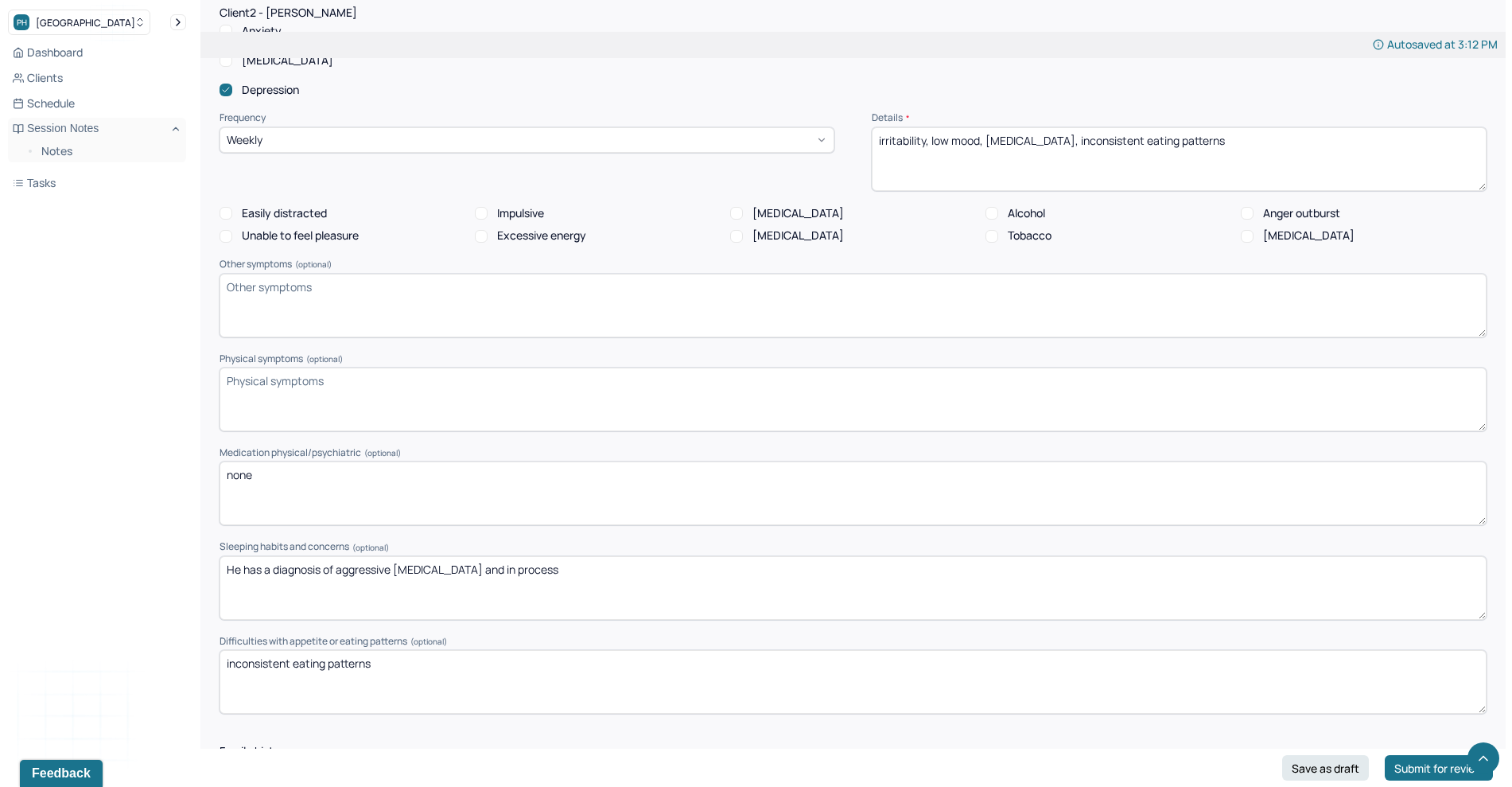 type on "Client 1 reported that she doesn't have difficulties with sleep habits or concerns." 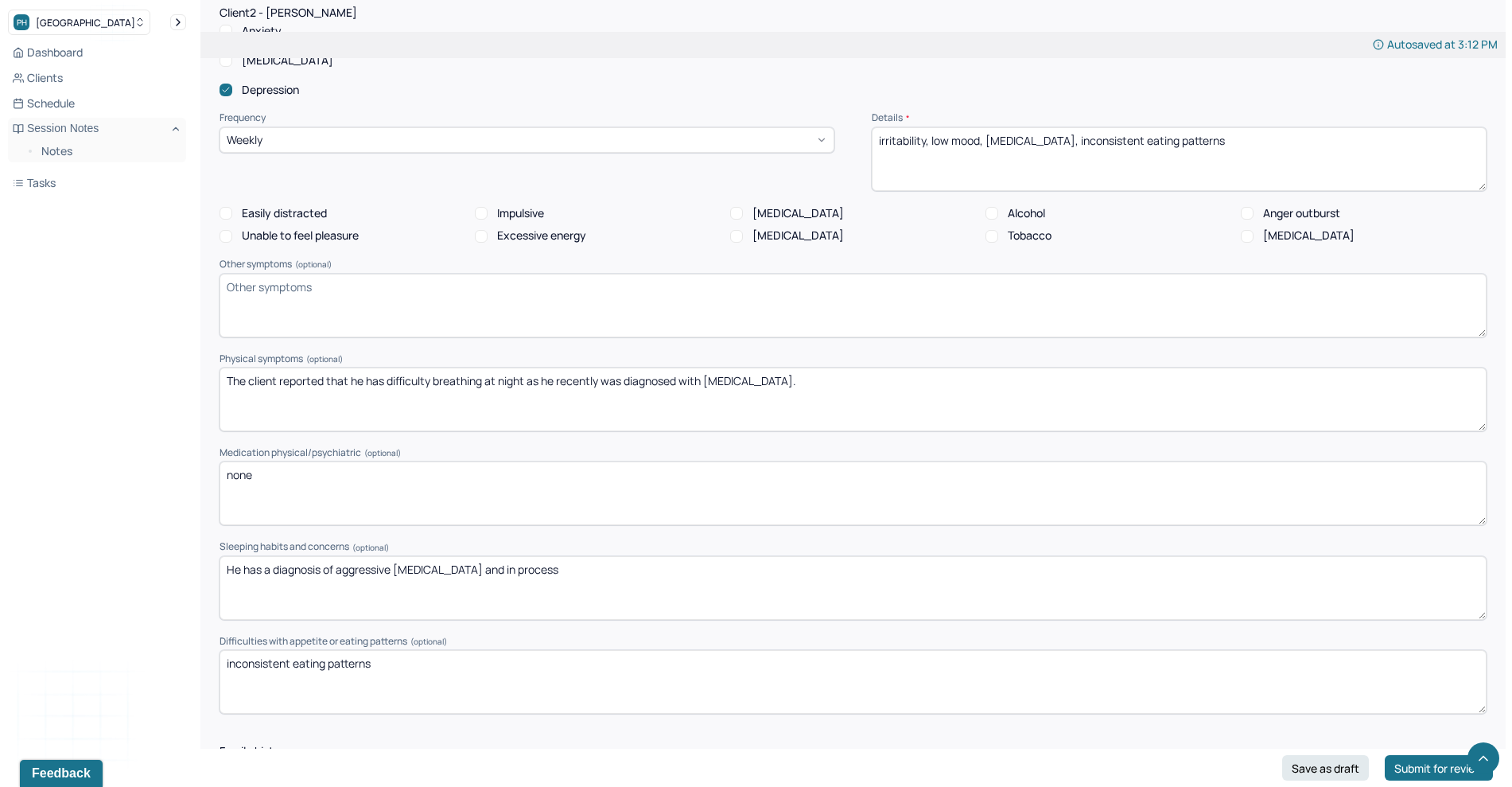 type on "The client reported that he has difficulty breathing at night as he recently was diagnosed with sleep apnea." 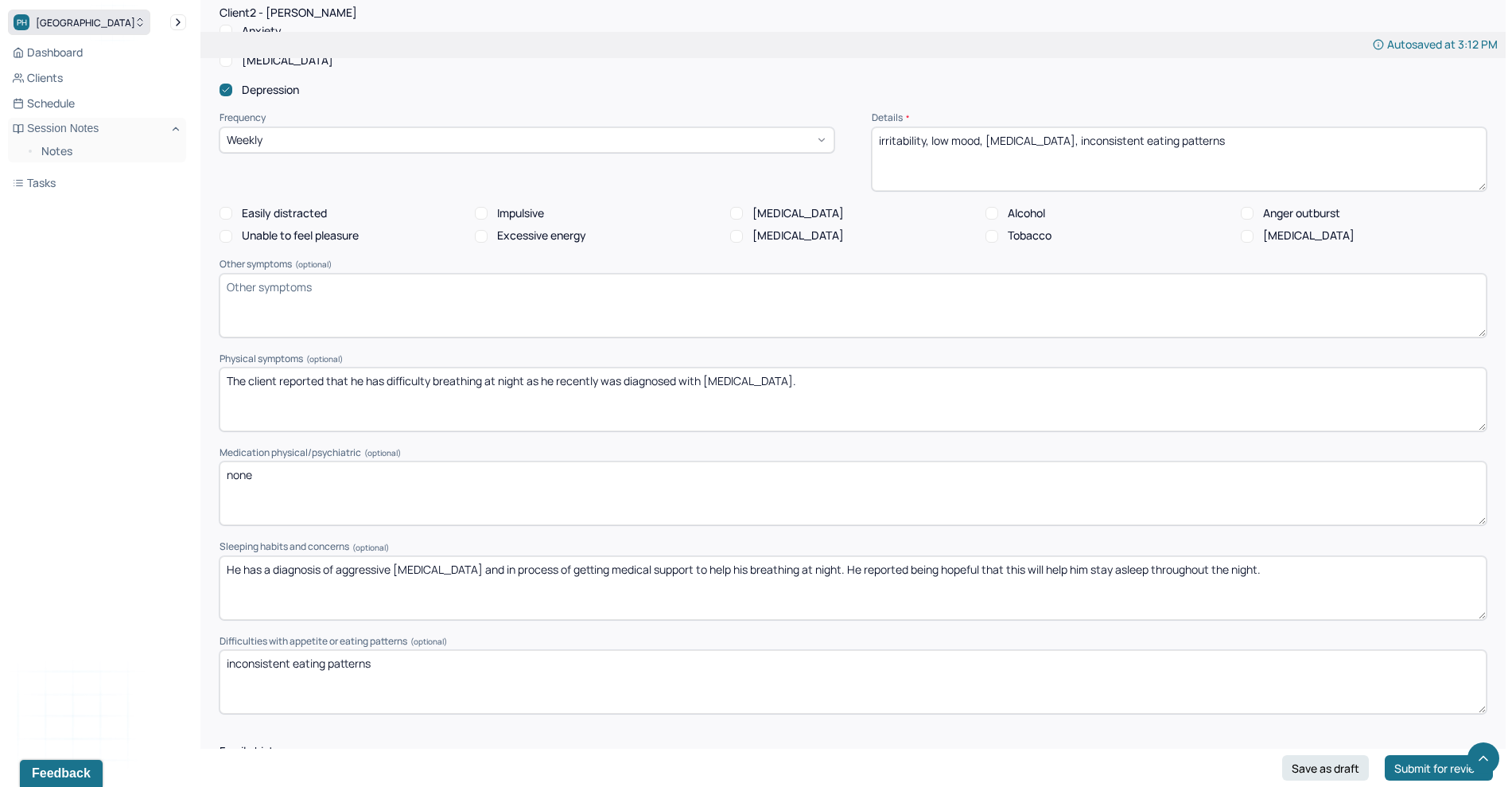 type on "He has a diagnosis of aggressive sleep apnea and in process of getting medical support to help his breathing at night. He reported being hopeful that this will help him stay asleep throughout the night." 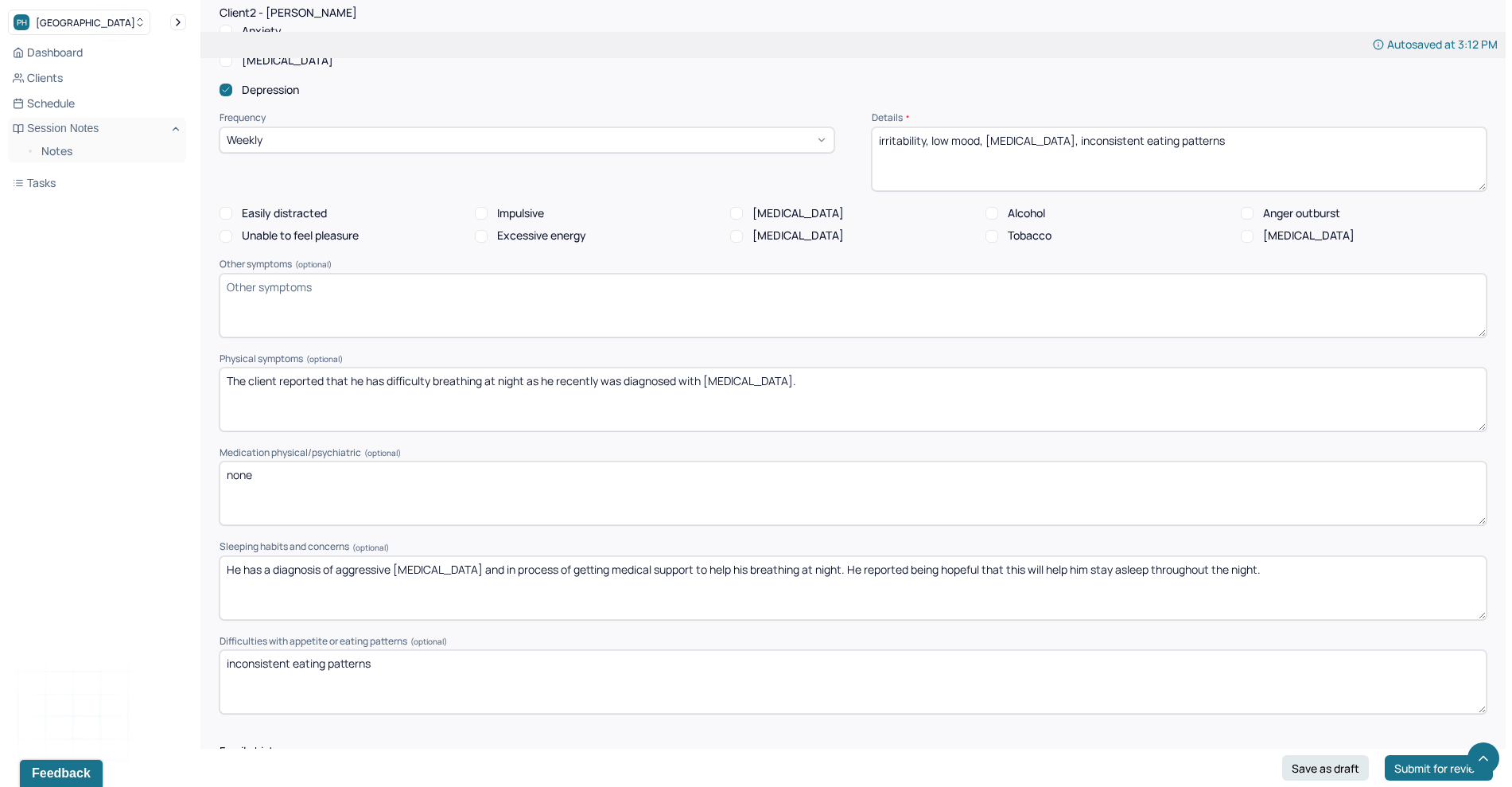 click on "inconsistent eating patterns" at bounding box center (853, -150) 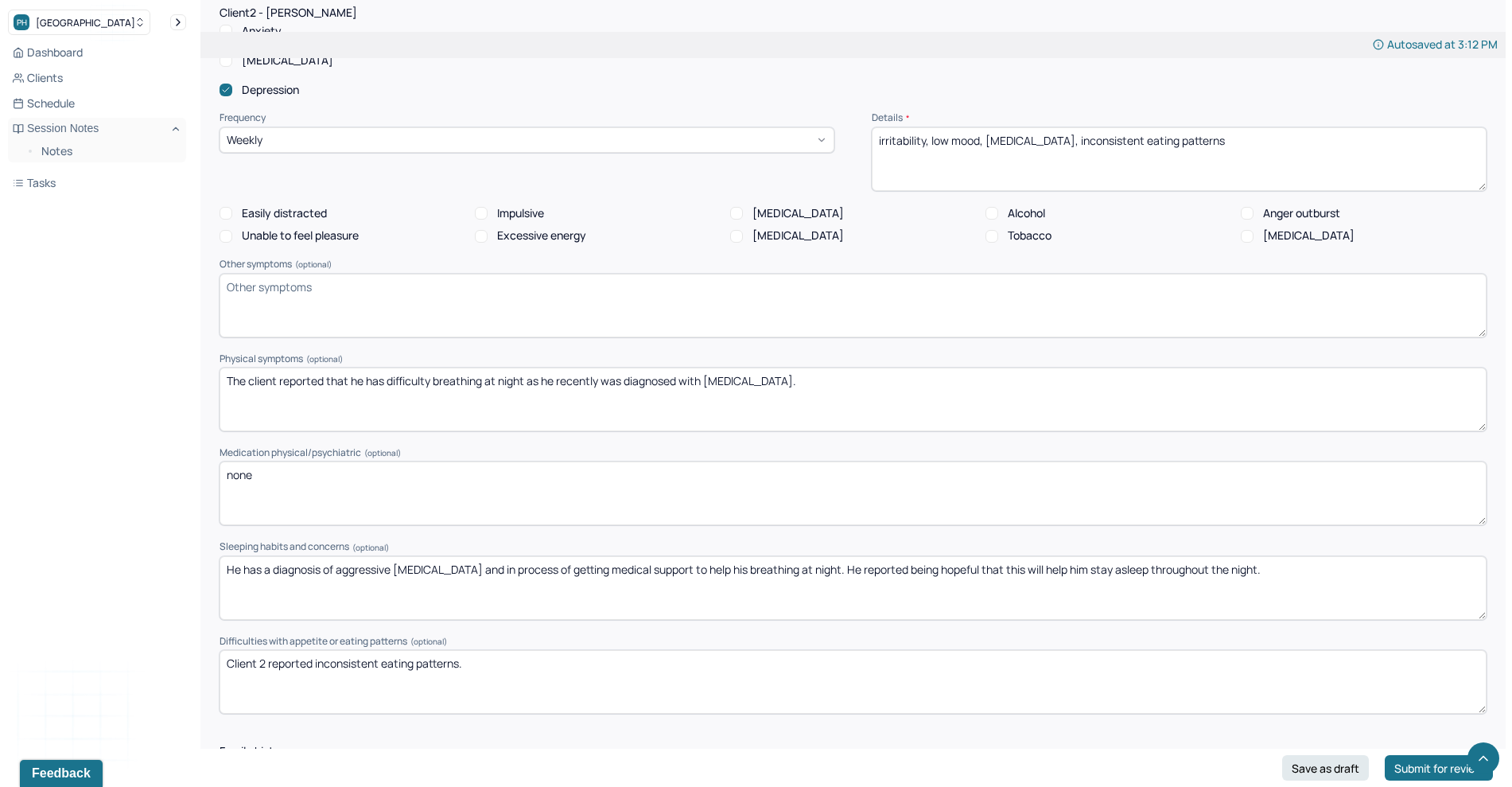 type on "Client 2 reported inconsistent eating patterns." 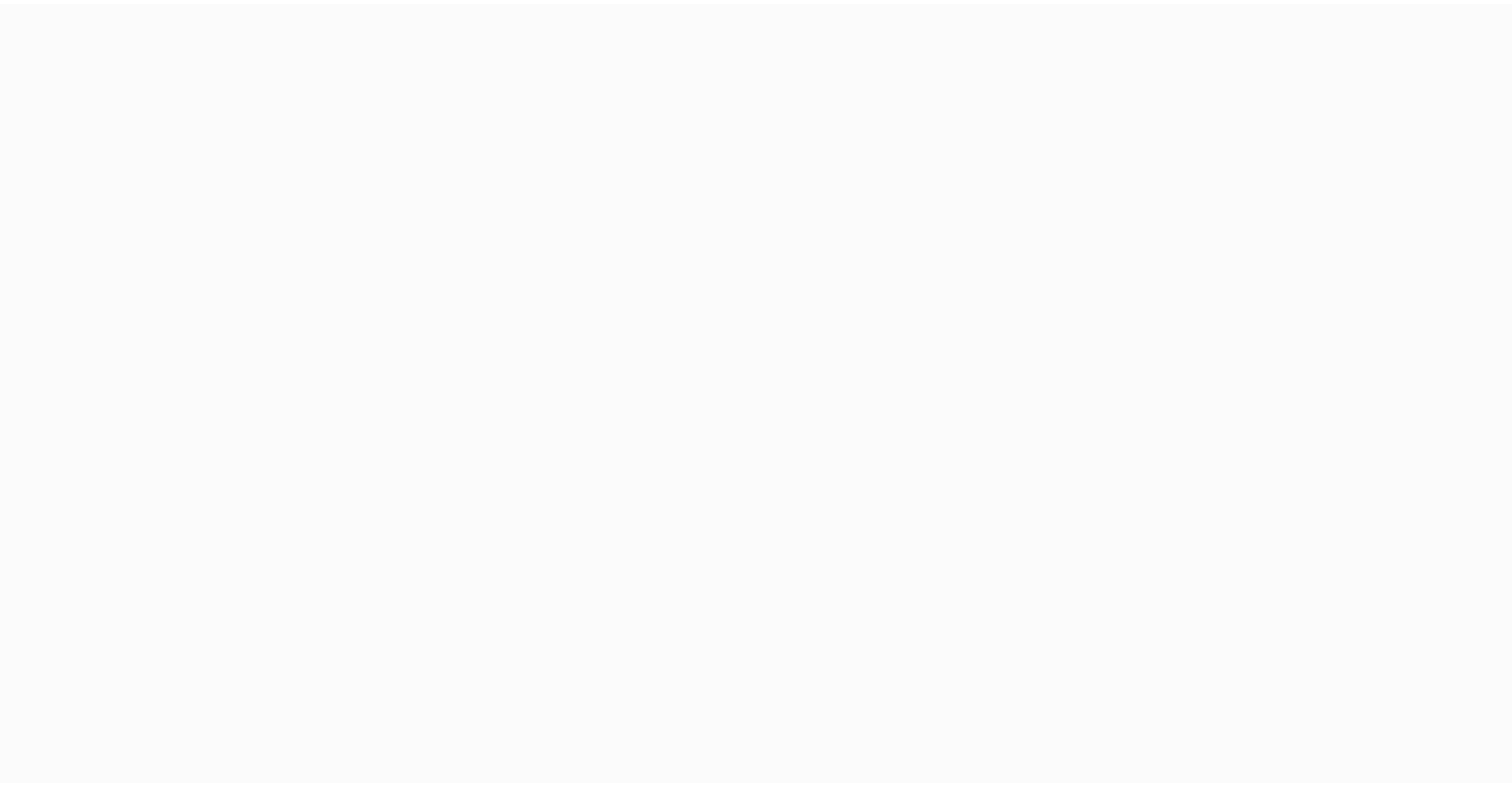 scroll, scrollTop: 0, scrollLeft: 0, axis: both 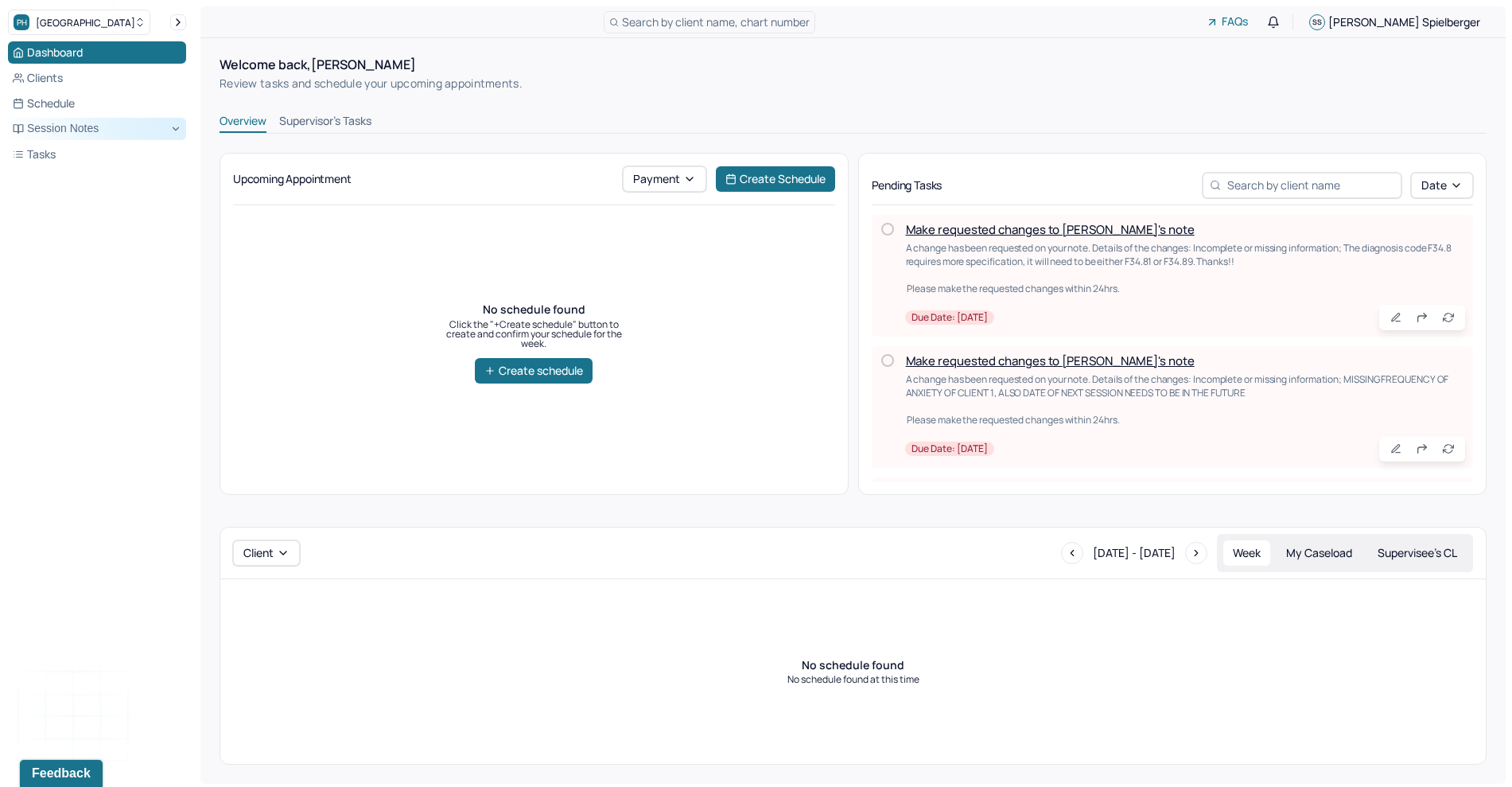 click on "Session Notes" at bounding box center (97, 129) 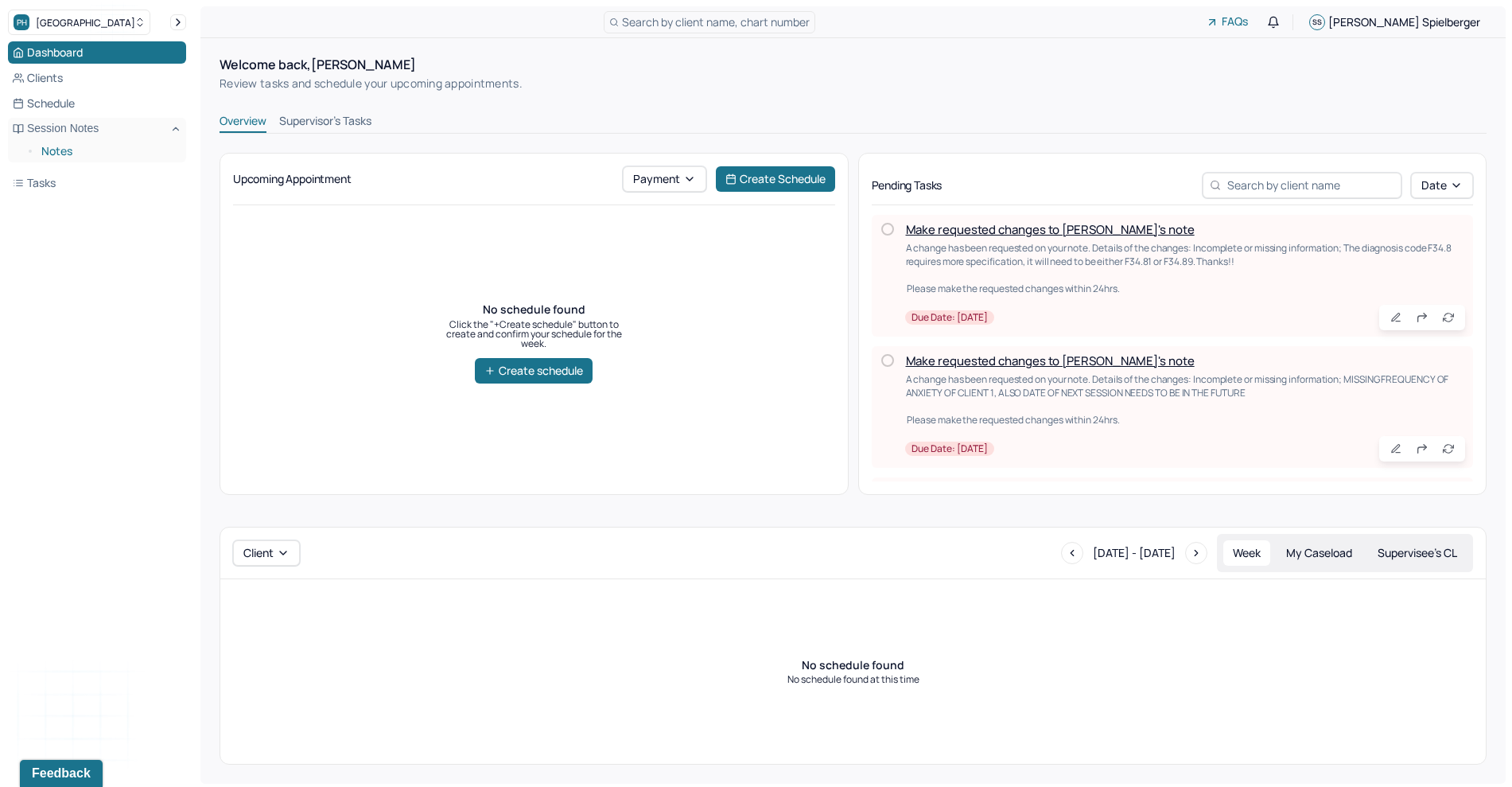 click on "Dashboard Clients Schedule Session Notes Notes Tasks" at bounding box center [97, 118] 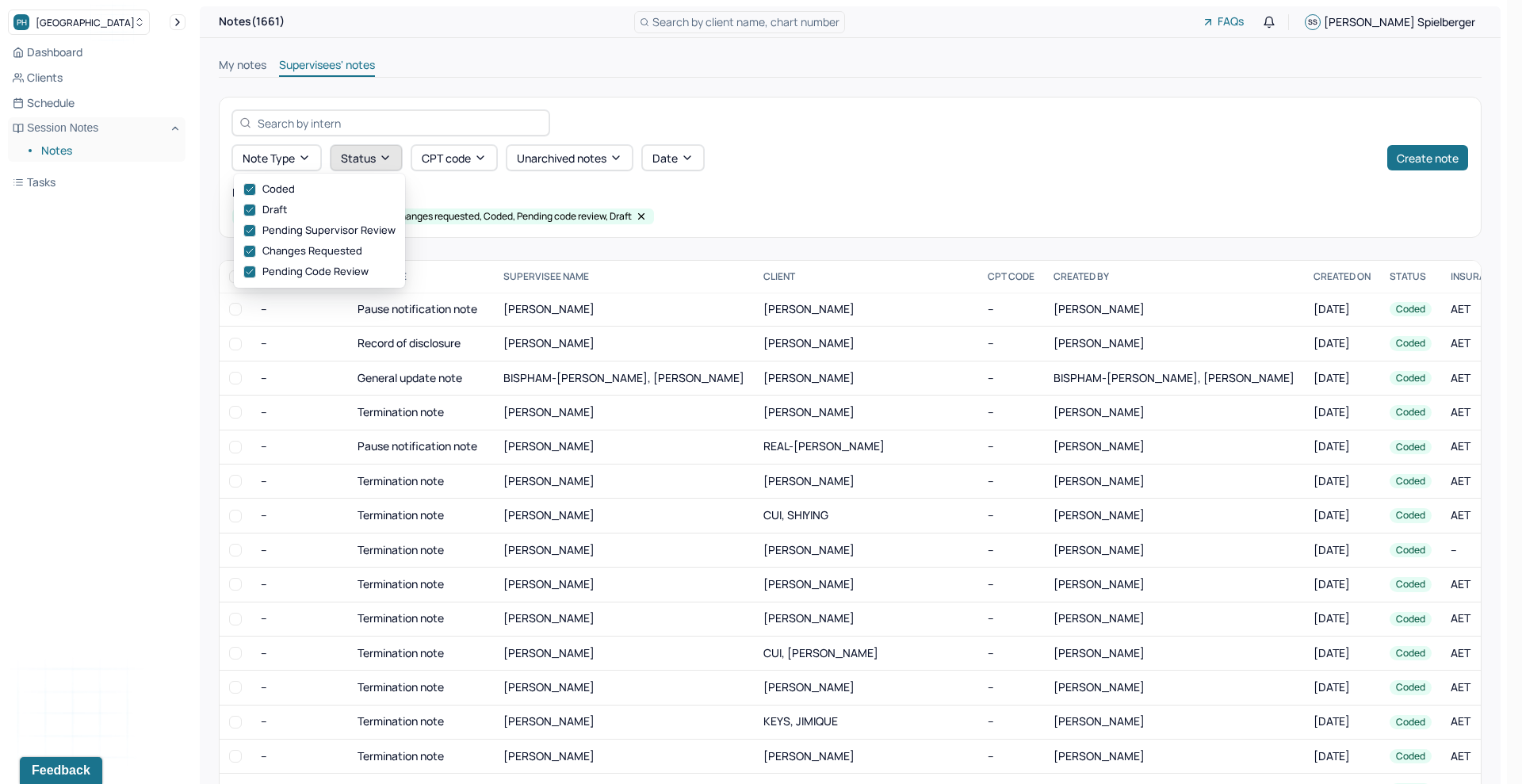 click 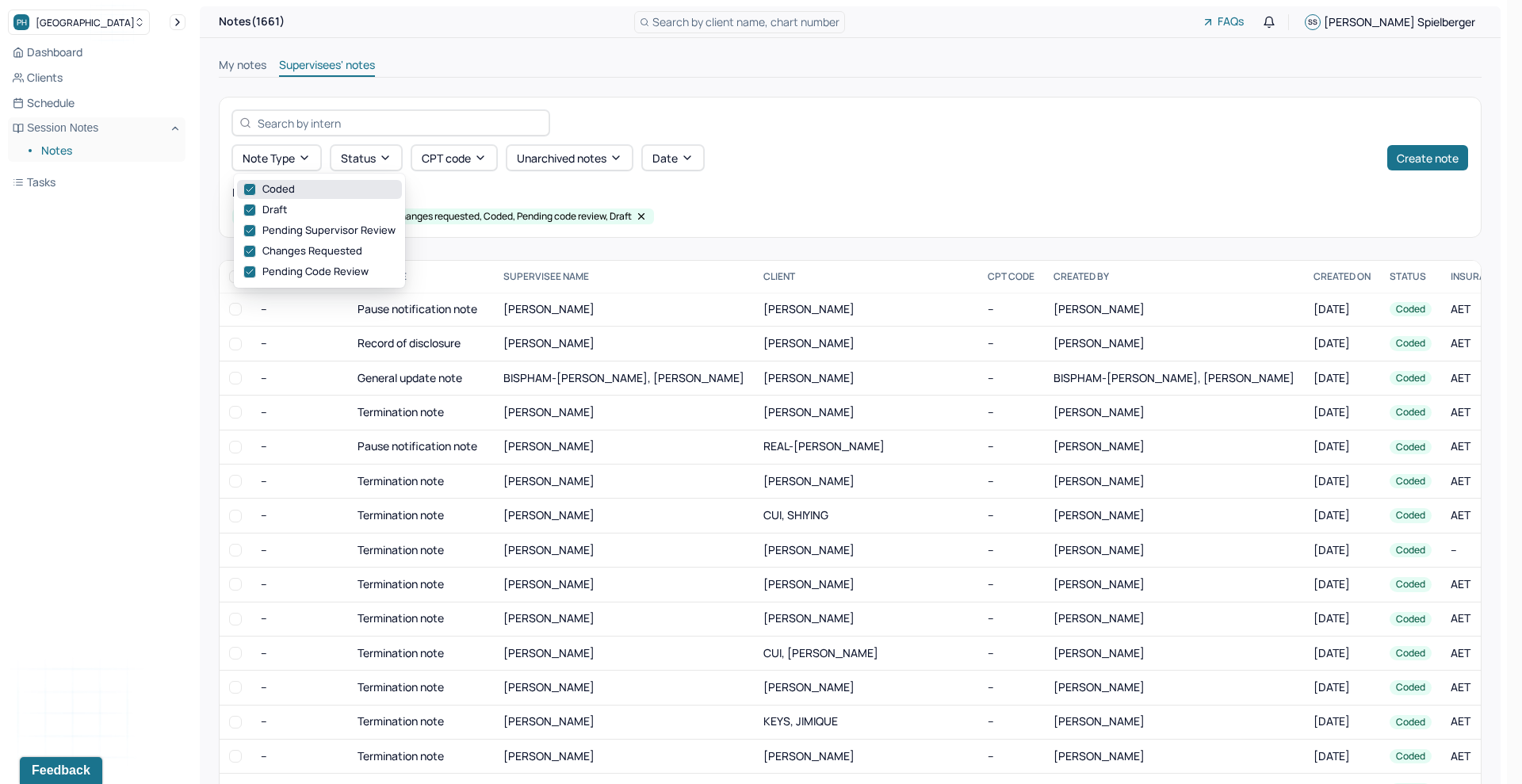 click on "Coded" at bounding box center (319, 189) 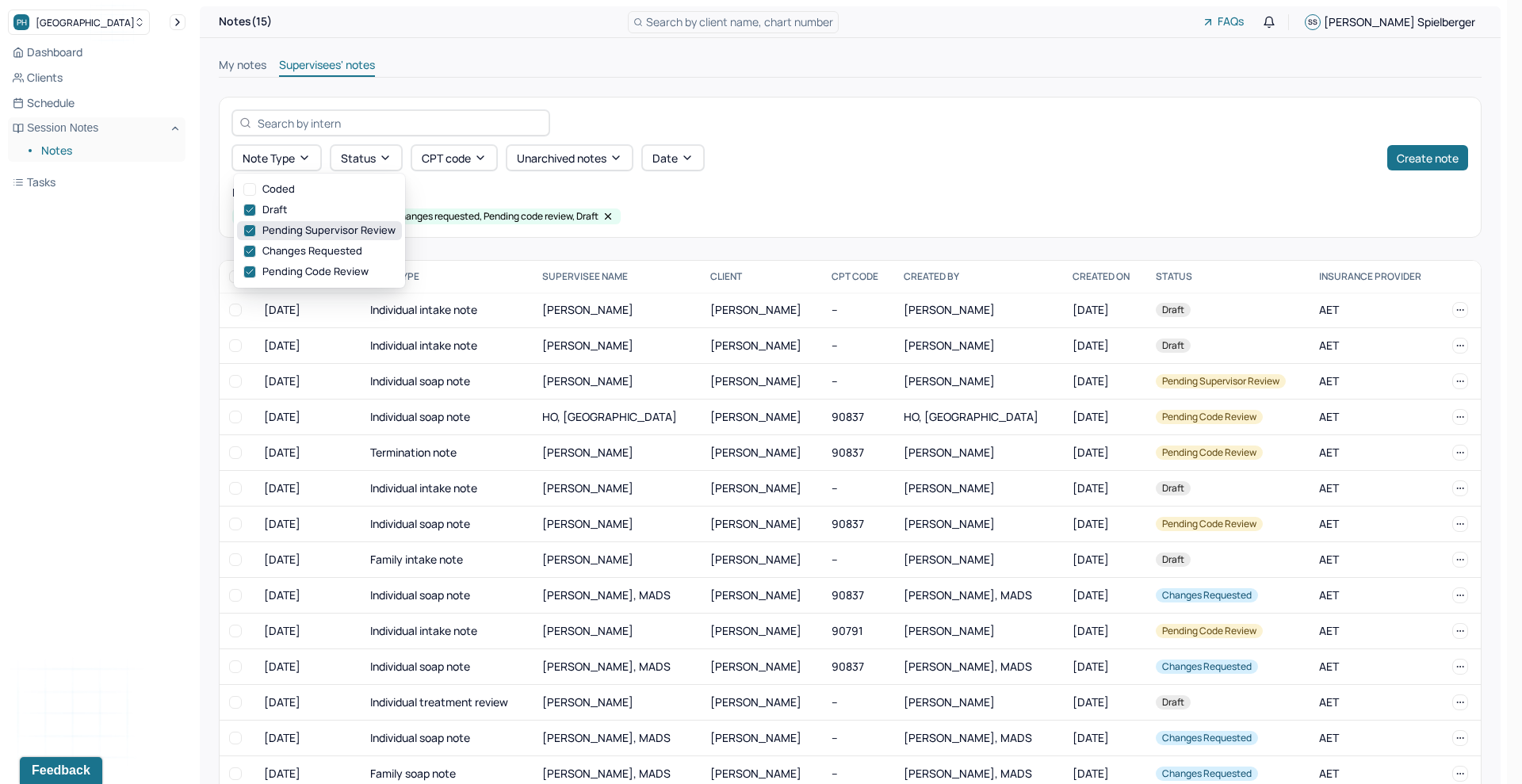 click on "Pending supervisor review" at bounding box center [319, 231] 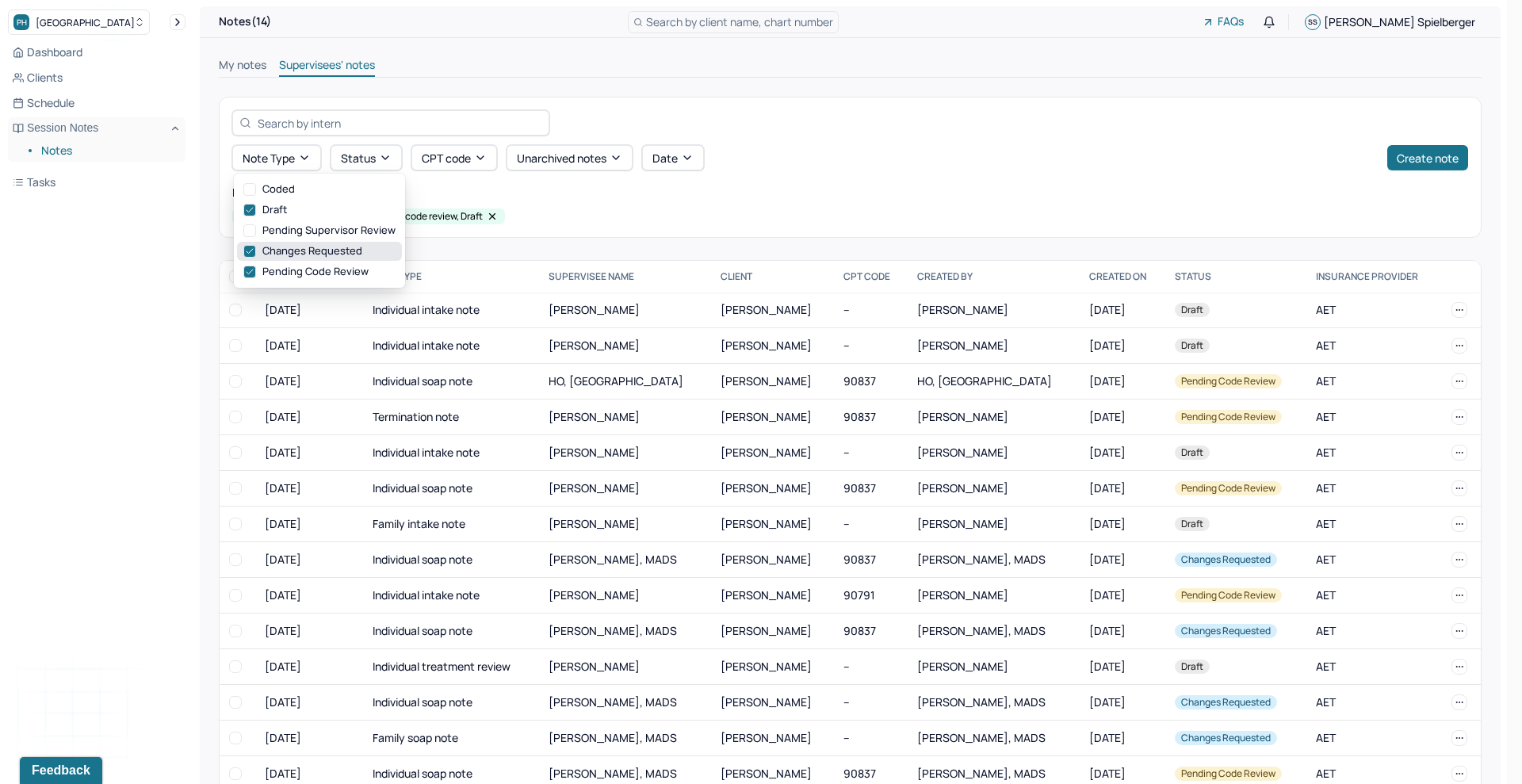 click on "Changes requested" at bounding box center (319, 251) 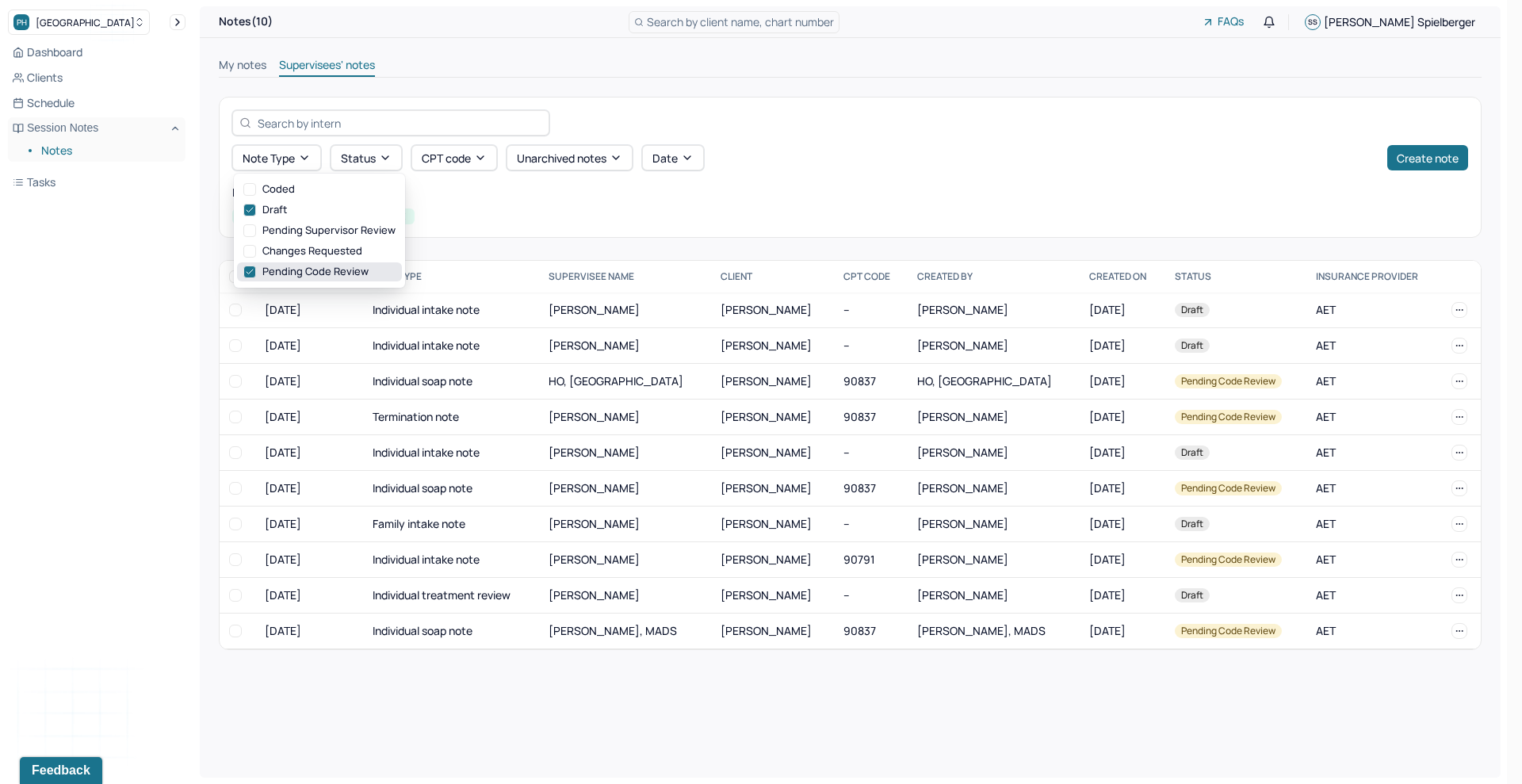 click on "Pending code review" at bounding box center [319, 272] 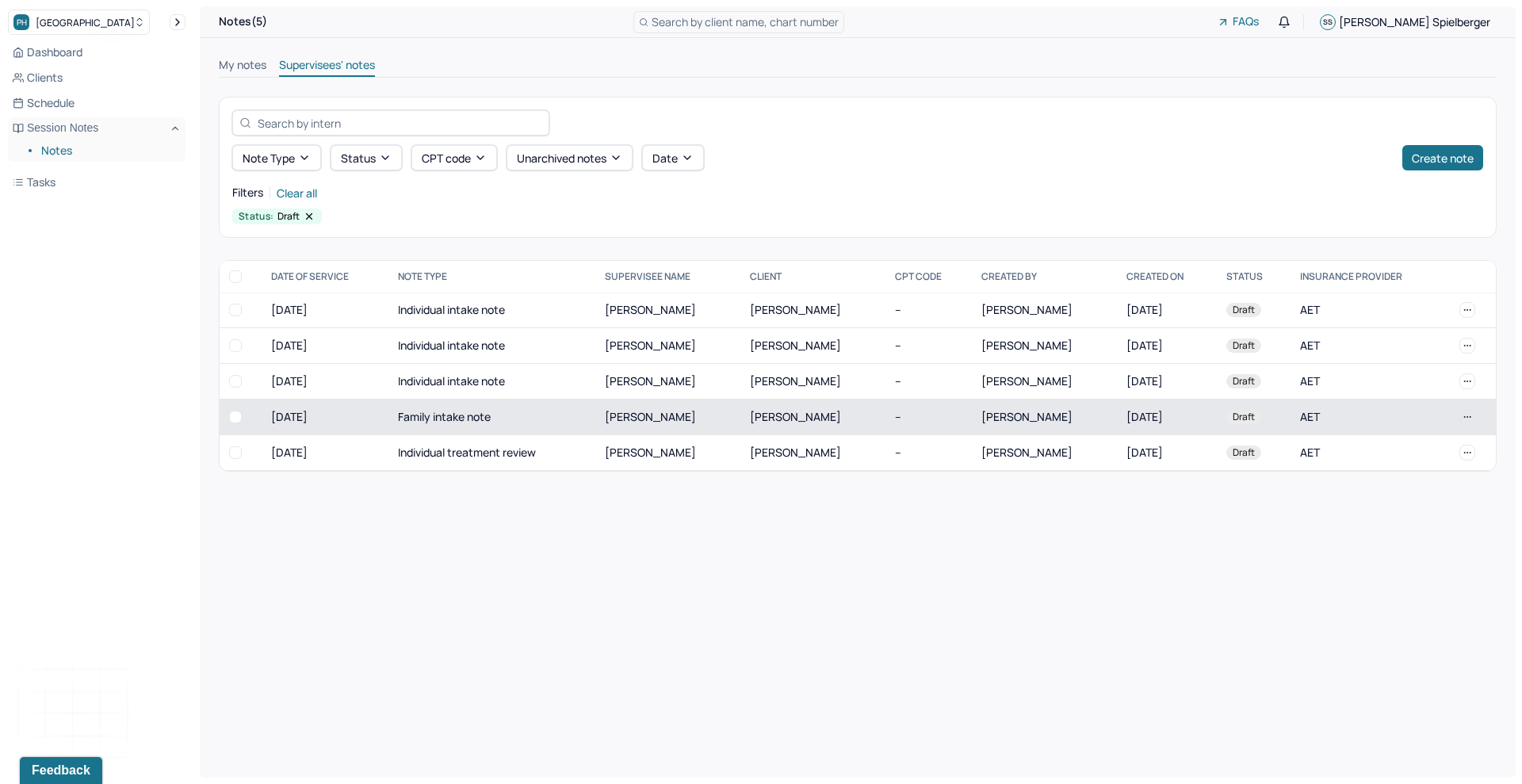 click on "Family intake note" at bounding box center [491, 417] 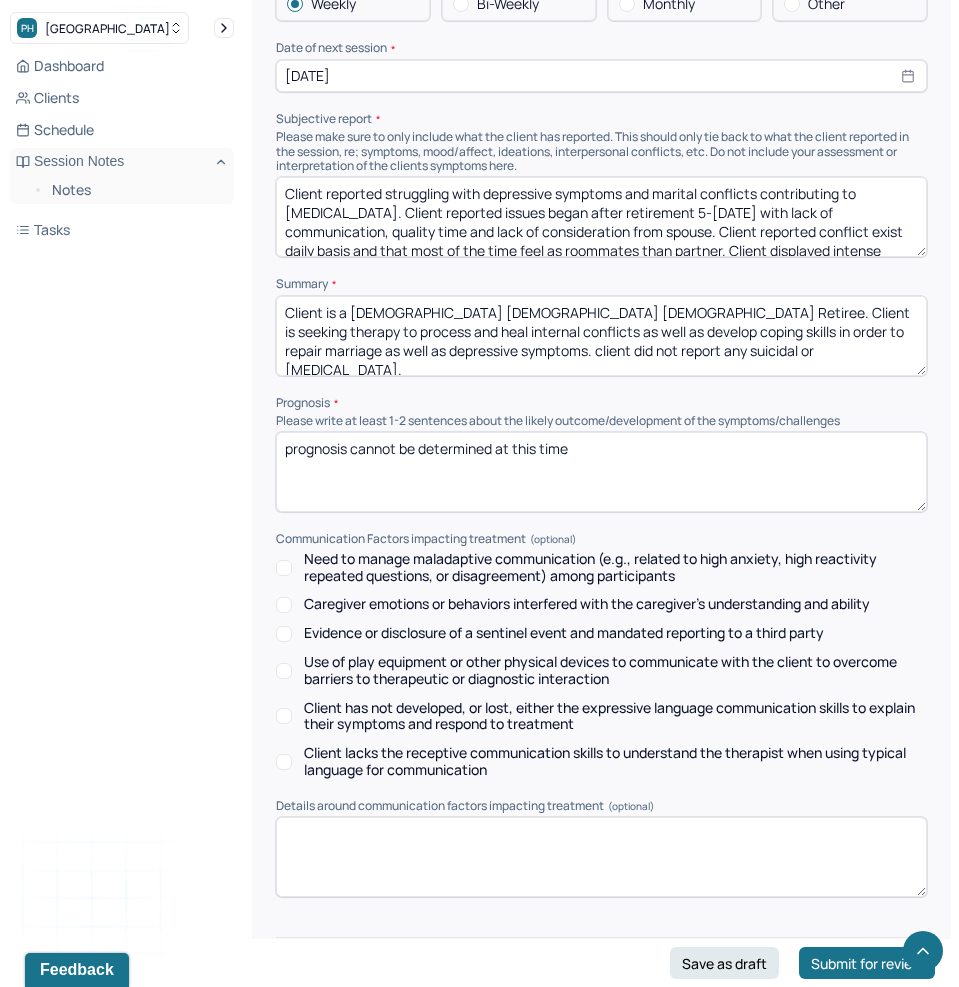 scroll, scrollTop: 15459, scrollLeft: 0, axis: vertical 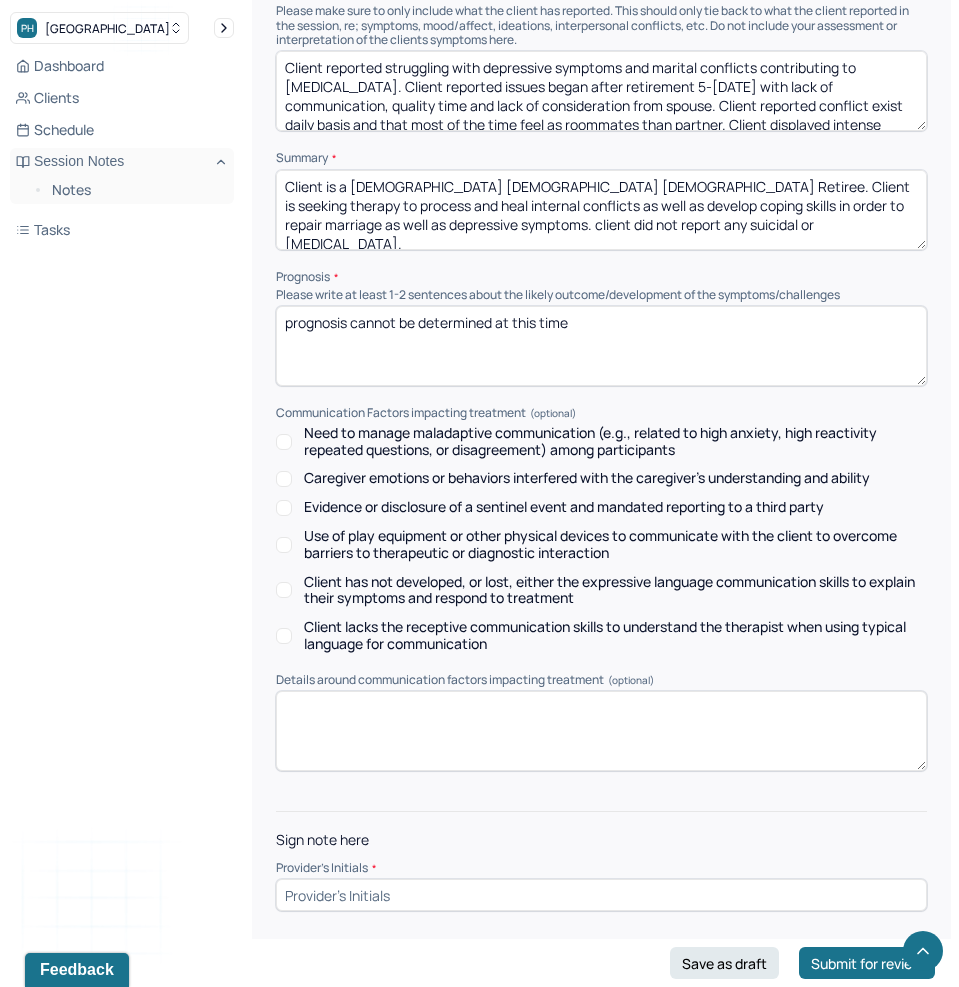 click at bounding box center [601, 895] 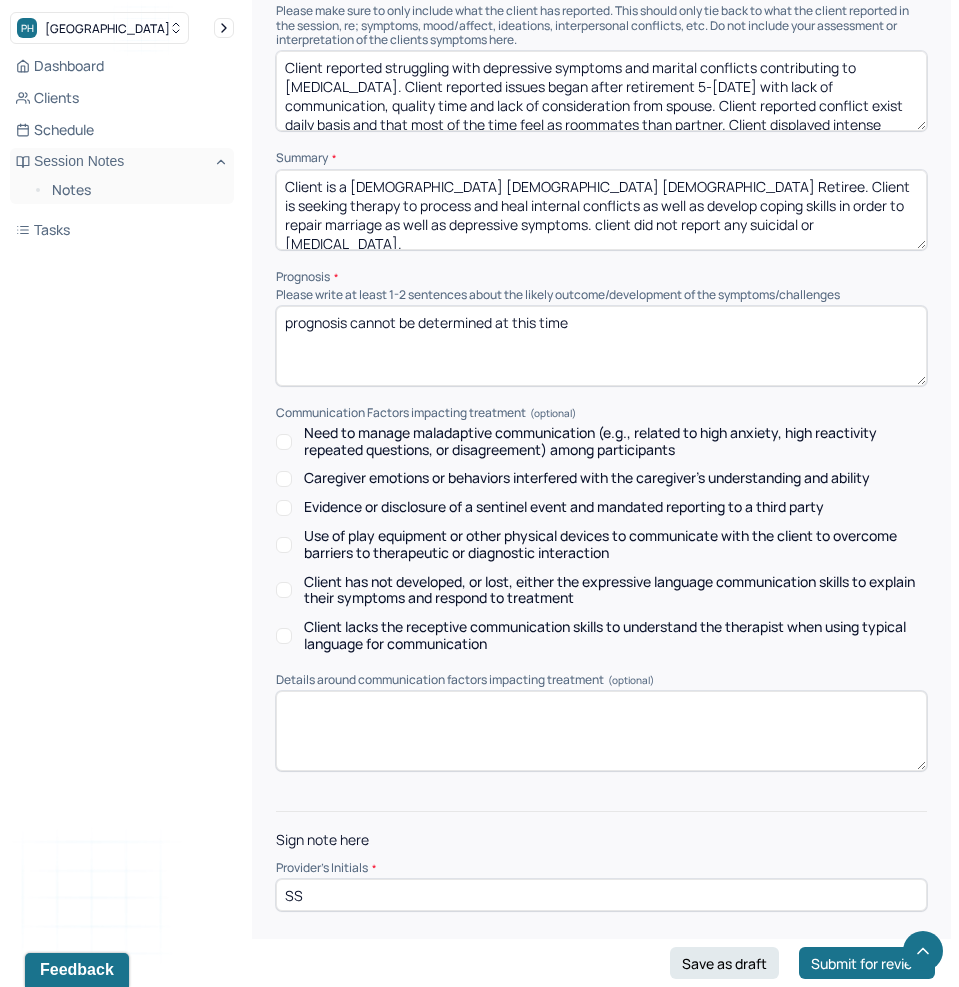 type on "SS" 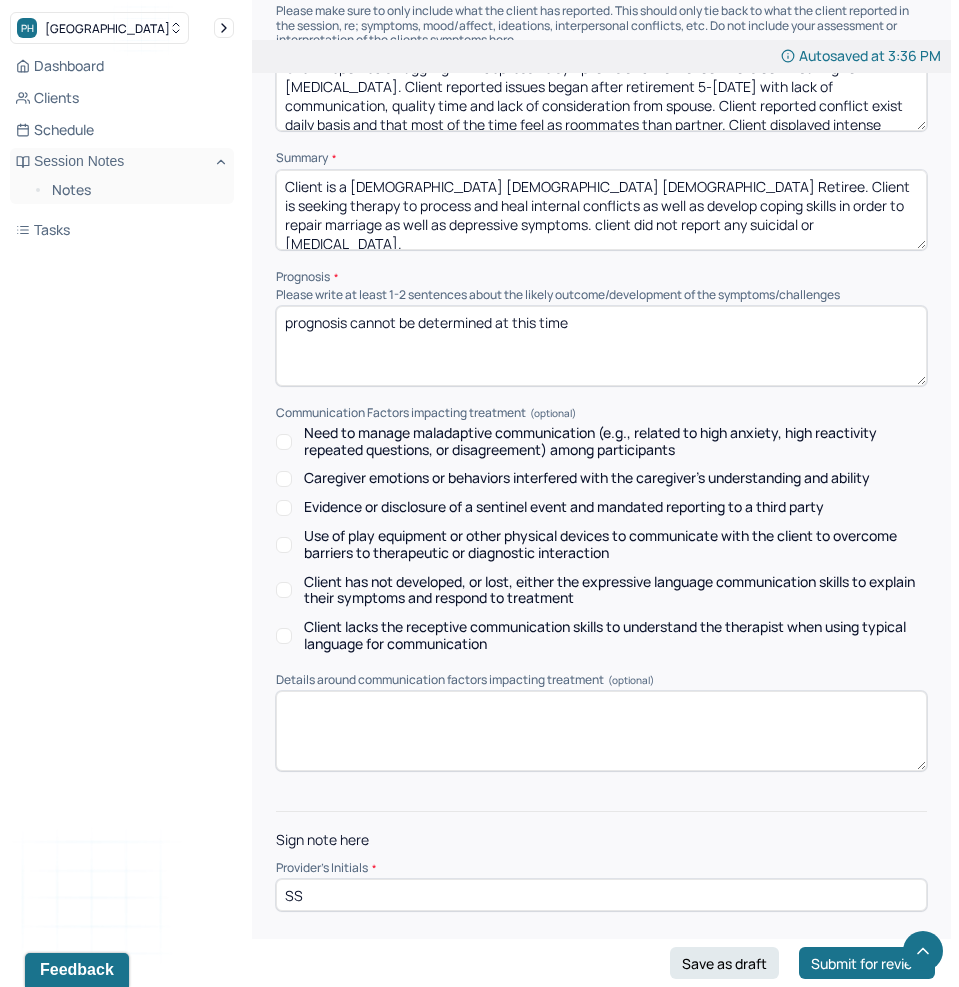 click on "prognosis cannot be determined at this time" at bounding box center [601, 346] 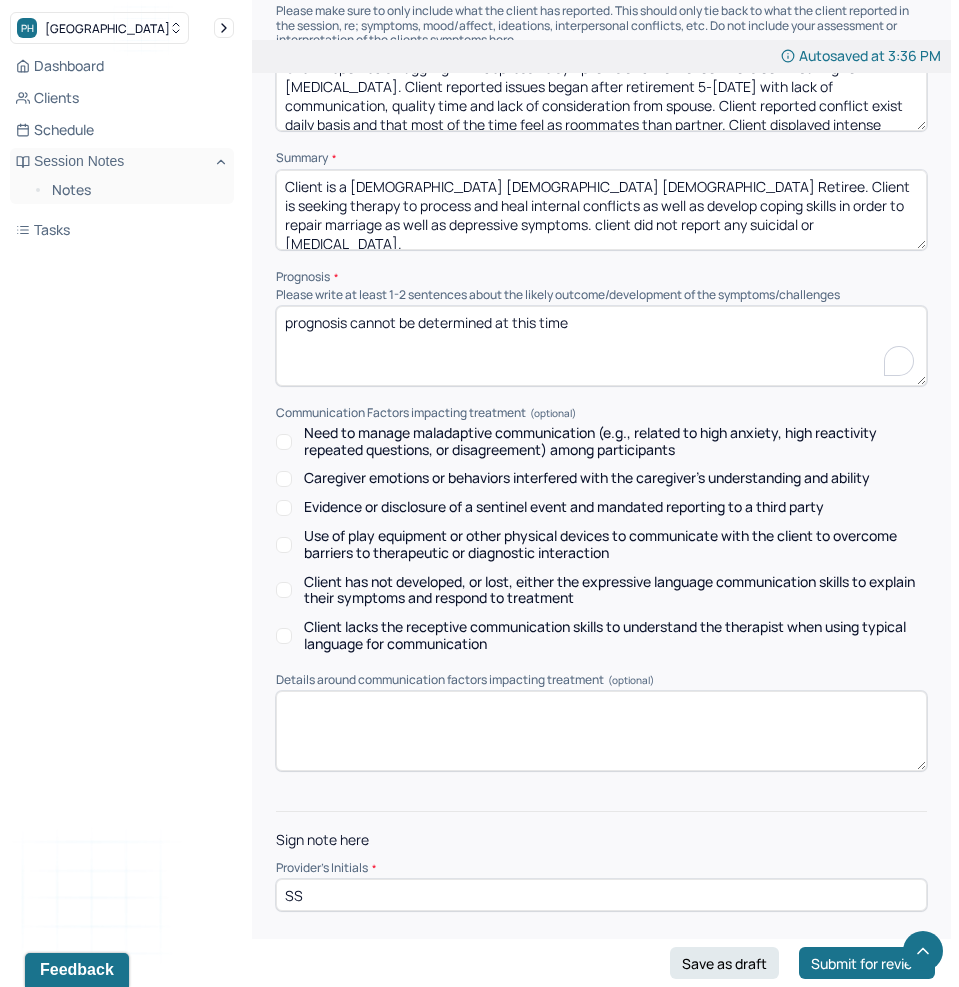 click on "prognosis cannot be determined at this time" at bounding box center [601, 346] 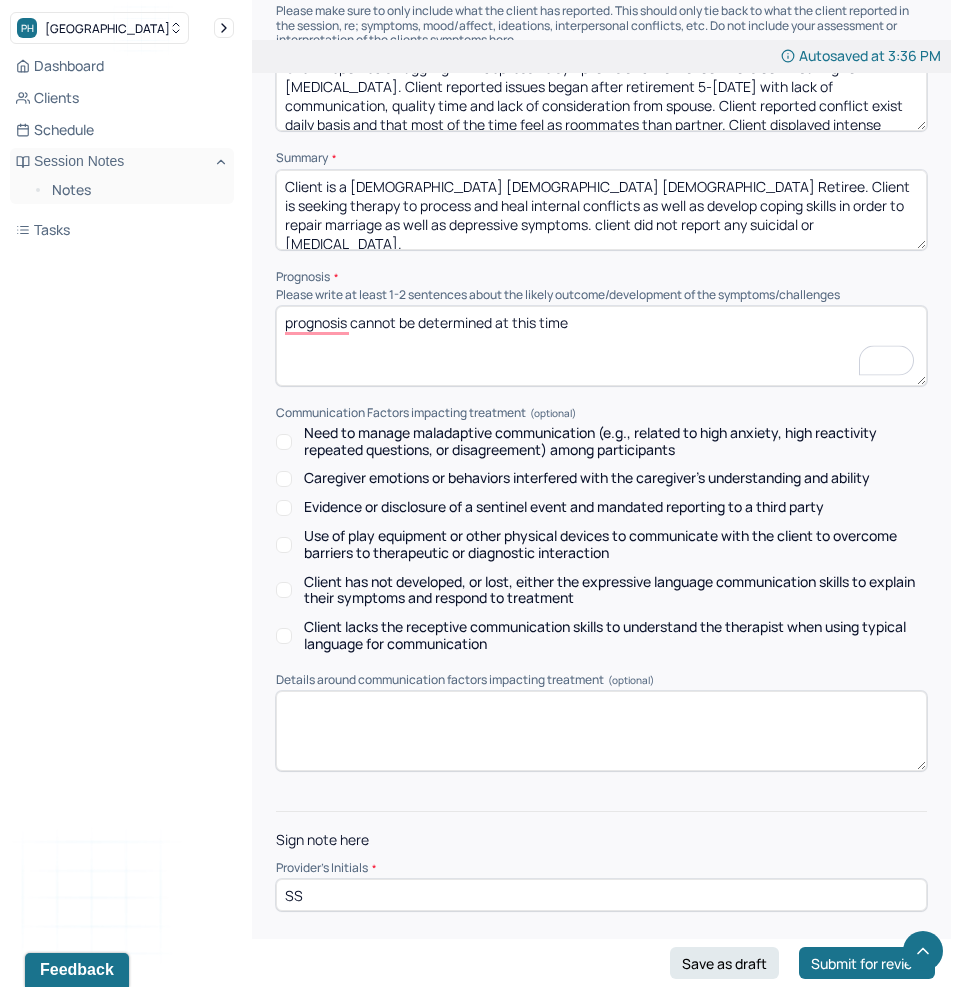 paste on "The clients prognosis cannot be determined at this time but they both appeared open and interested in seeking therapy at this time." 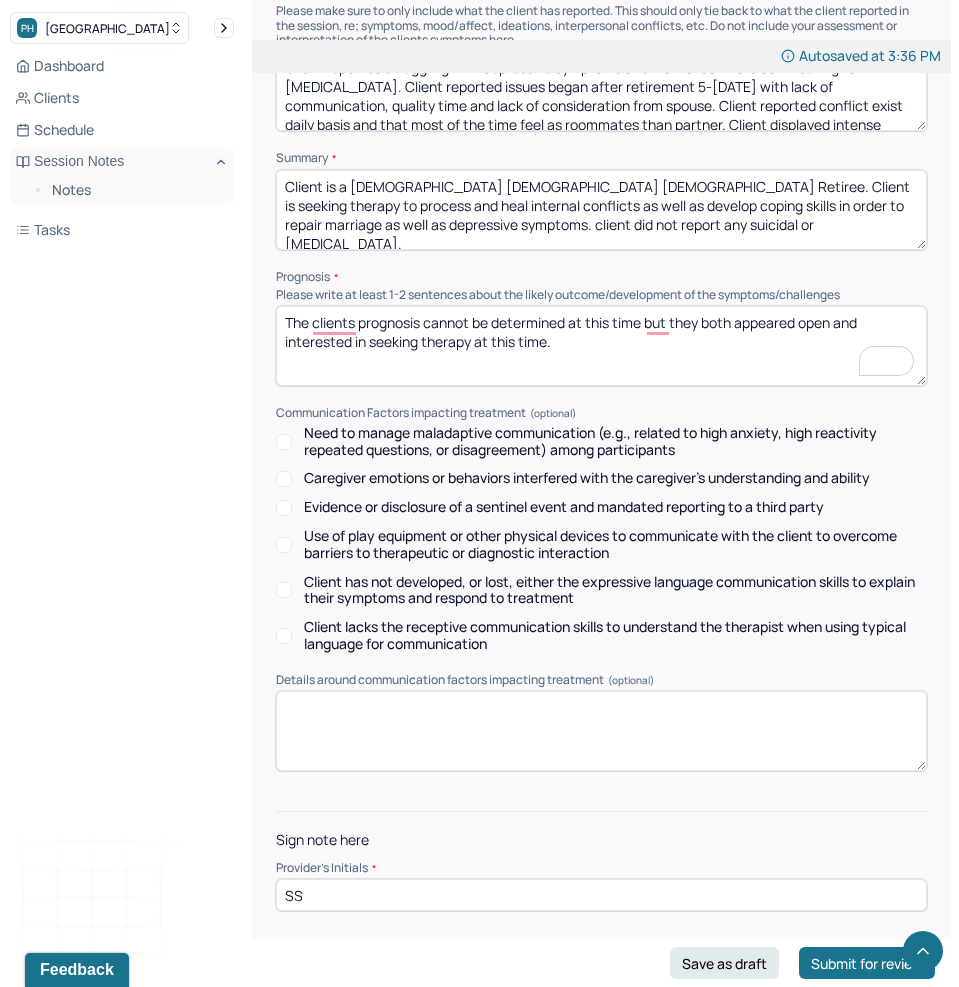 type on "The clients prognosis cannot be determined at this time but they both appeared open and interested in seeking therapy at this time." 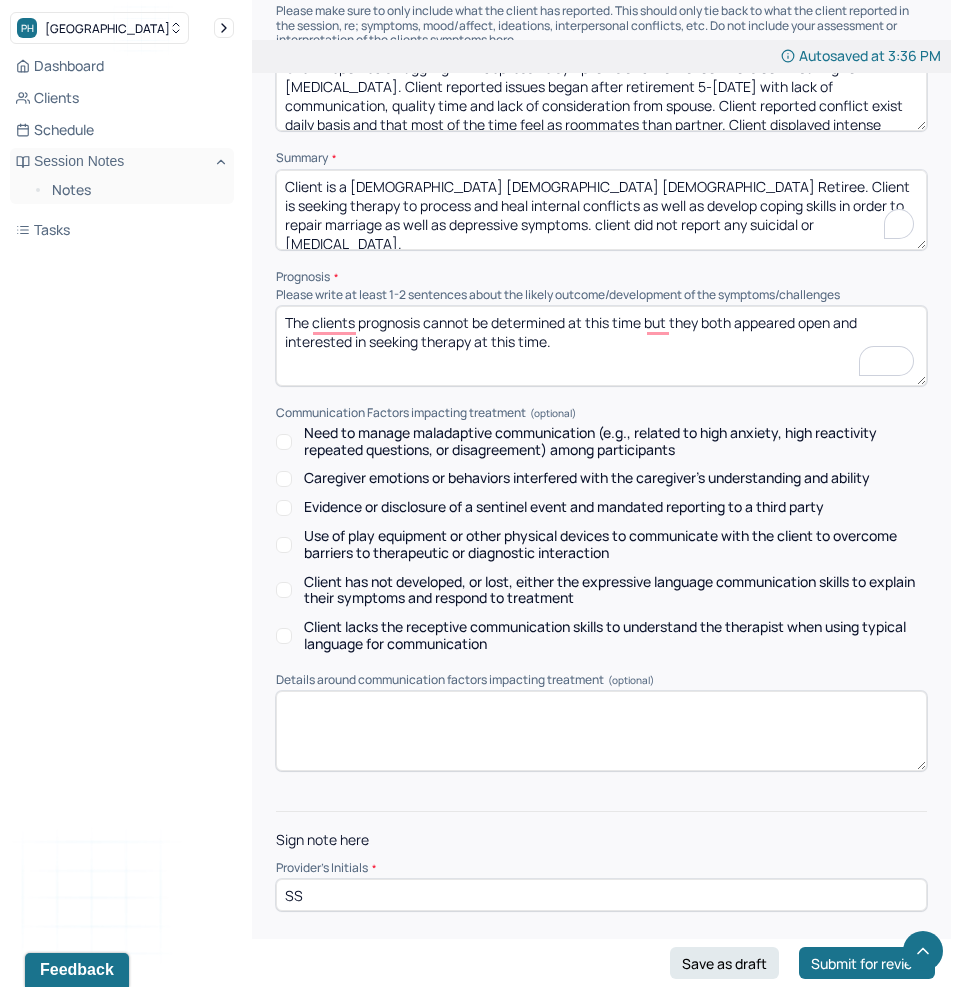 click on "Client is a 57 year old Jamaican American Female Retiree. Client is seeking therapy to process and heal internal conflicts as well as develop coping skills in order to repair marriage as well as depressive symptoms. client did not report any suicidal or homicidal ideation." at bounding box center [601, 210] 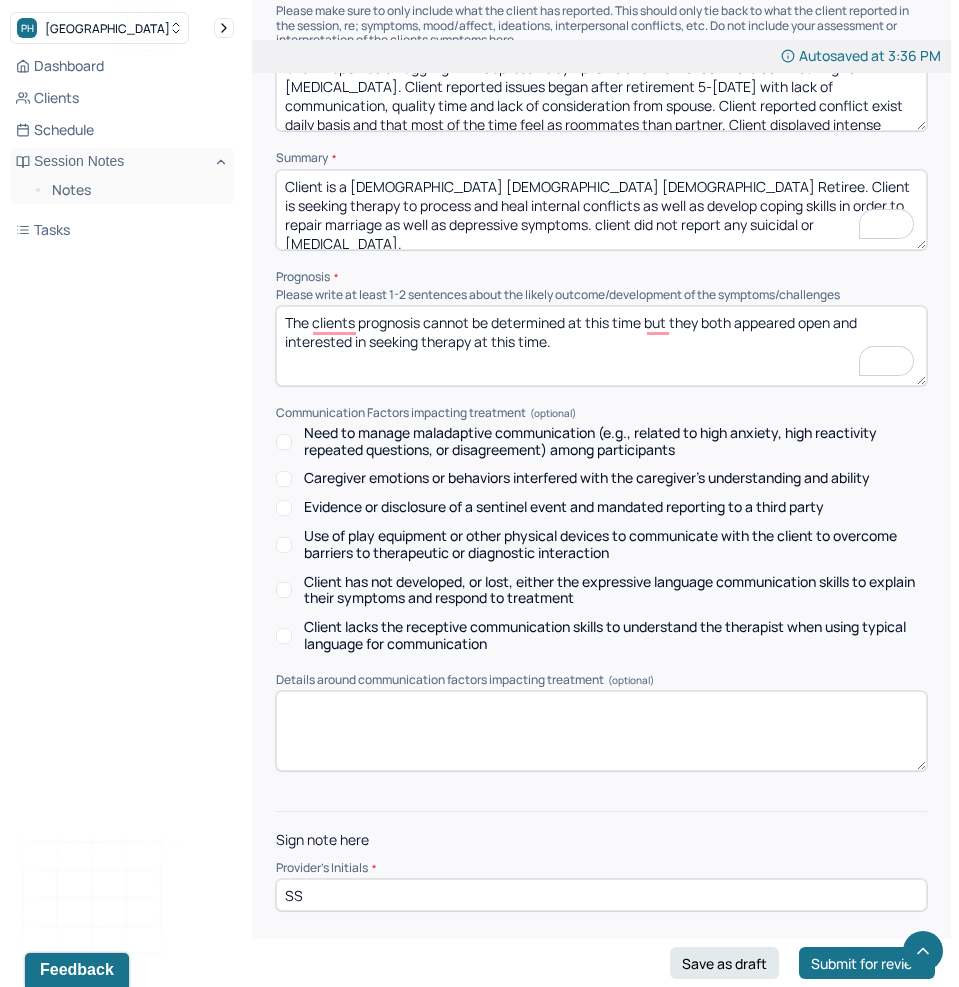 paste on "1 is a 57 year old Jamaican American Female Retiree. The clients are seeking therapy at this time in order to process Client 1's internal conflicts as well as develop coping skills in order to repair their marriage and depressive symptoms. Neither clients reported any past or present suicidal or homicidal ideation, plan, or intent" 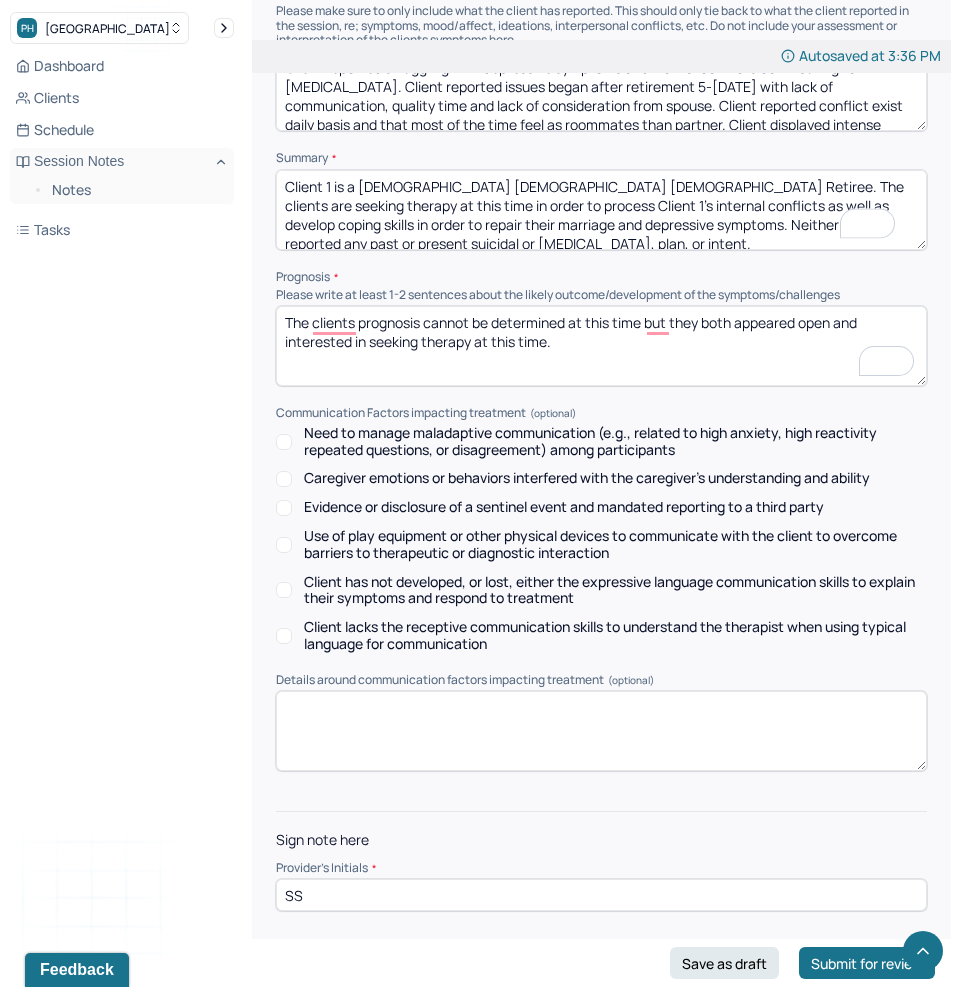 scroll, scrollTop: 4, scrollLeft: 0, axis: vertical 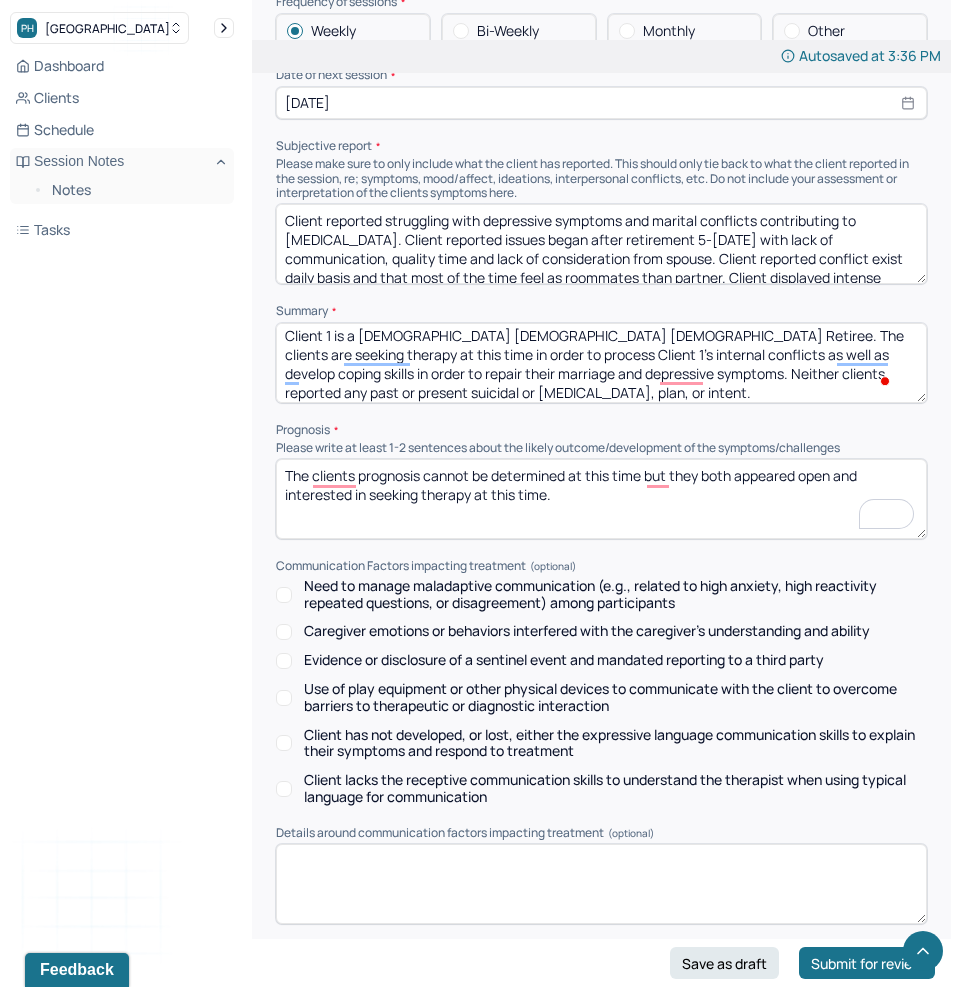 type on "Client 1 is a 57 year old Jamaican American Female Retiree. The clients are seeking therapy at this time in order to process Client 1's internal conflicts as well as develop coping skills in order to repair their marriage and depressive symptoms. Neither clients reported any past or present suicidal or homicidal ideation, plan, or intent." 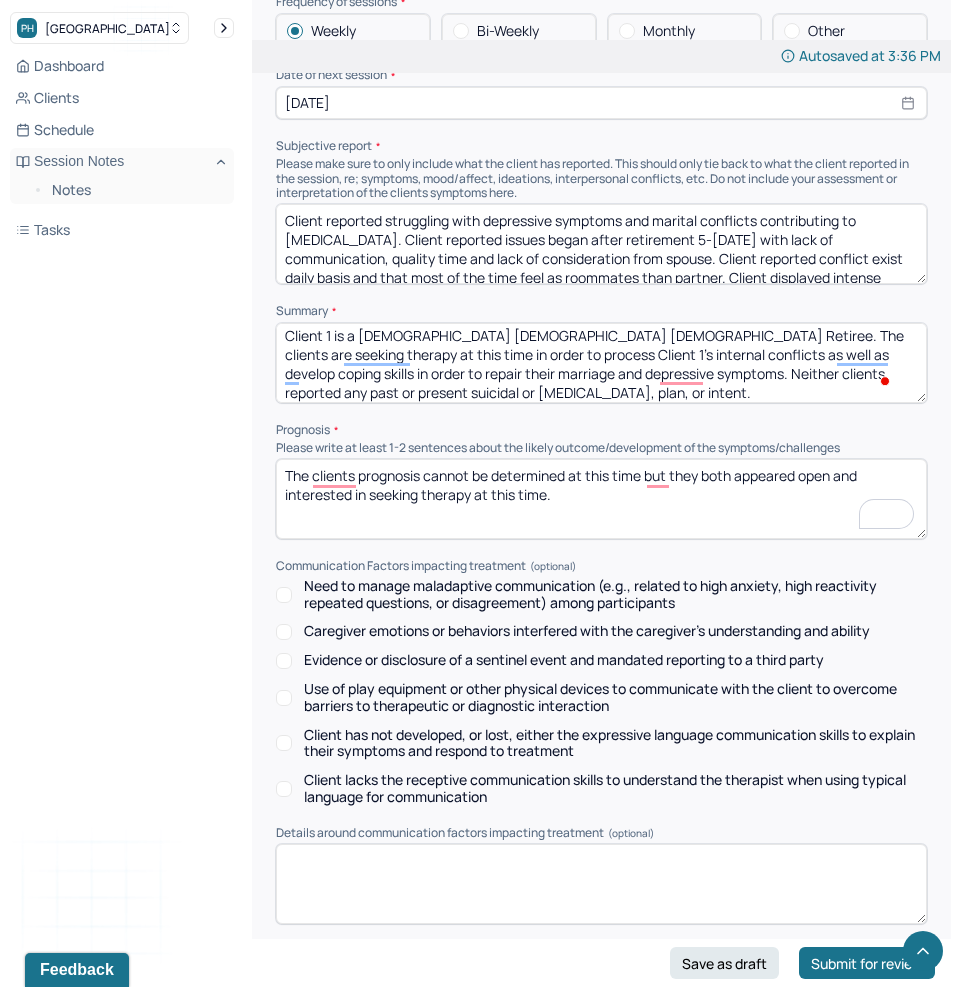 click on "Client reported struggling with depressive symptoms and marital conflicts contributing to depression. Client reported issues began after retirement 5-6 years ago with lack of communication, quality time and lack of consideration from spouse. Client reported conflict exist daily basis and that most of the time feel as roommates than partner. Client displayed intense emotions and feelings of anger/frustration throughout session" at bounding box center [601, 244] 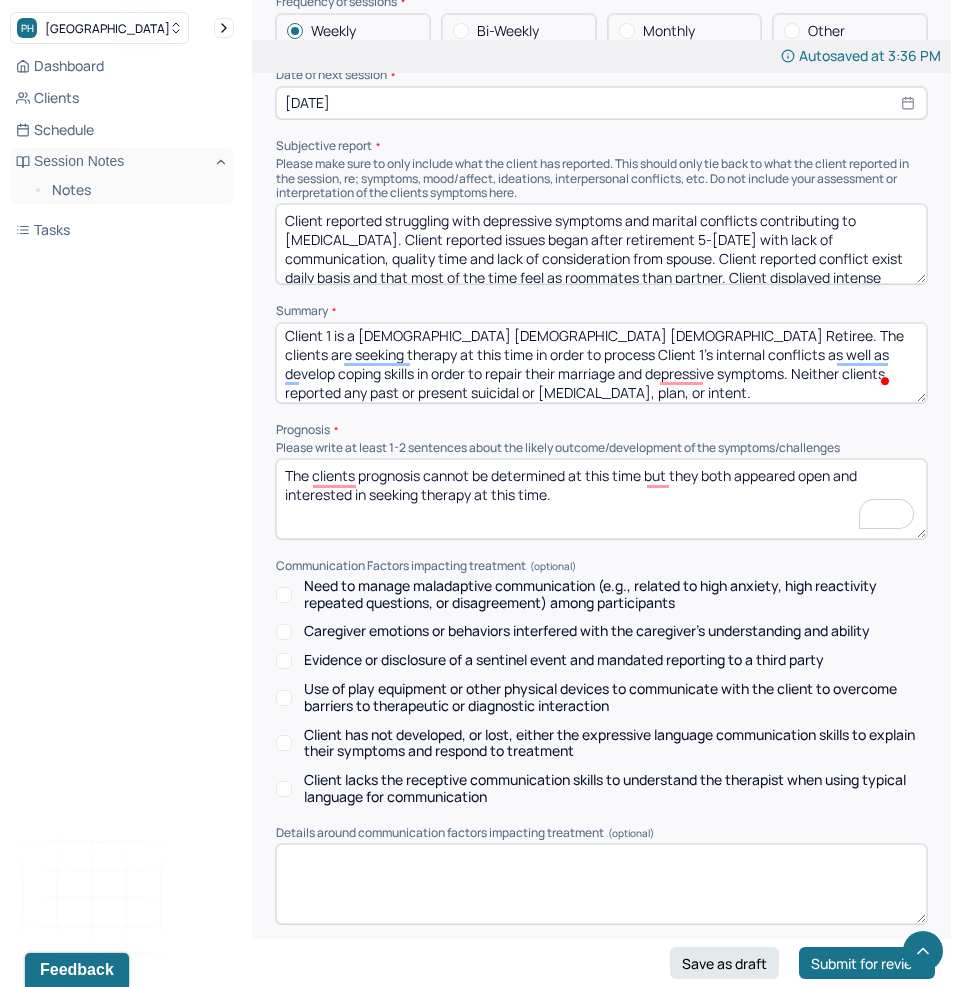 click on "Client reported struggling with depressive symptoms and marital conflicts contributing to depression. Client reported issues began after retirement 5-6 years ago with lack of communication, quality time and lack of consideration from spouse. Client reported conflict exist daily basis and that most of the time feel as roommates than partner. Client displayed intense emotions and feelings of anger/frustration throughout session" at bounding box center (601, 244) 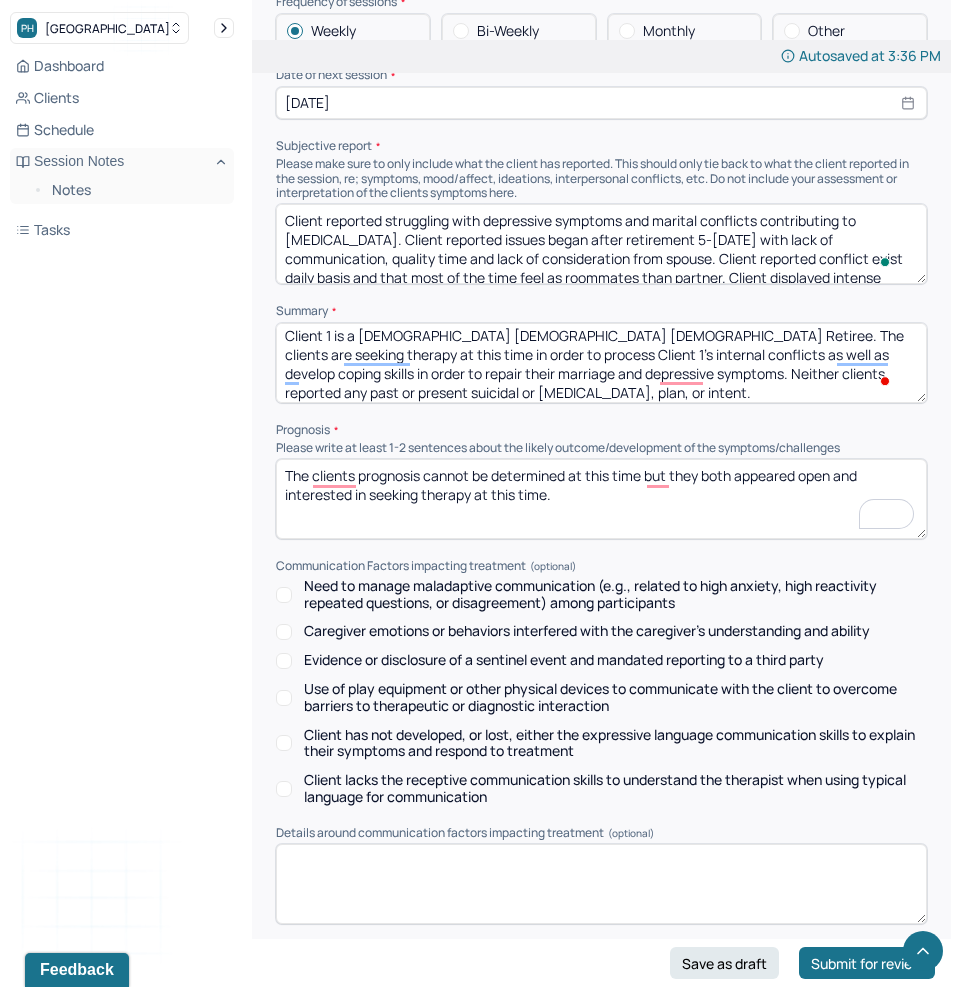 click on "Client reported struggling with depressive symptoms and marital conflicts contributing to depression. Client reported issues began after retirement 5-6 years ago with lack of communication, quality time and lack of consideration from spouse. Client reported conflict exist daily basis and that most of the time feel as roommates than partner. Client displayed intense emotions and feelings of anger/frustration throughout session" at bounding box center [601, 244] 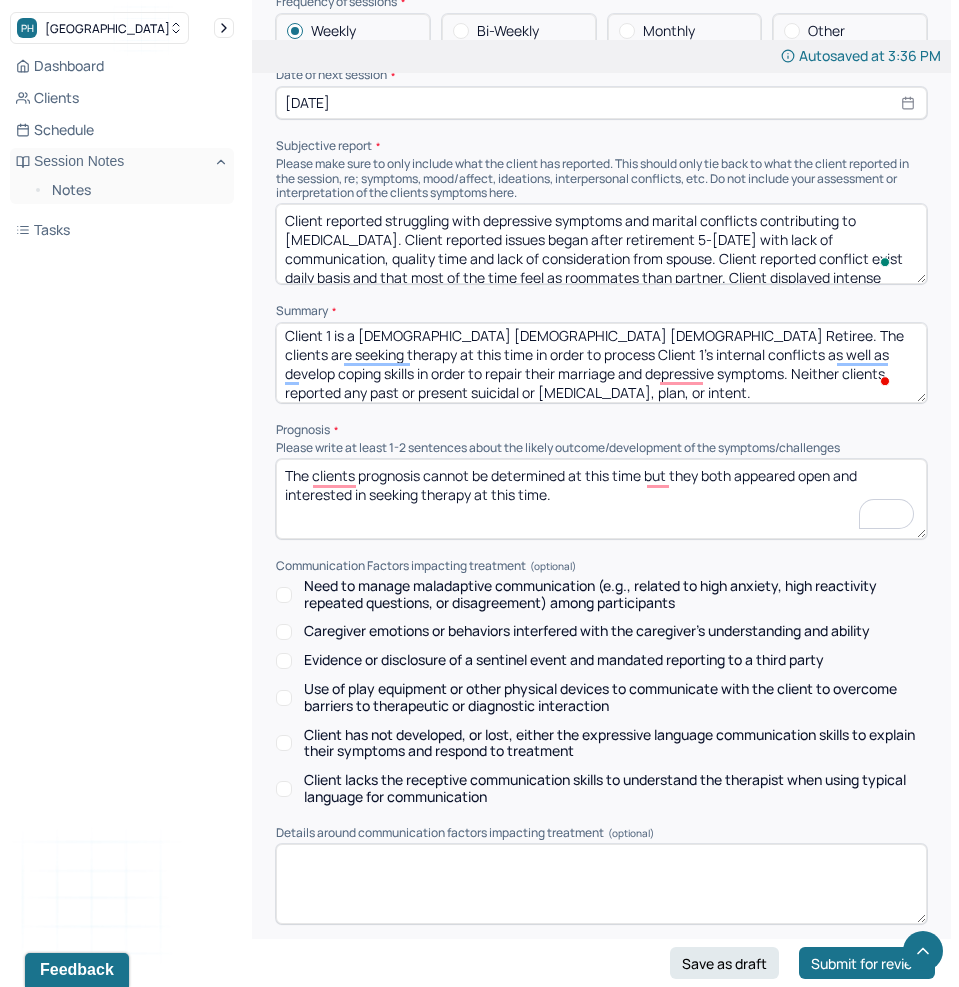 paste on "1 reported struggling with depressive symptoms and marital conflicts contributing to depression. Client 1 reported issues began after retirement 5-6 years ago with lack of communication, quality time and lack of consideration from spouse. Client 1 reported conflict exist daily basis and that most of the time feel as roommates than partner. Client  1 displayed feelings of anger/frustration throughout session." 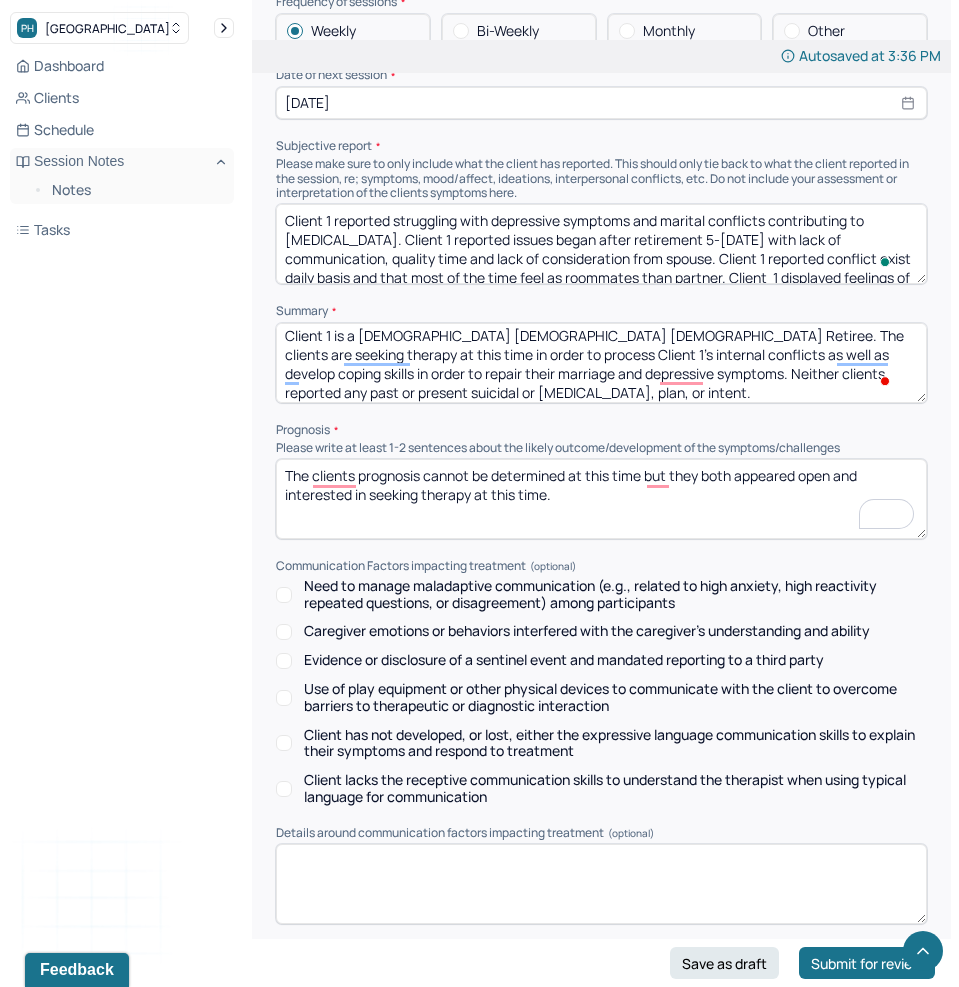 scroll, scrollTop: 4, scrollLeft: 0, axis: vertical 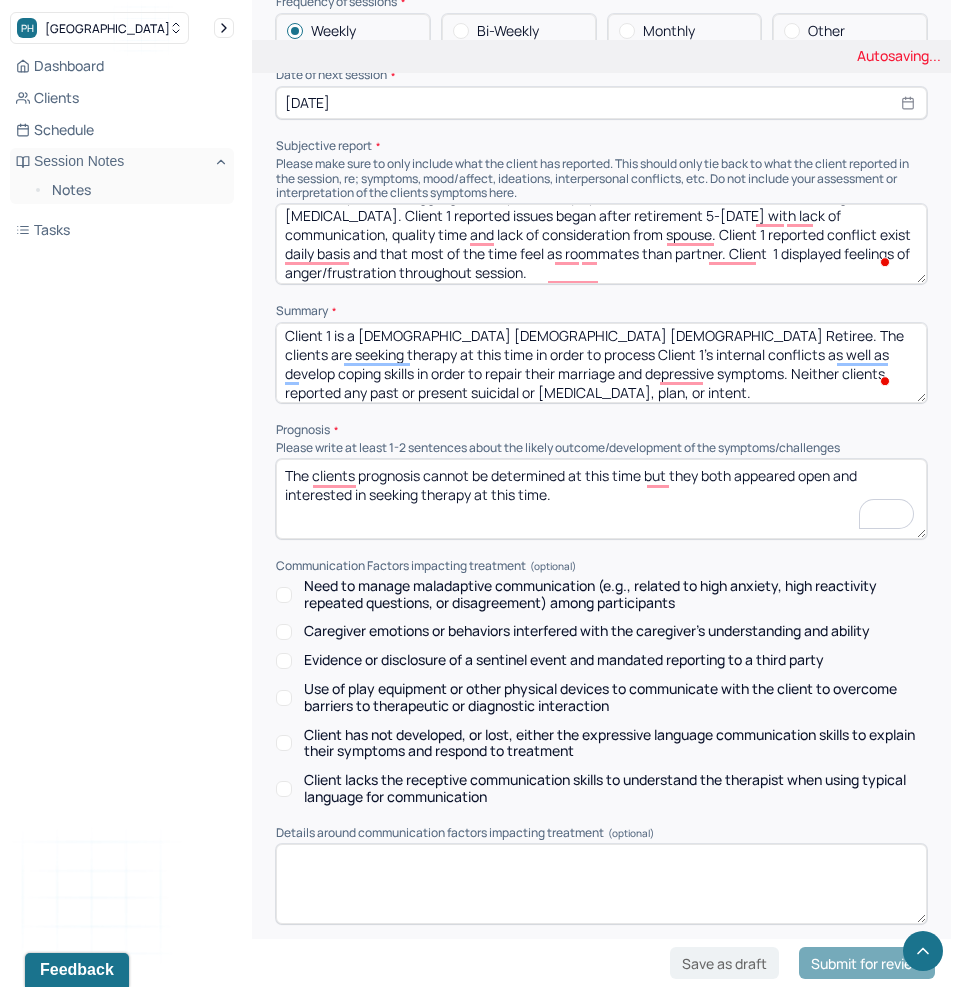 type on "Client 1 reported struggling with depressive symptoms and marital conflicts contributing to depression. Client 1 reported issues began after retirement 5-6 years ago with lack of communication, quality time and lack of consideration from spouse. Client 1 reported conflict exist daily basis and that most of the time feel as roommates than partner. Client  1 displayed feelings of anger/frustration throughout session." 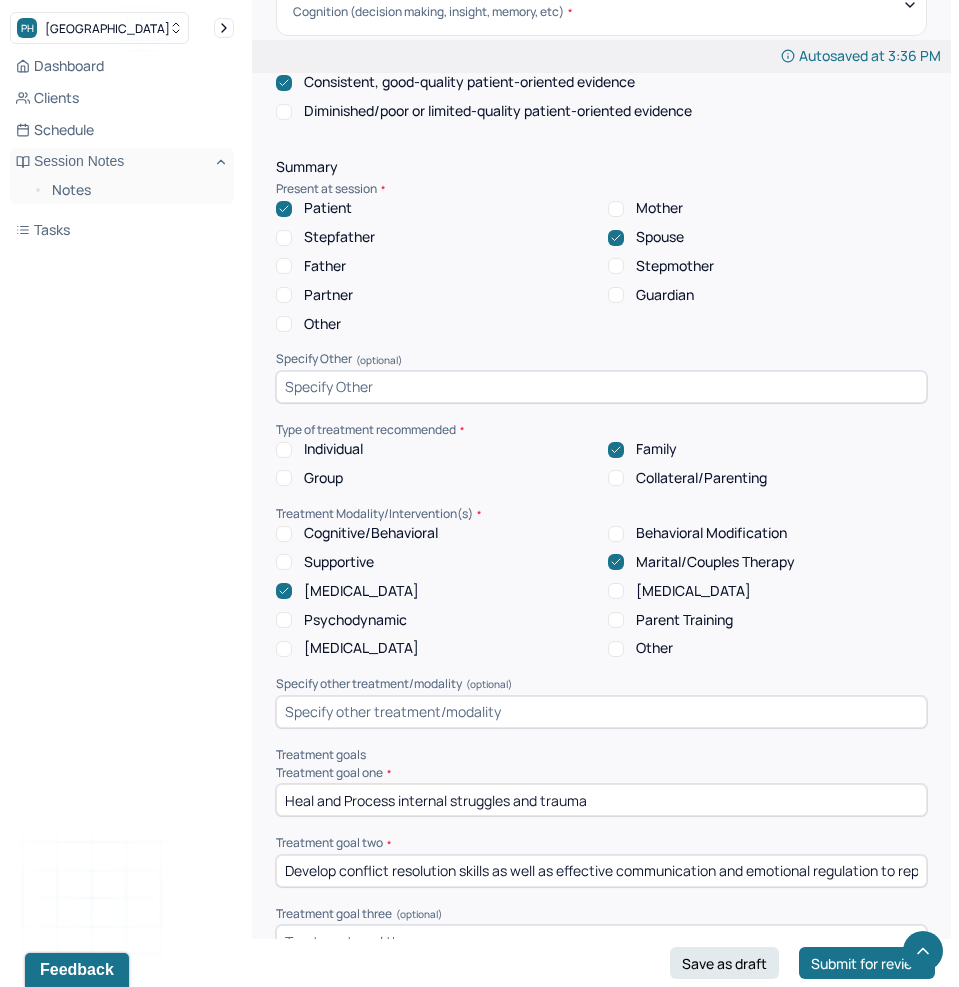 scroll, scrollTop: 14316, scrollLeft: 0, axis: vertical 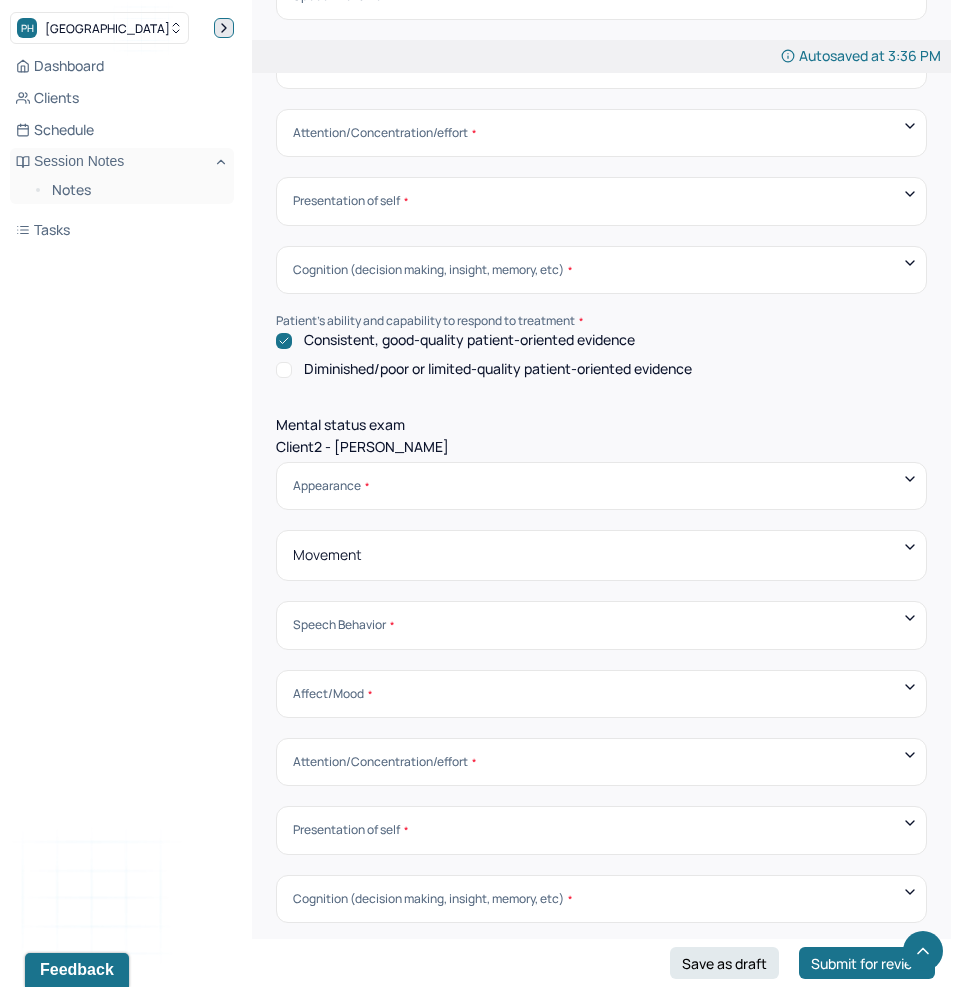 click 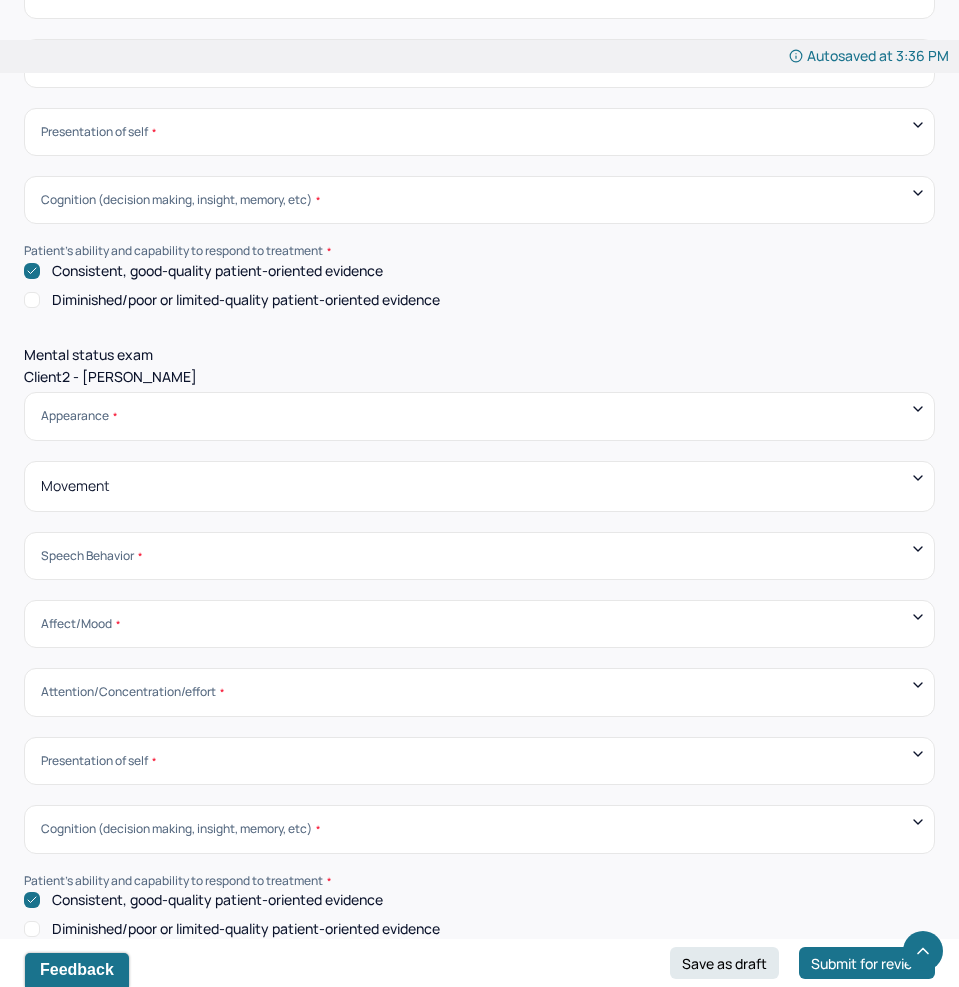 scroll, scrollTop: 10, scrollLeft: 0, axis: vertical 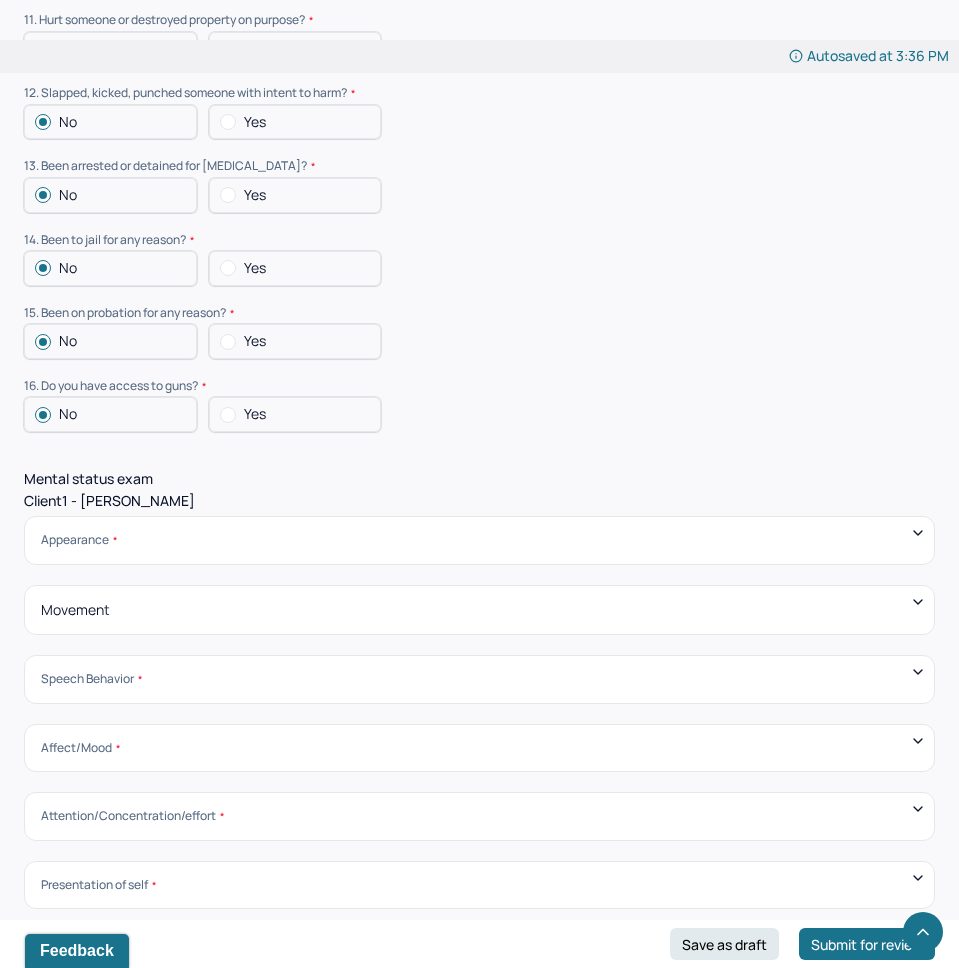 click on "Appearance Neat Unkempt Thin Average Overweight Pale Tanned" at bounding box center [479, 540] 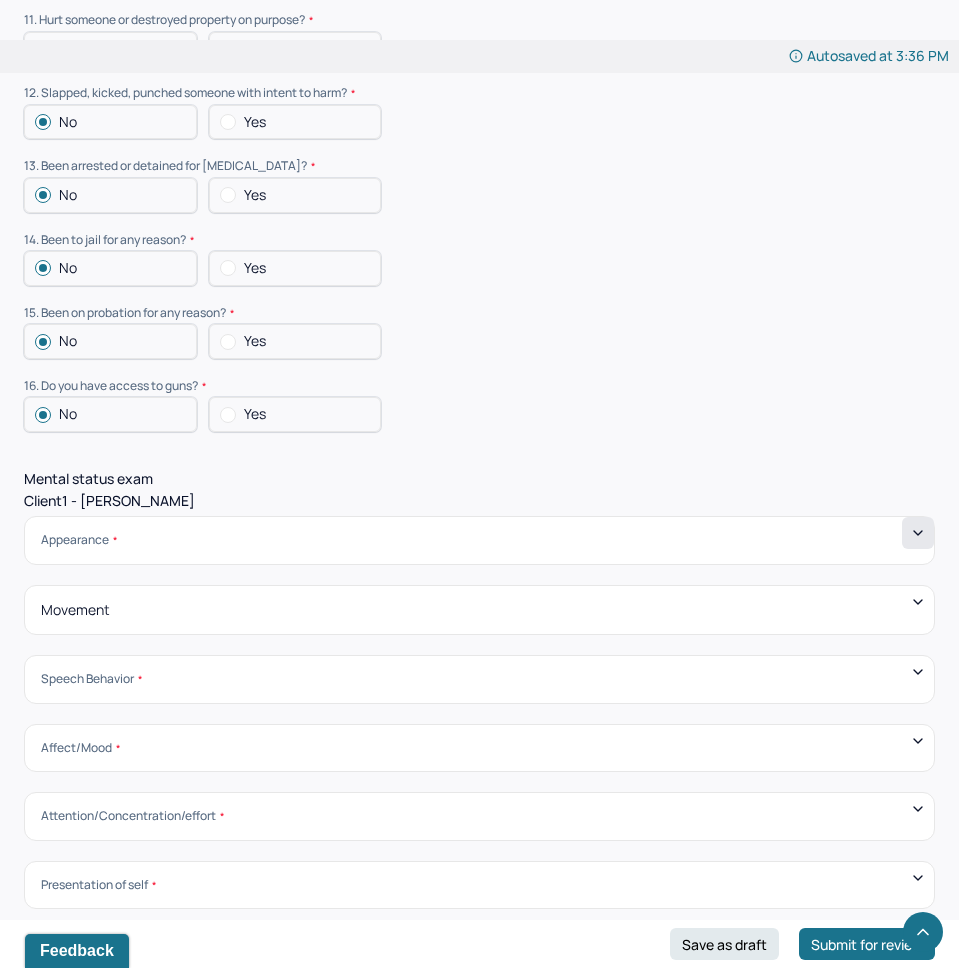 click 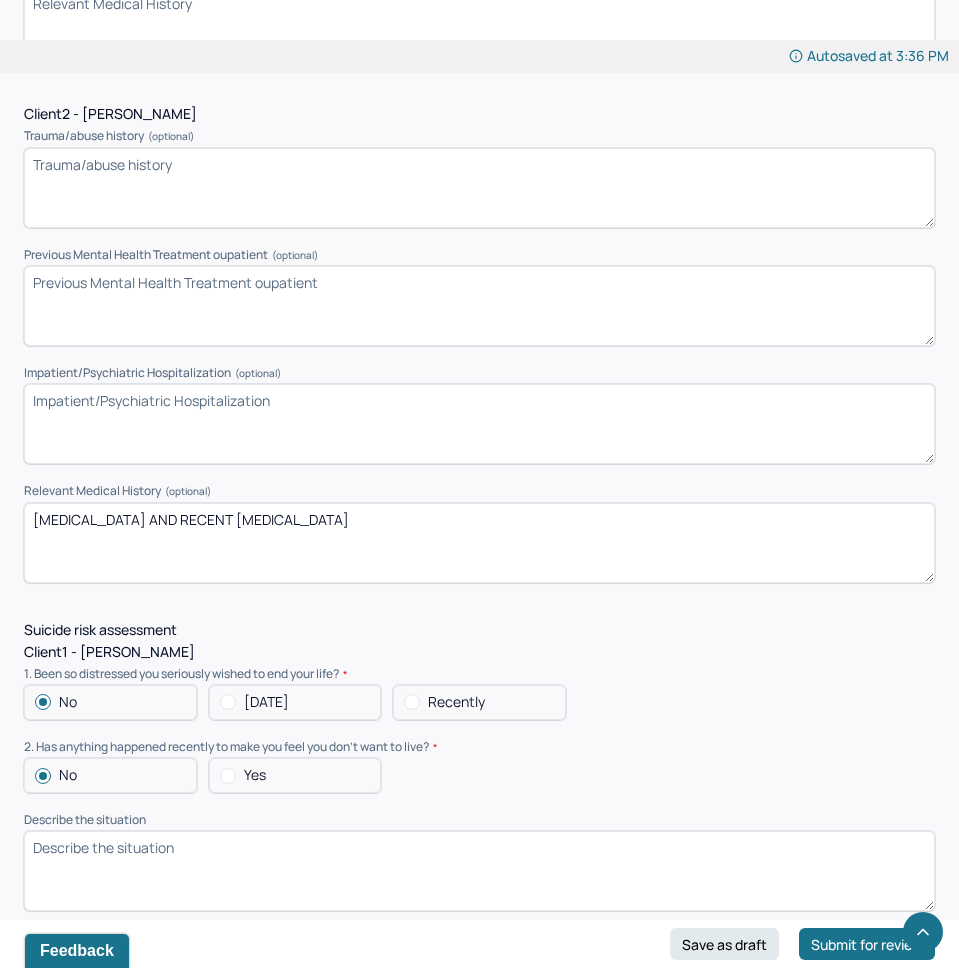 scroll, scrollTop: 9554, scrollLeft: 0, axis: vertical 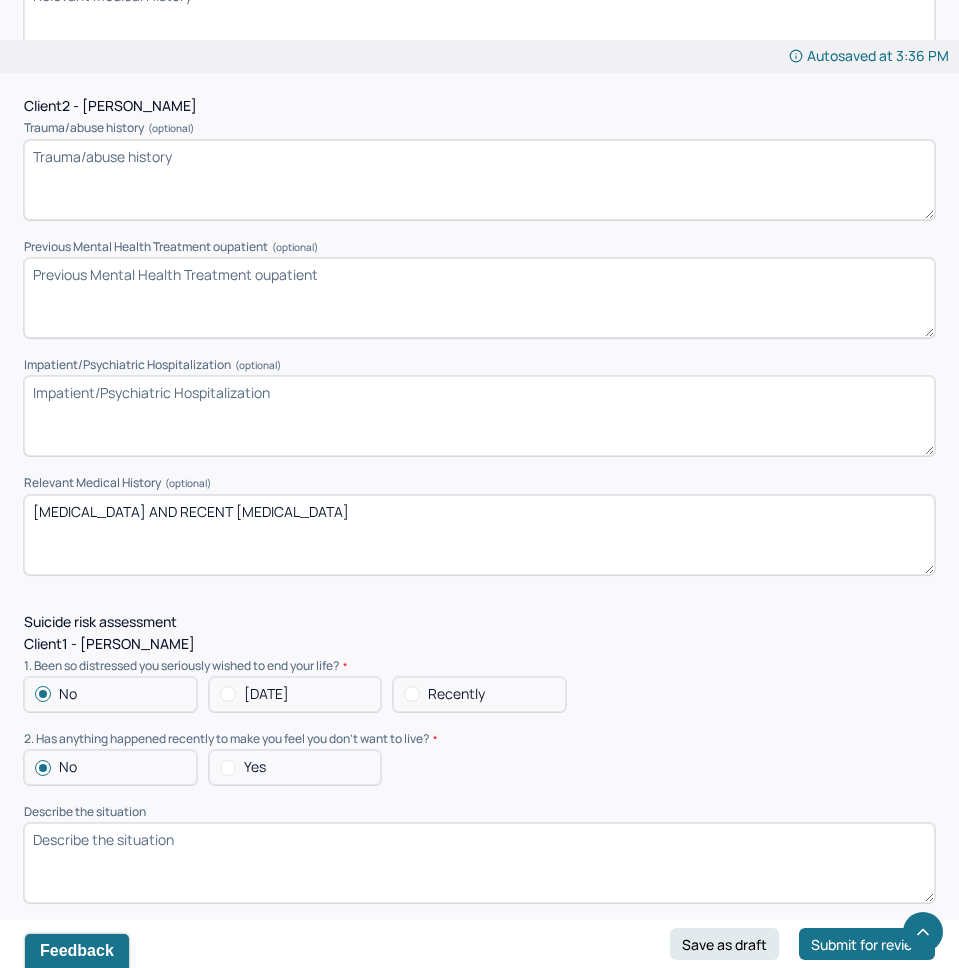 click on "HIGH BLOOD PRESSURE AND RECENT KNEE REPLACEMENT" at bounding box center (479, 19) 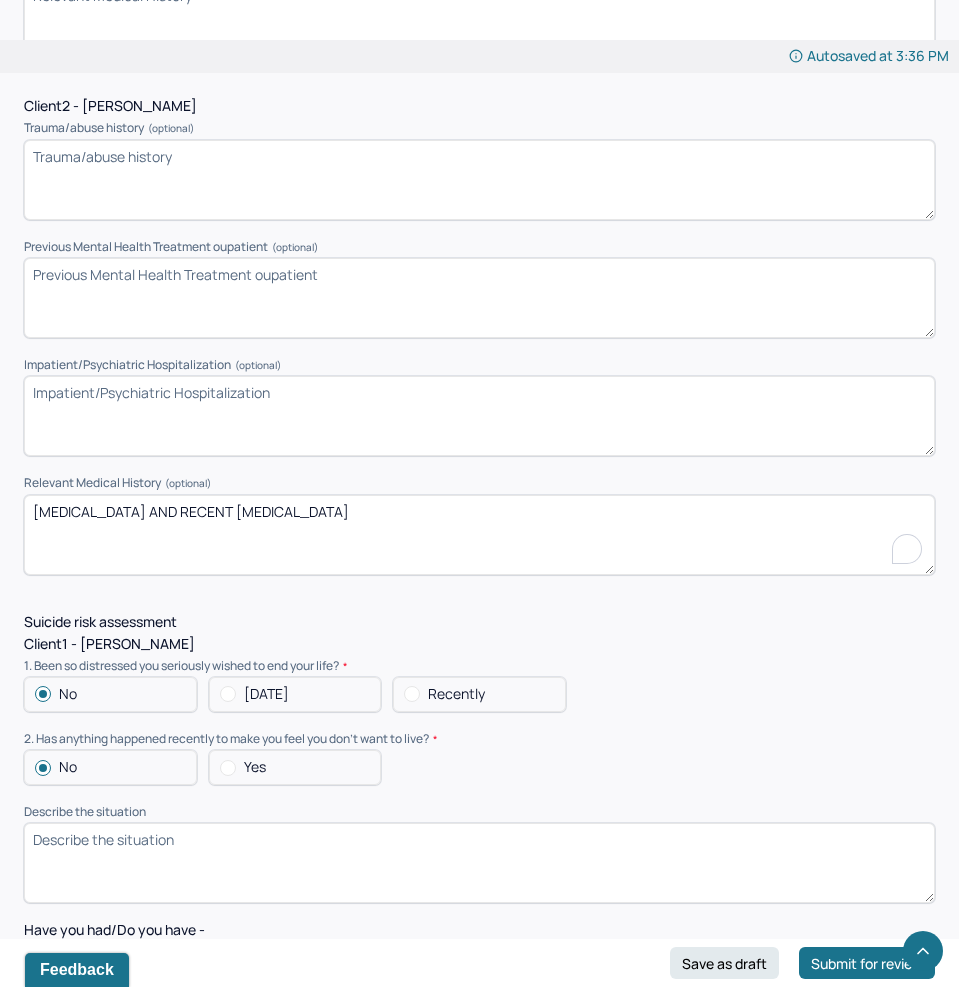 click on "HIGH BLOOD PRESSURE AND RECENT KNEE REPLACEMENT" at bounding box center [479, 535] 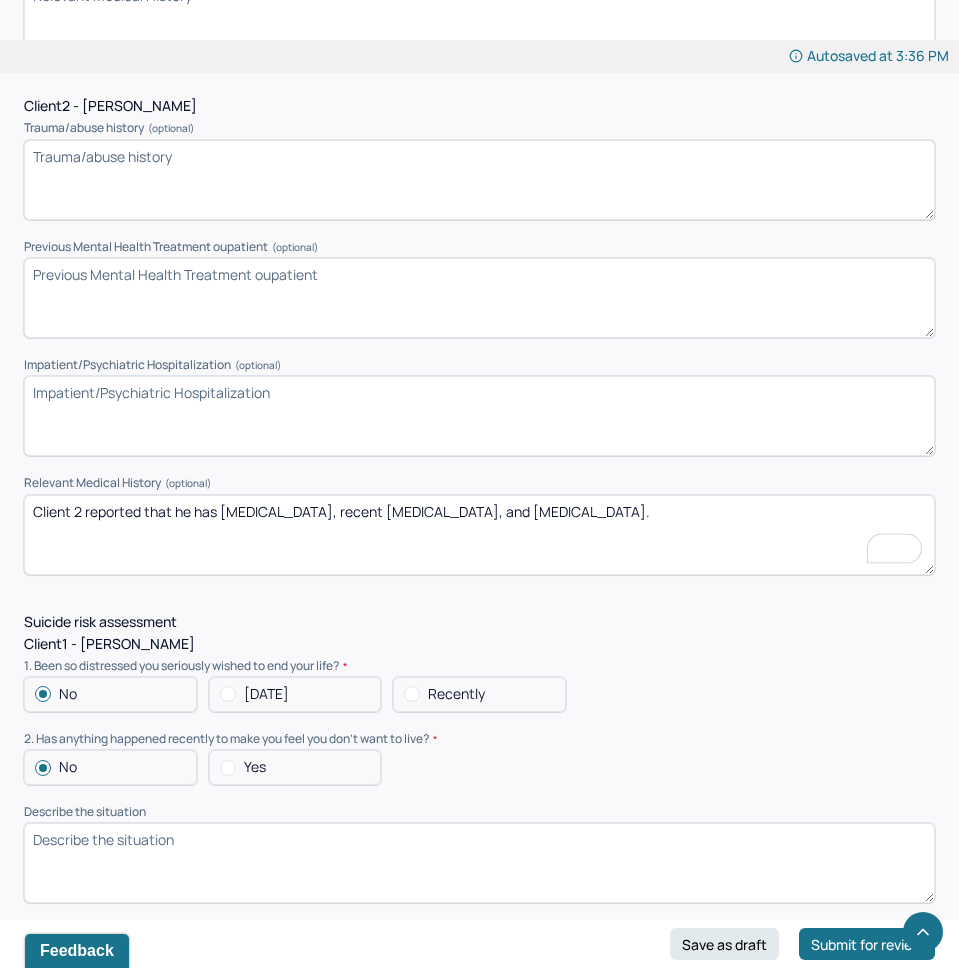 scroll, scrollTop: 10, scrollLeft: 0, axis: vertical 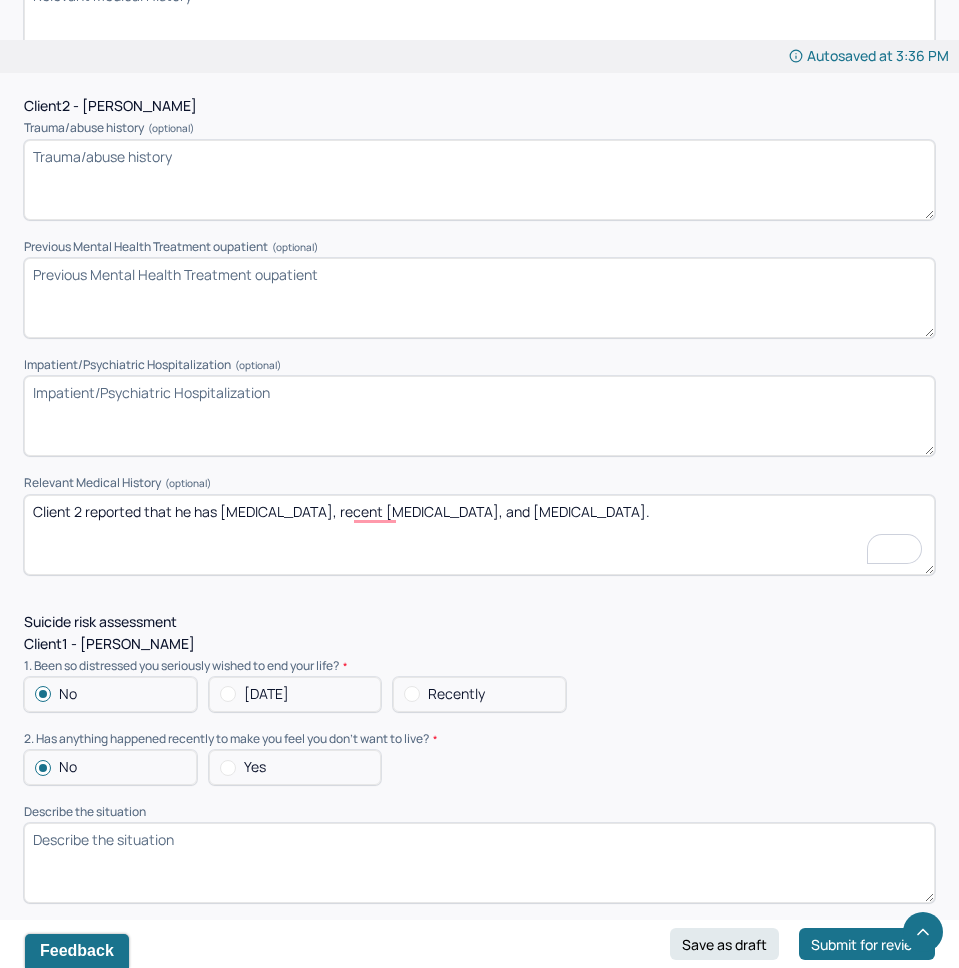 type on "Client 2 reported that he has high blood pressure, recent knee replacement, and sleep apnea." 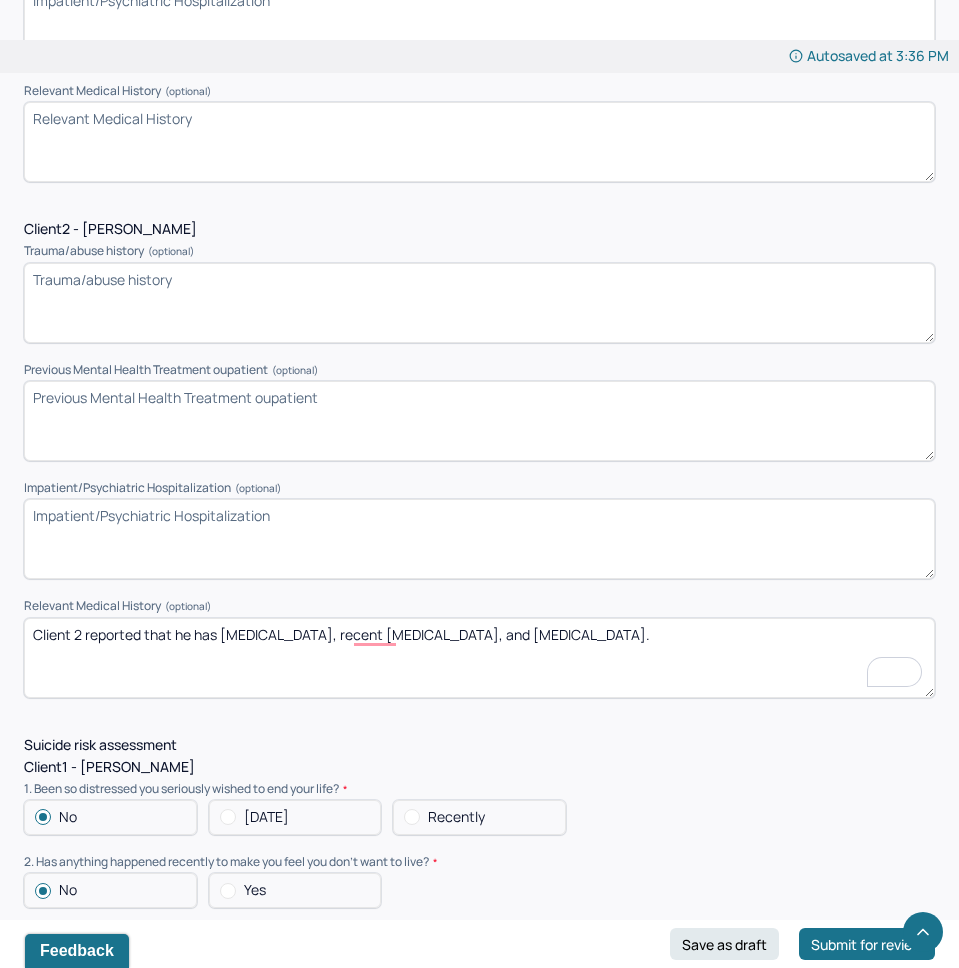 scroll, scrollTop: 9433, scrollLeft: 0, axis: vertical 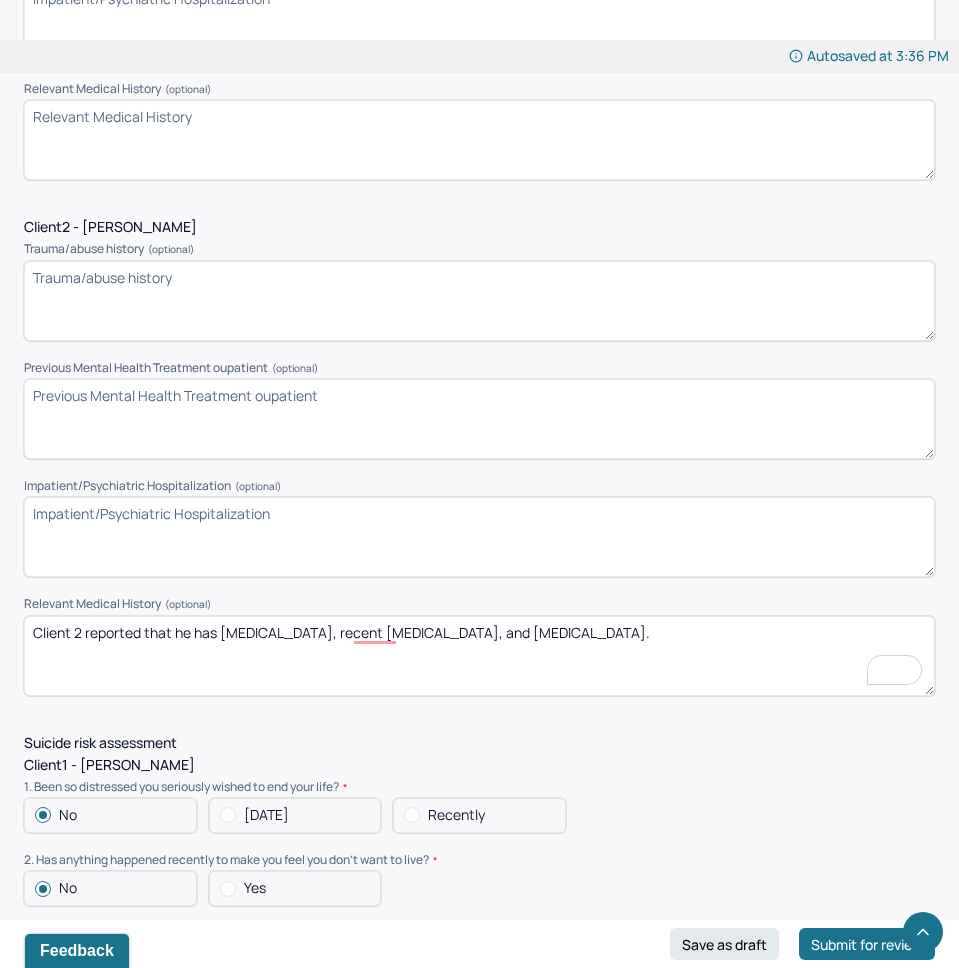 click at bounding box center (479, -97) 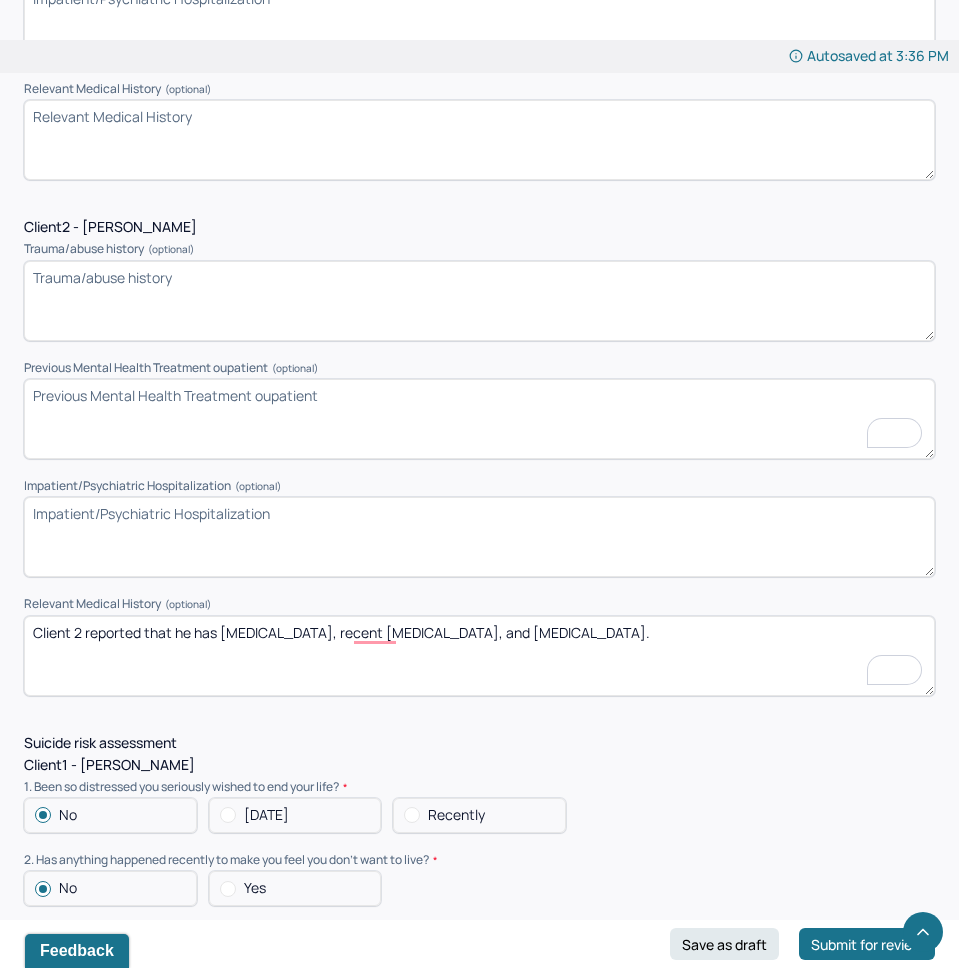 scroll, scrollTop: 10, scrollLeft: 0, axis: vertical 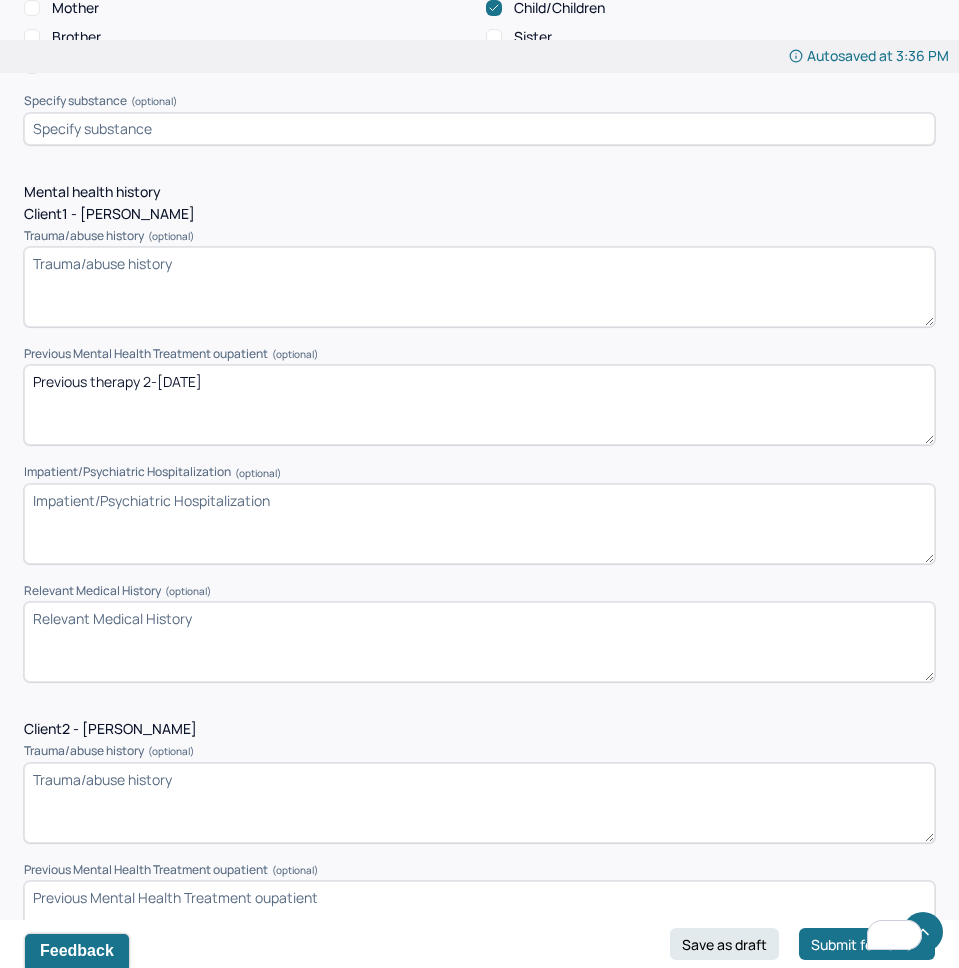 click on "Previous therapy 2-3 years ago" at bounding box center (479, 405) 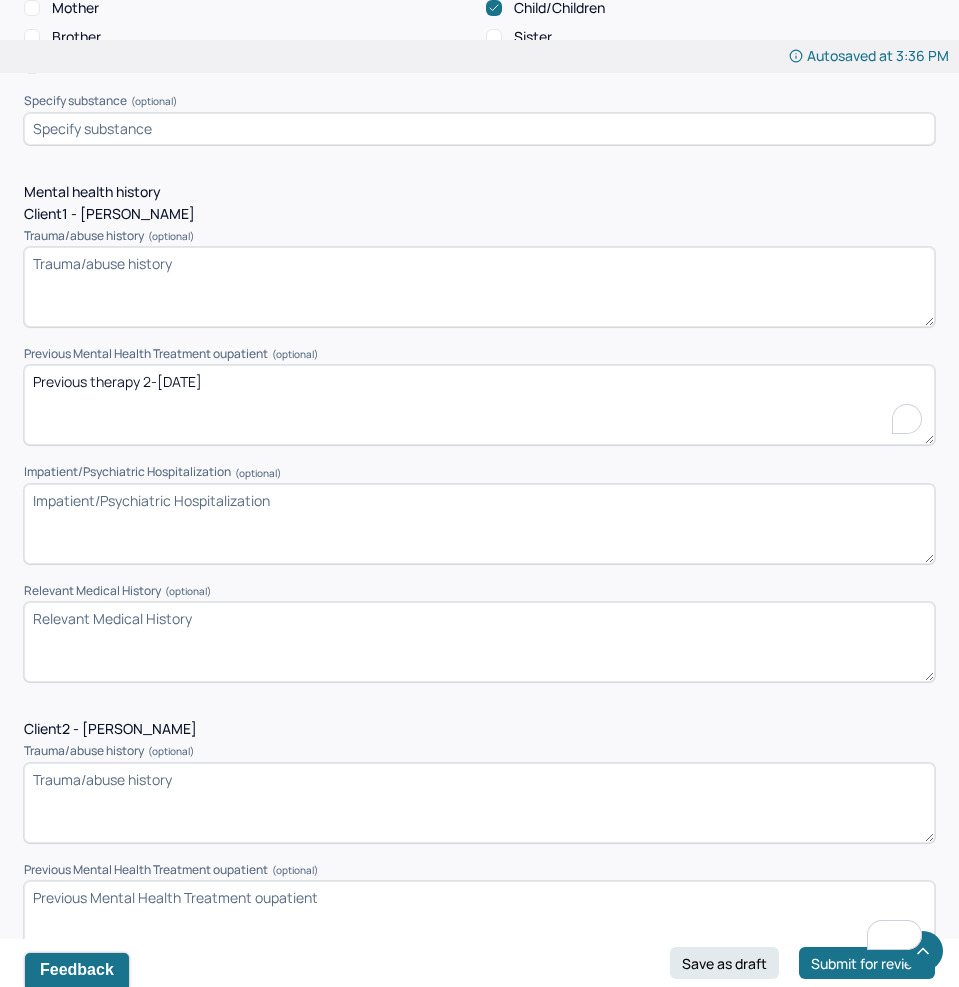 click on "Previous therapy 2-3 years ago" at bounding box center [479, 405] 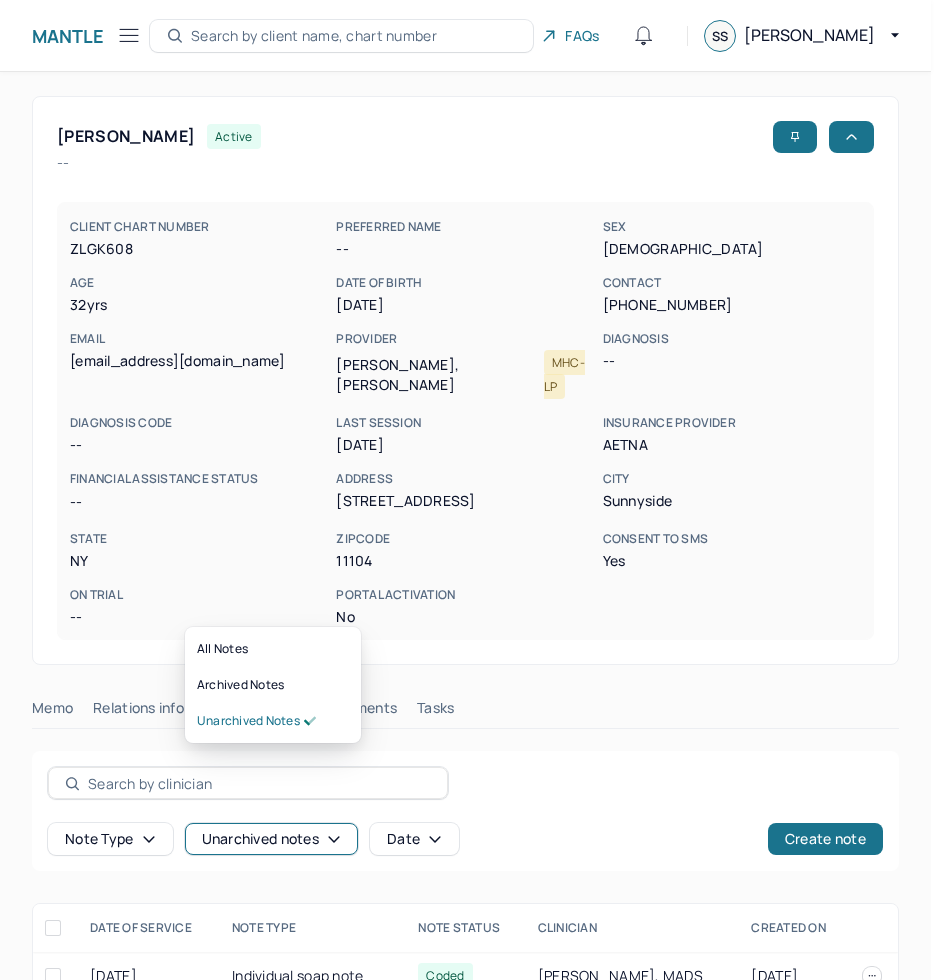 scroll, scrollTop: 208, scrollLeft: 0, axis: vertical 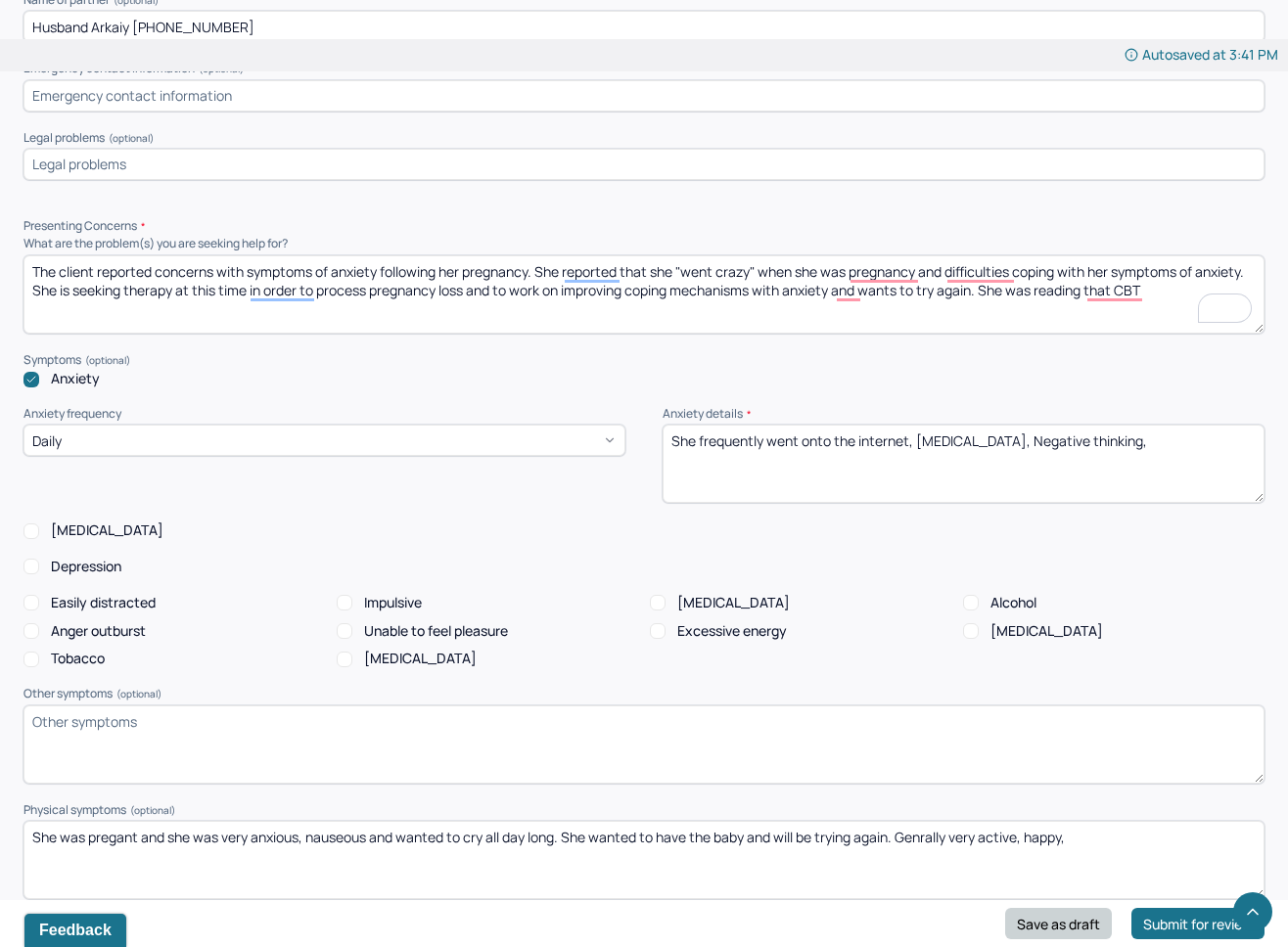 type on "The client reported concerns with symptoms of anxiety following her pregnancy. She reported that she "went crazy" when she was pregnancy and difficulties coping with her symptoms of anxiety. She is seeking therapy at this time in order to process pregnancy loss and to work on improving coping mechanisms with anxiety and wants to try again. She was reading that CBT" 